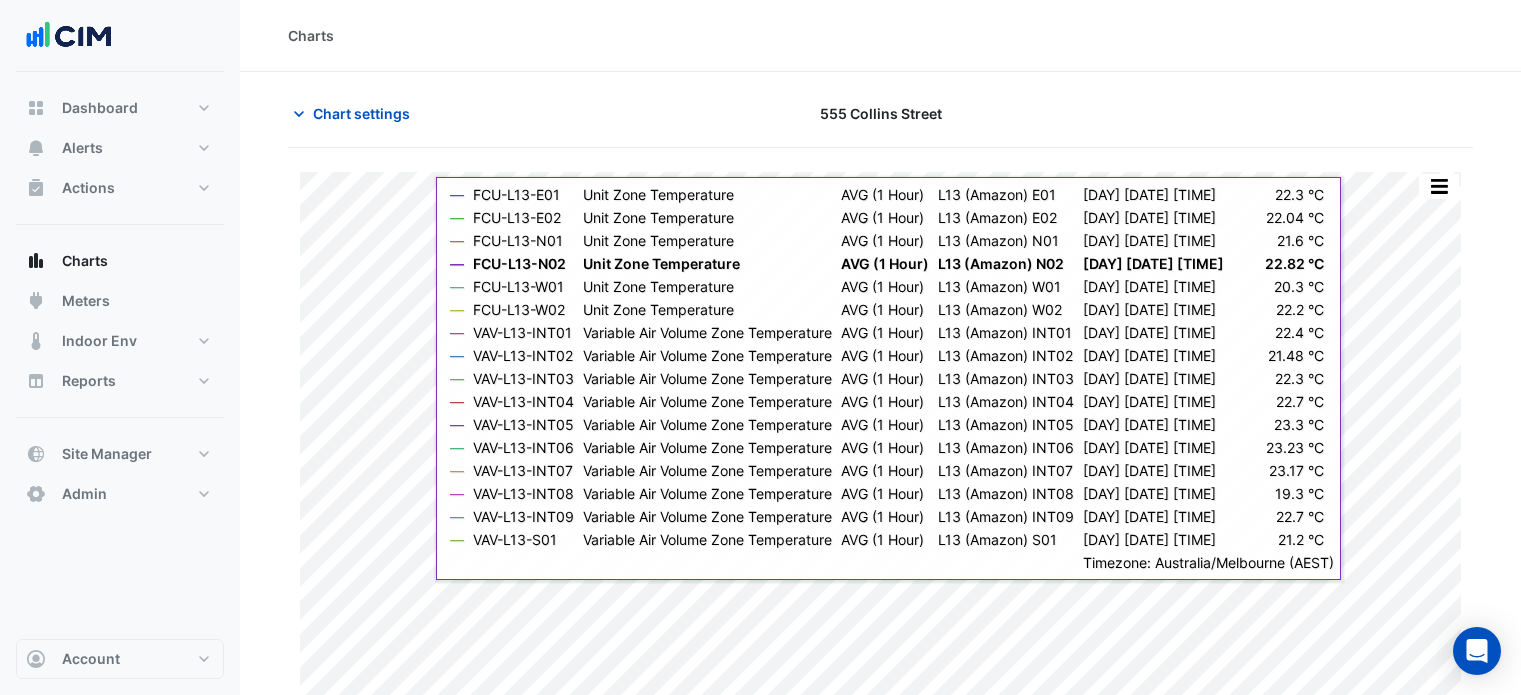 scroll, scrollTop: 0, scrollLeft: 0, axis: both 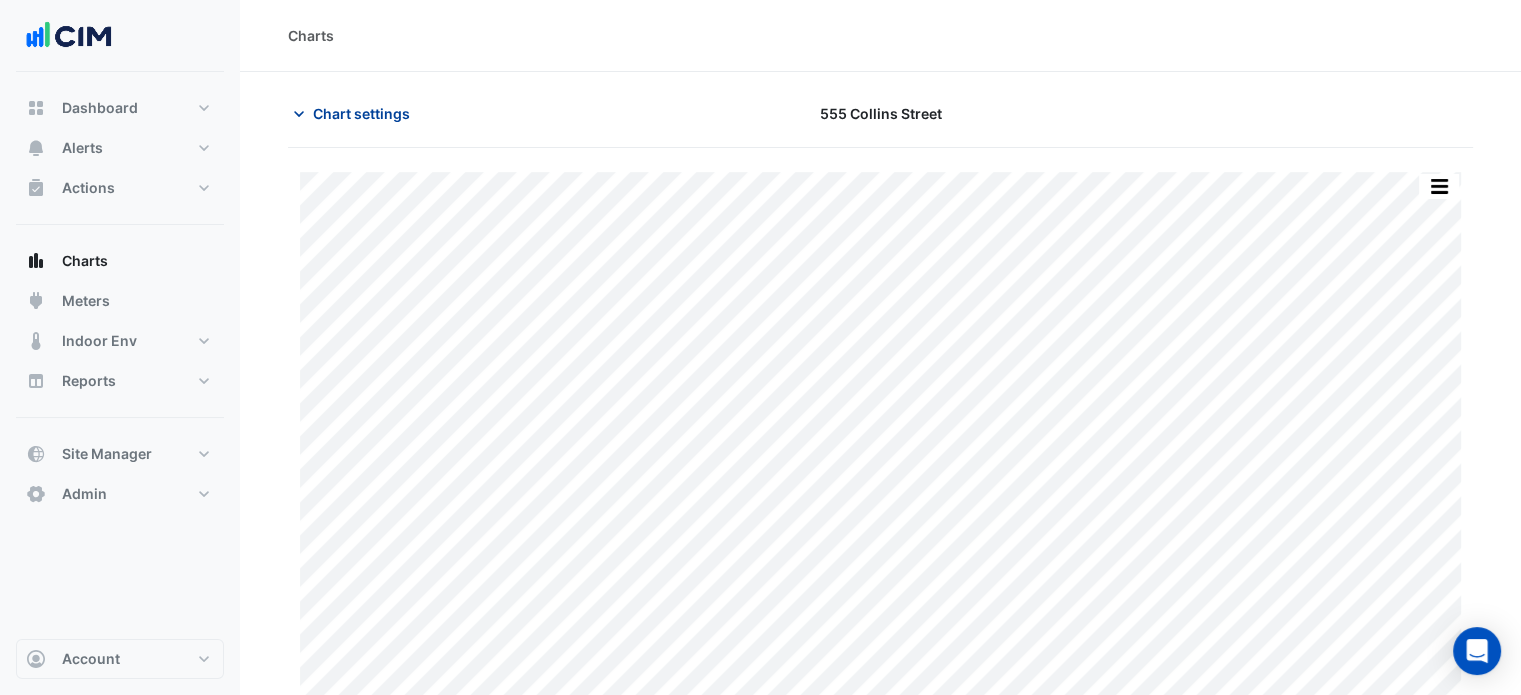 click on "Chart settings" 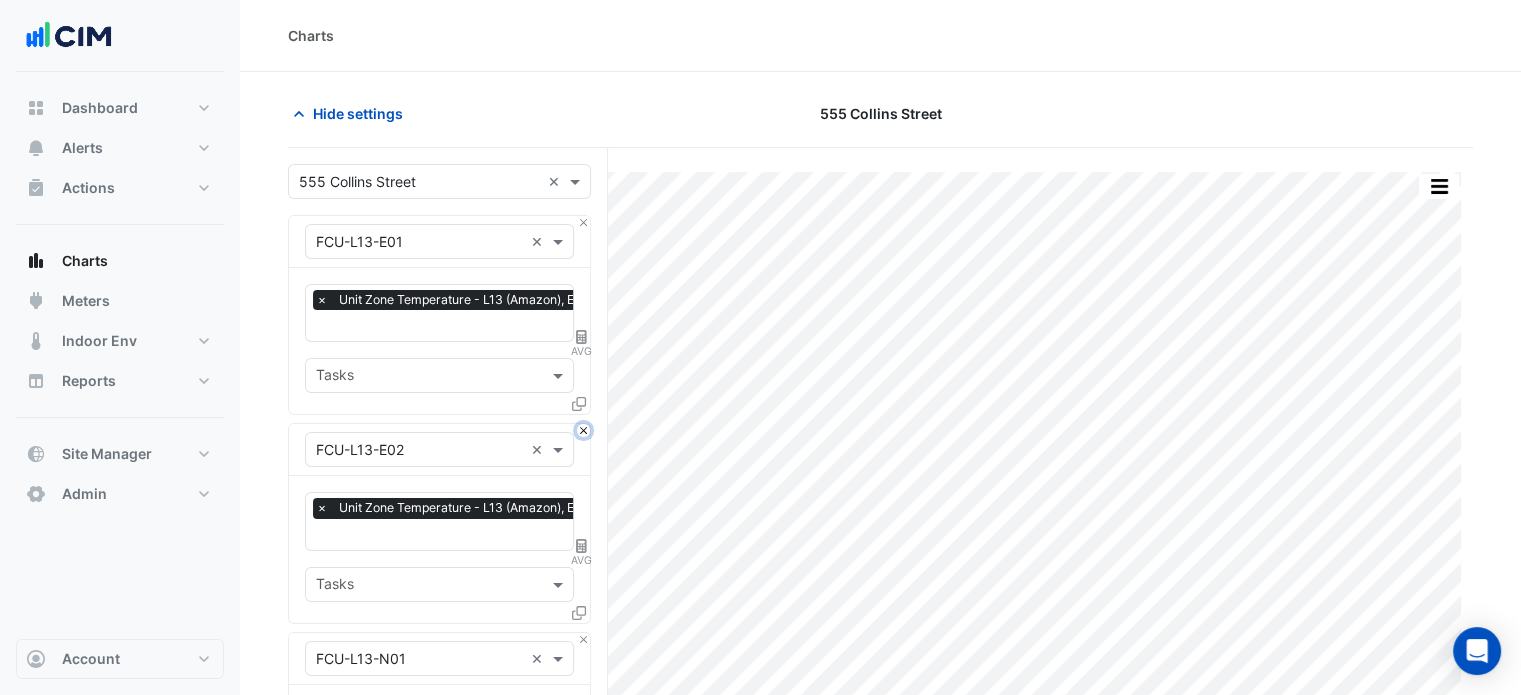 click at bounding box center (583, 430) 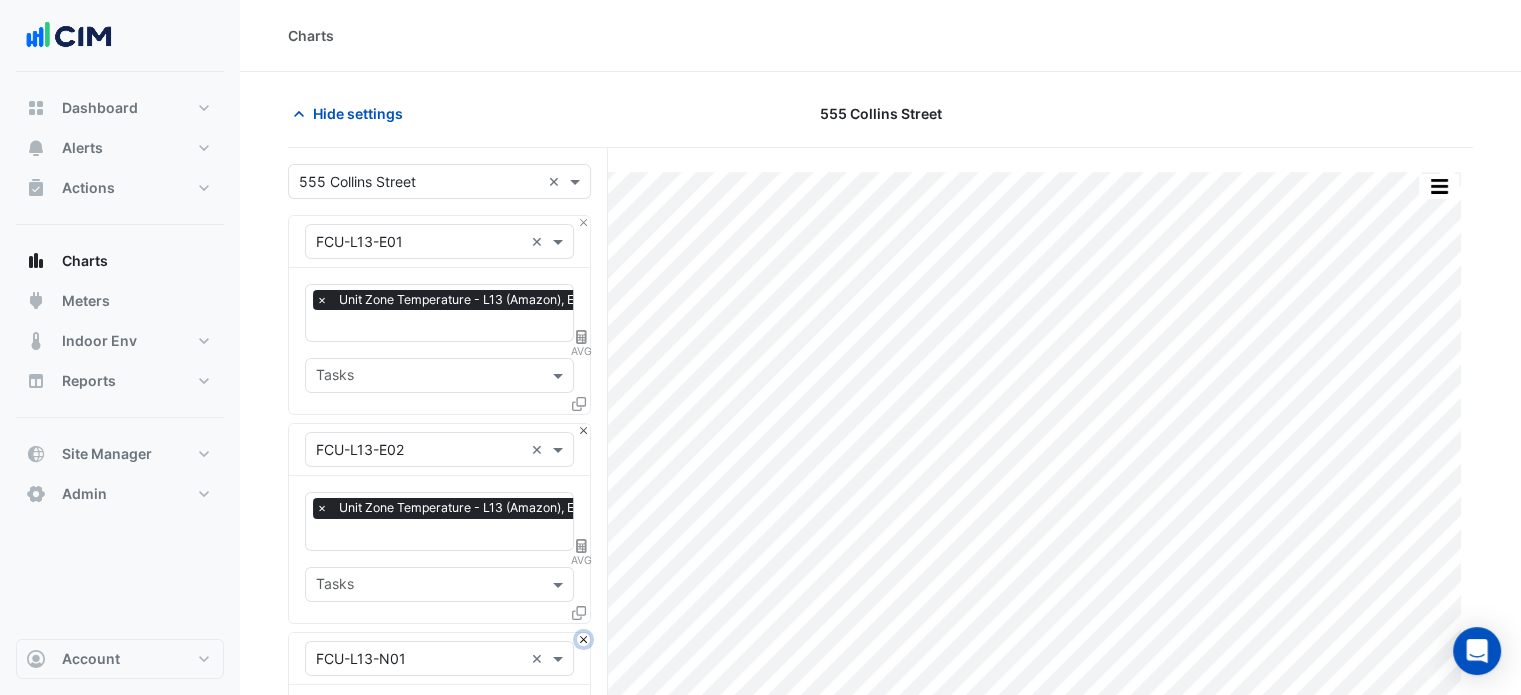 click at bounding box center [583, 639] 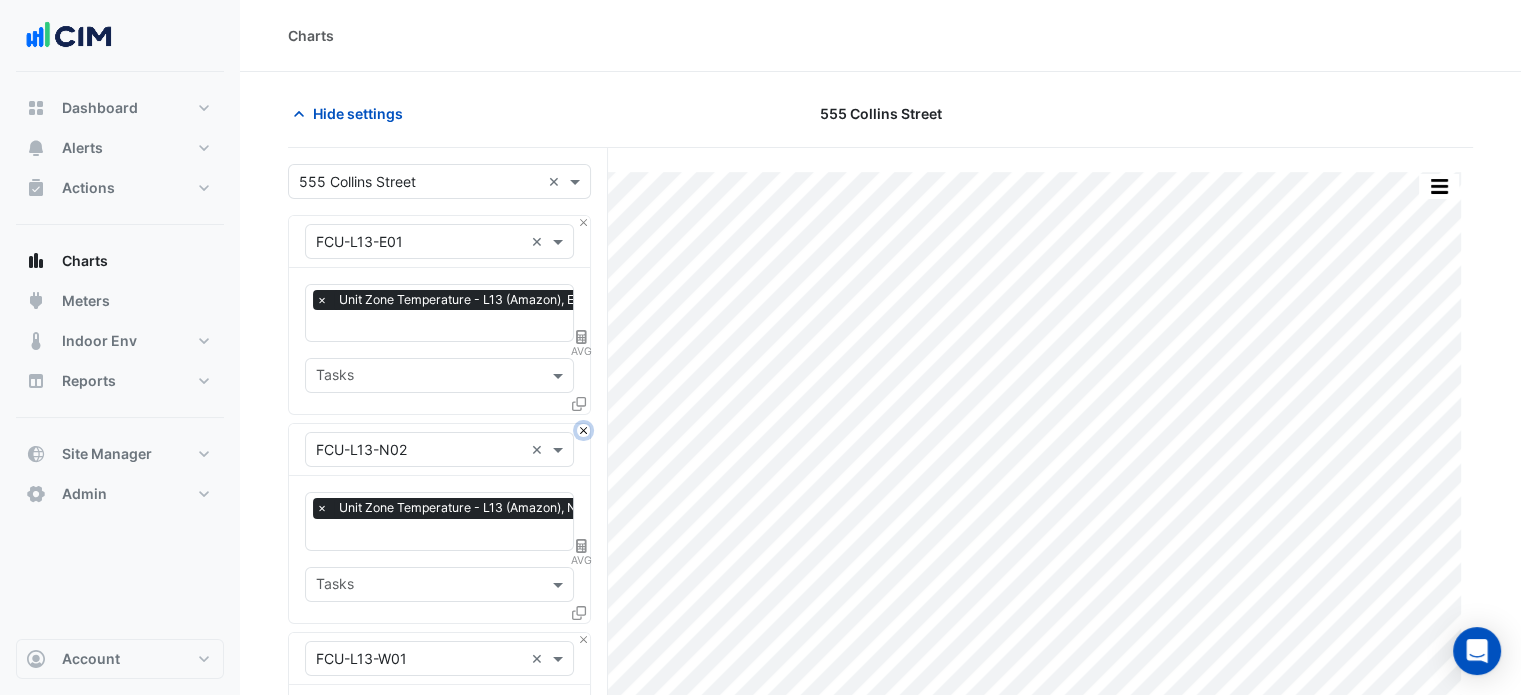 click at bounding box center [583, 430] 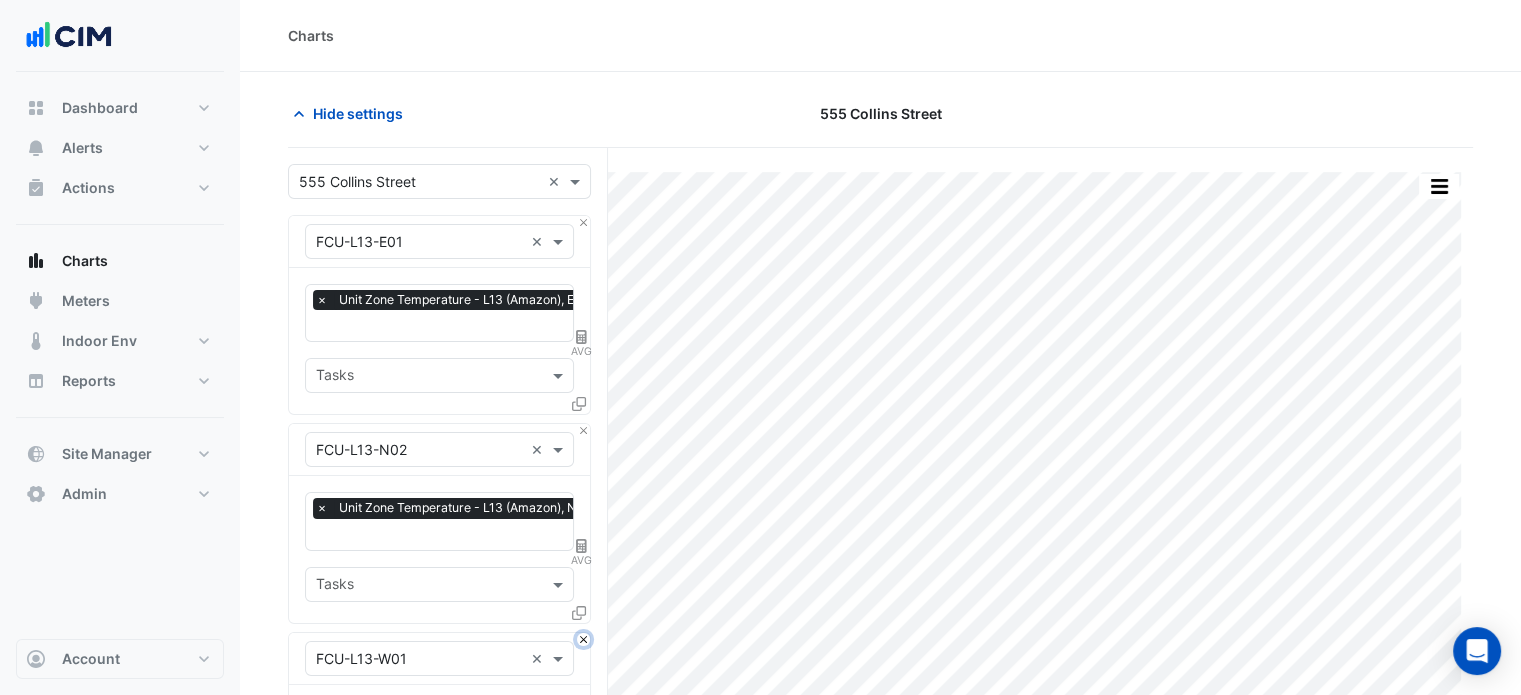 click at bounding box center [583, 639] 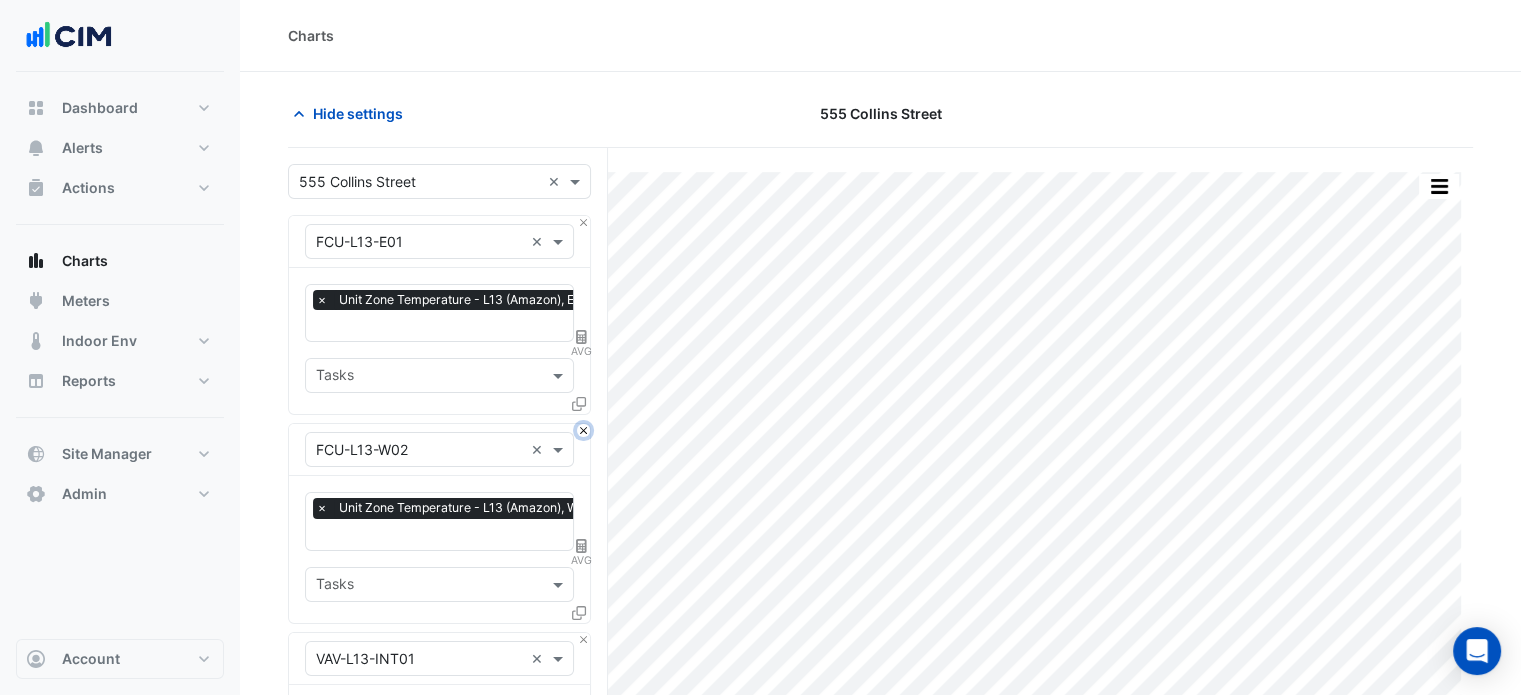 click at bounding box center [583, 430] 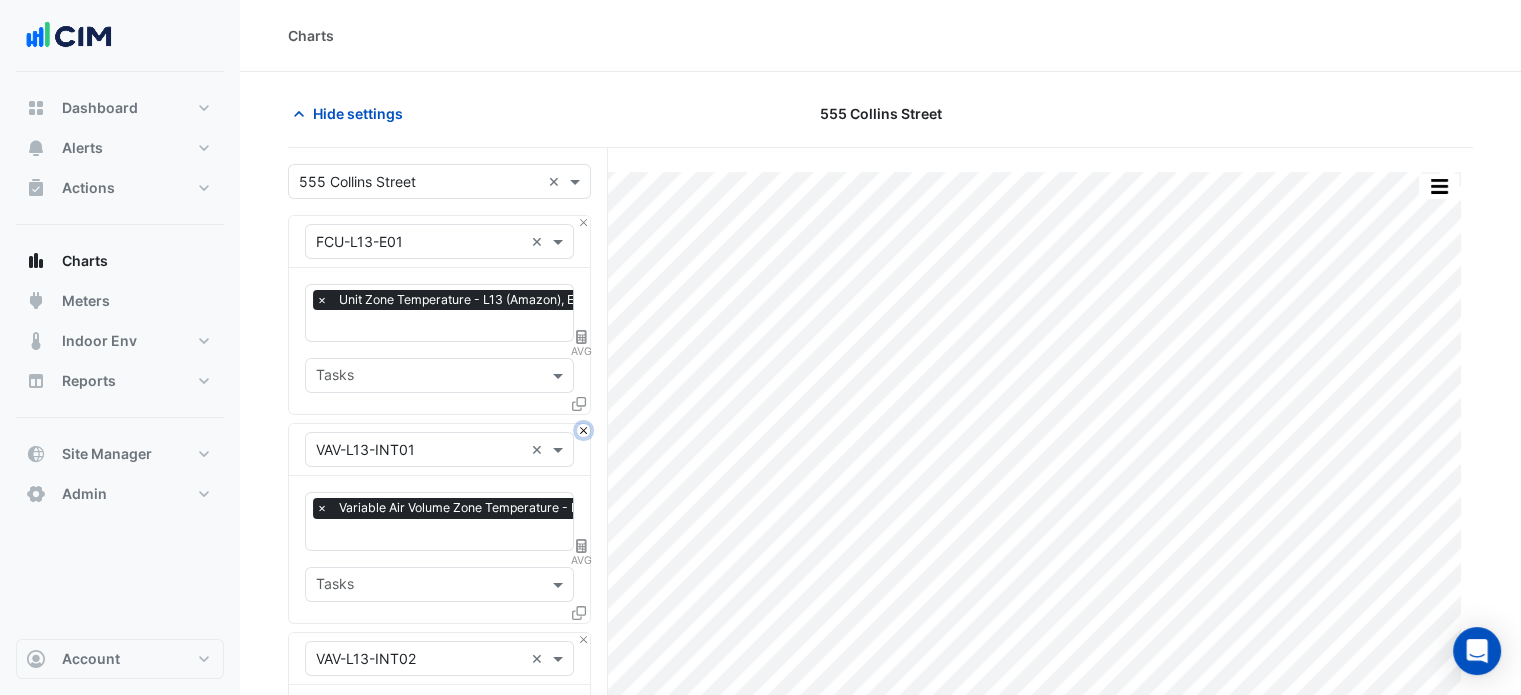 click at bounding box center (583, 430) 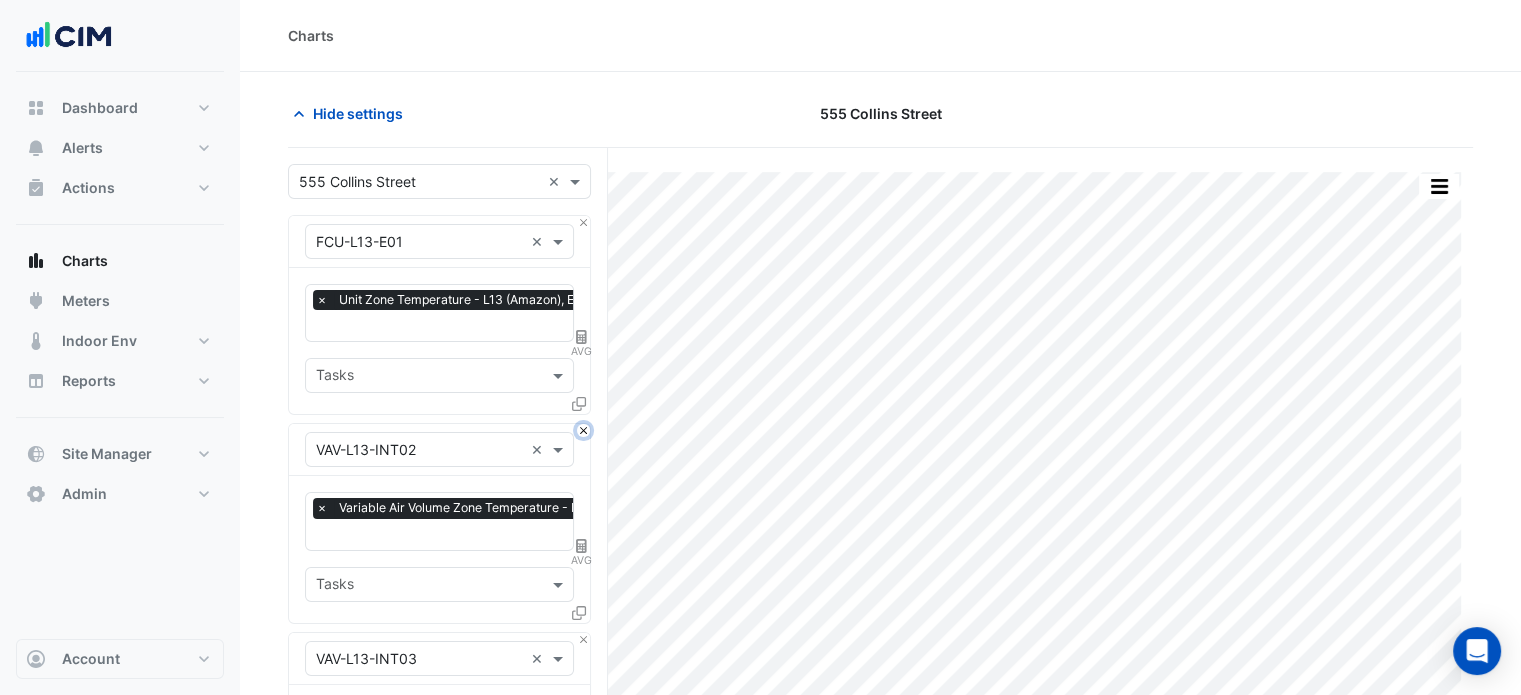 click at bounding box center [583, 430] 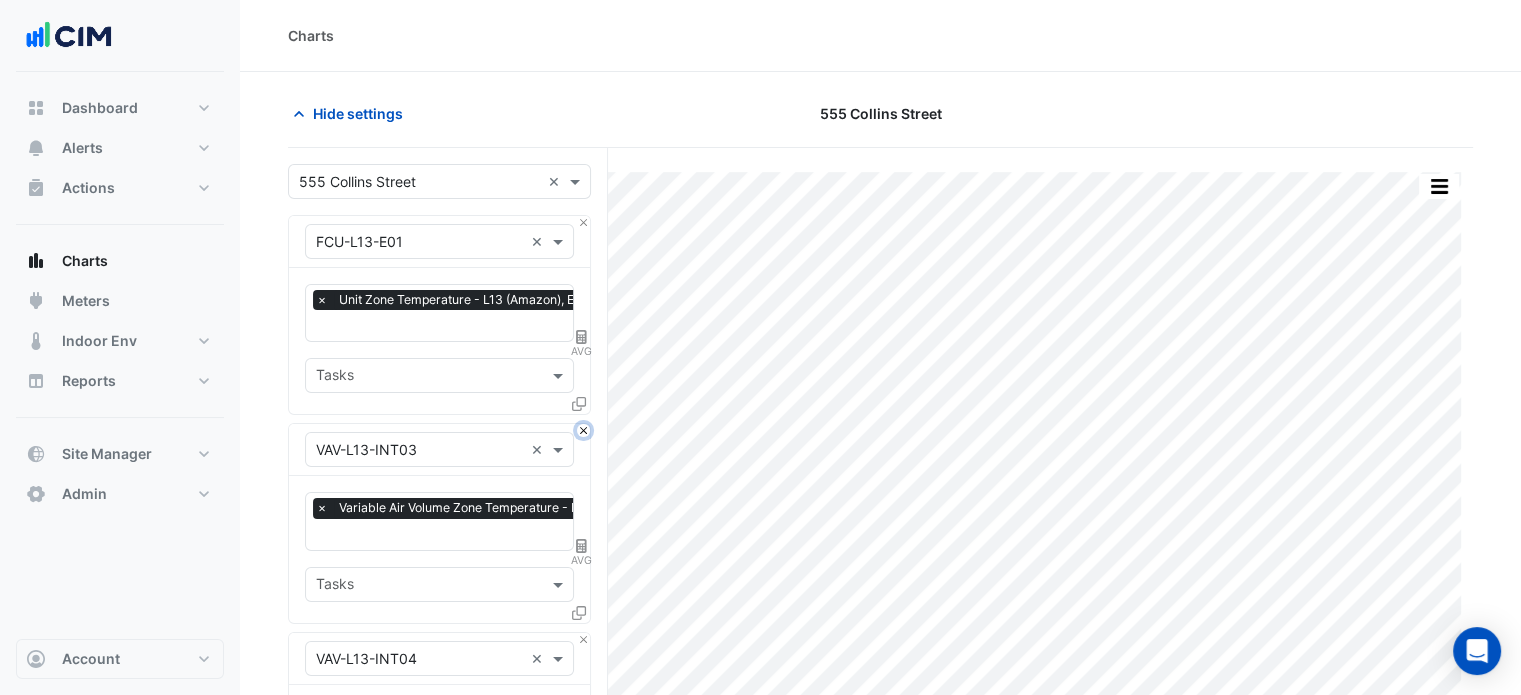 click at bounding box center (583, 430) 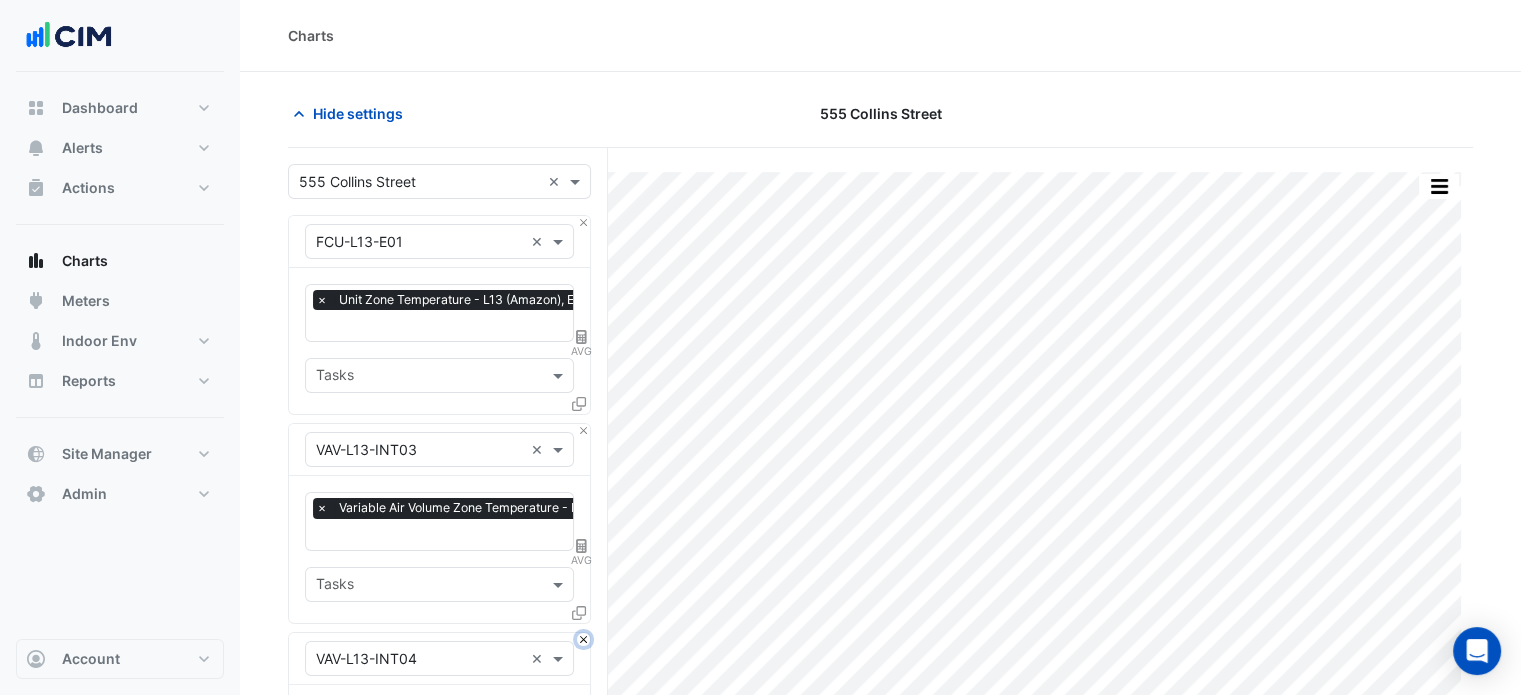 click at bounding box center (583, 639) 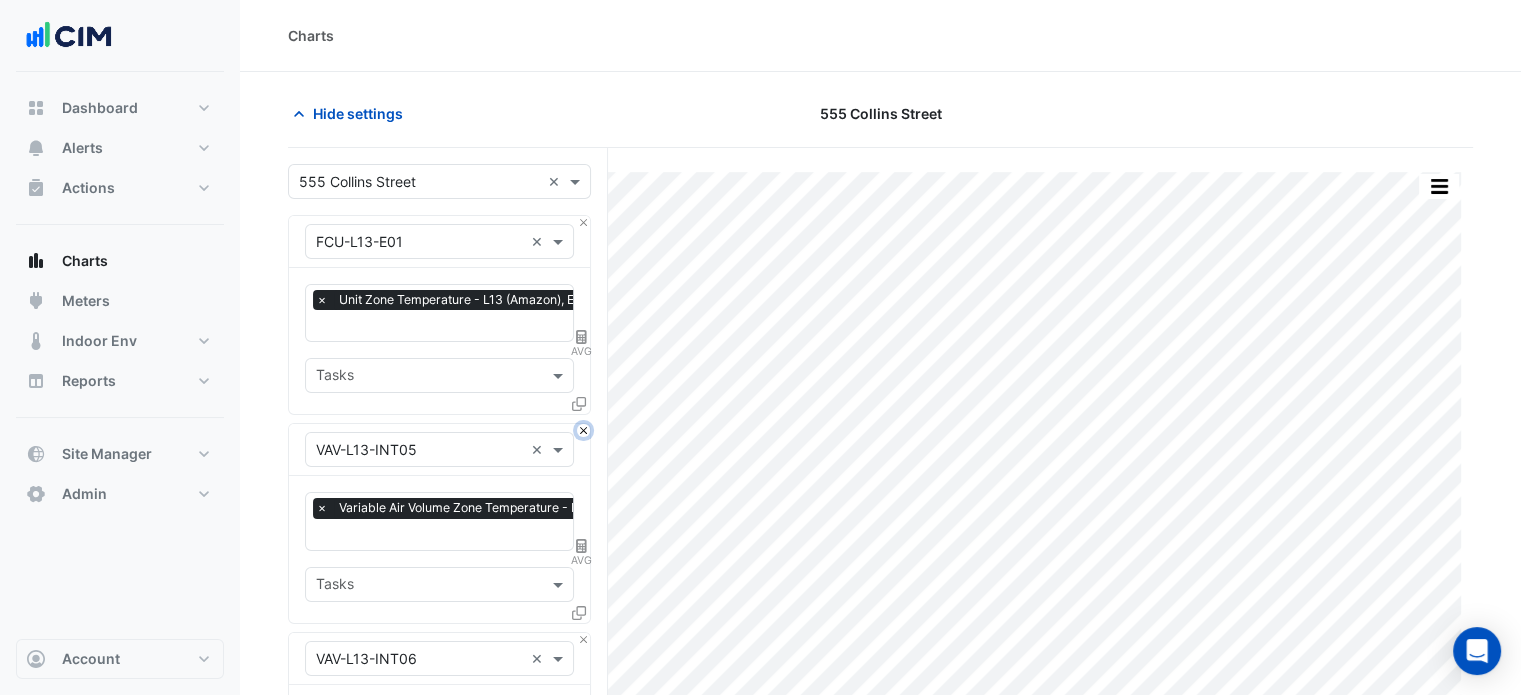 click at bounding box center (583, 430) 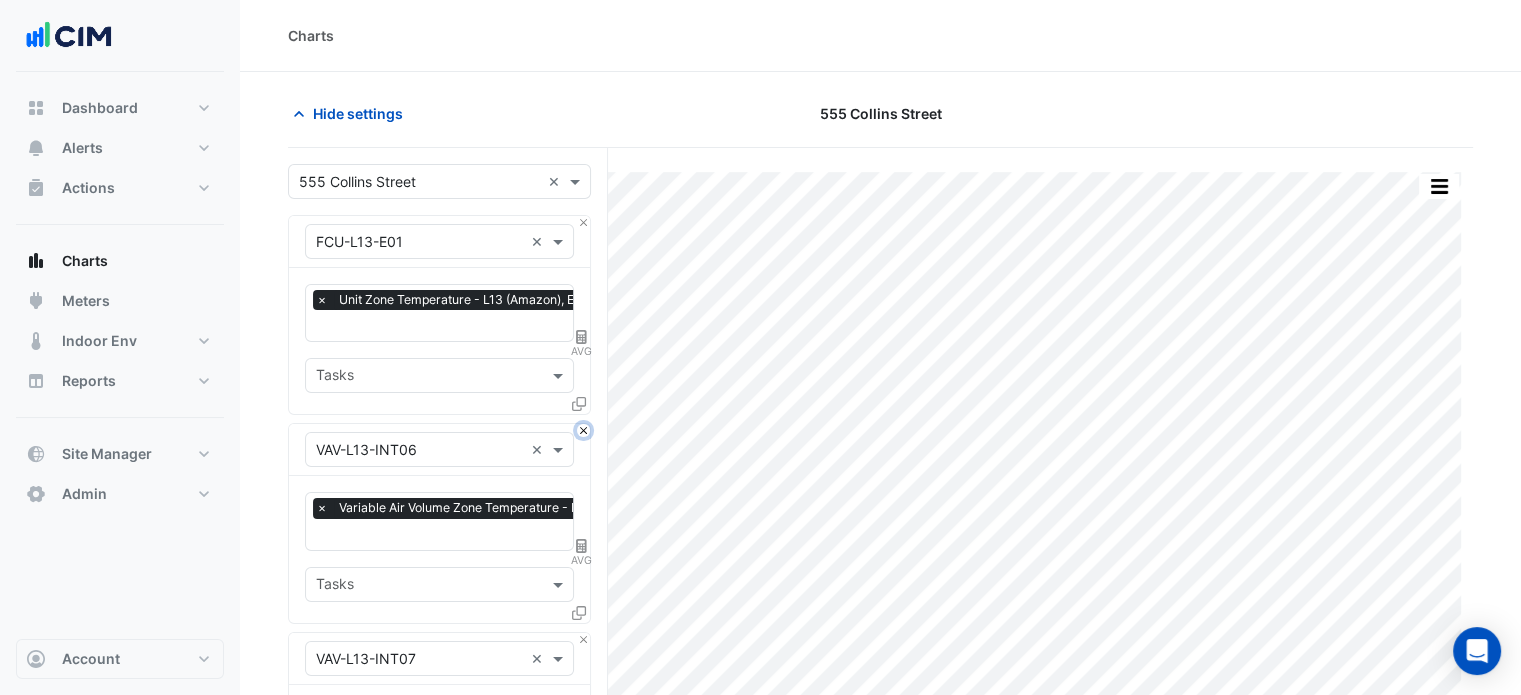click at bounding box center (583, 430) 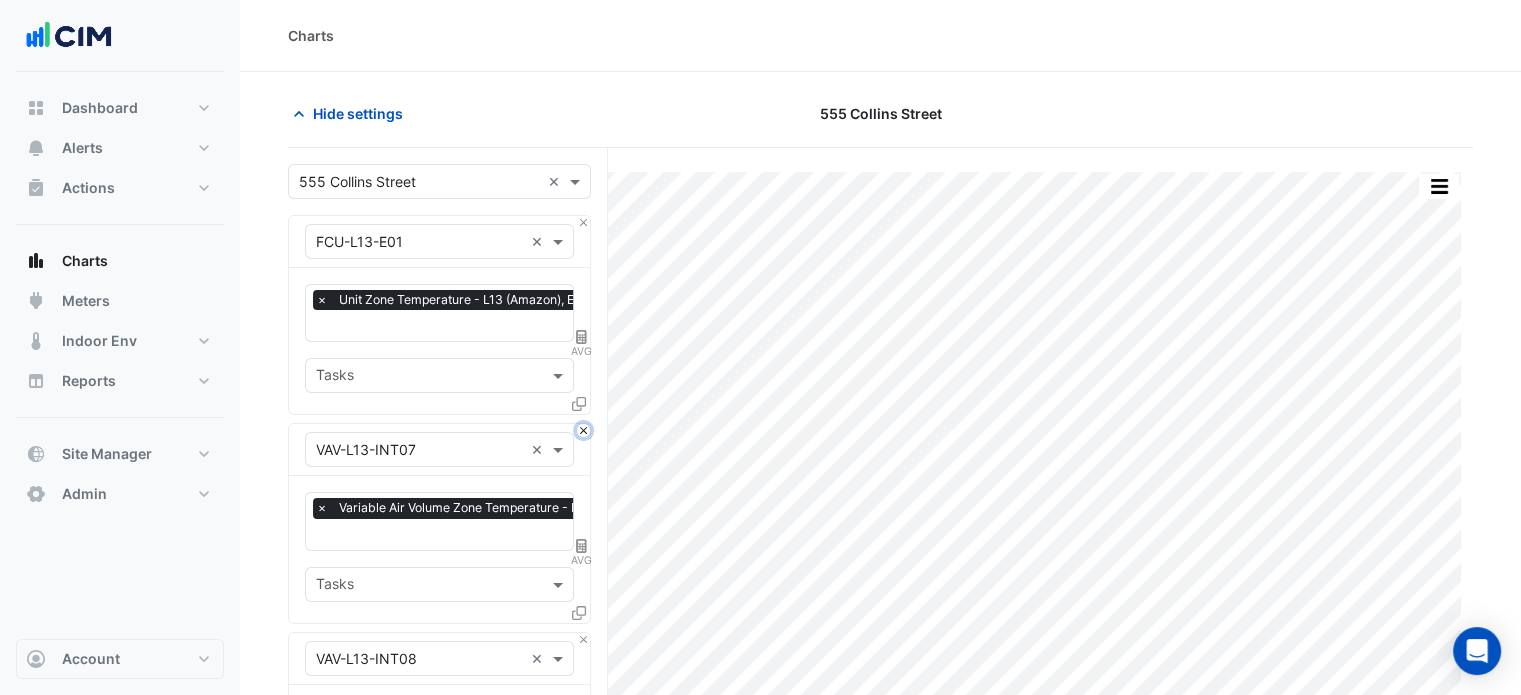 click at bounding box center (583, 430) 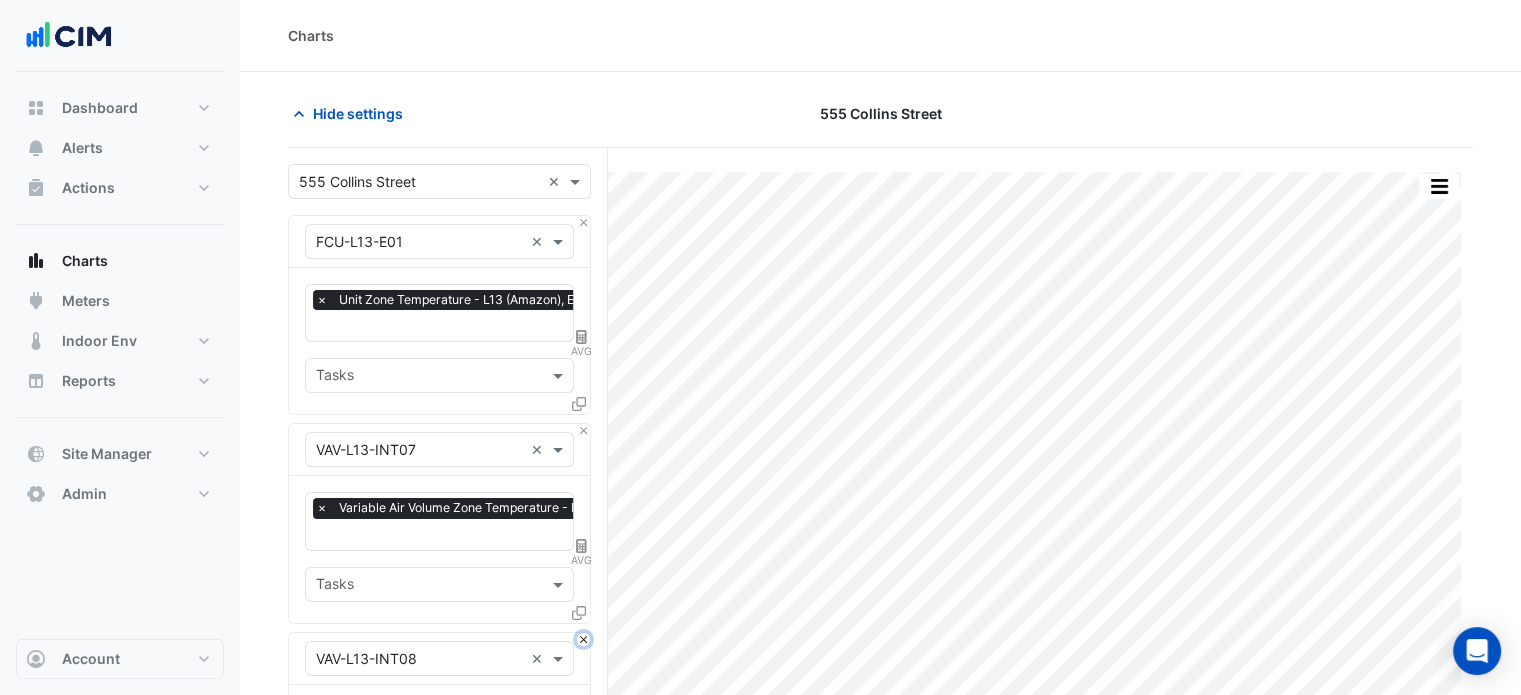 click at bounding box center (583, 639) 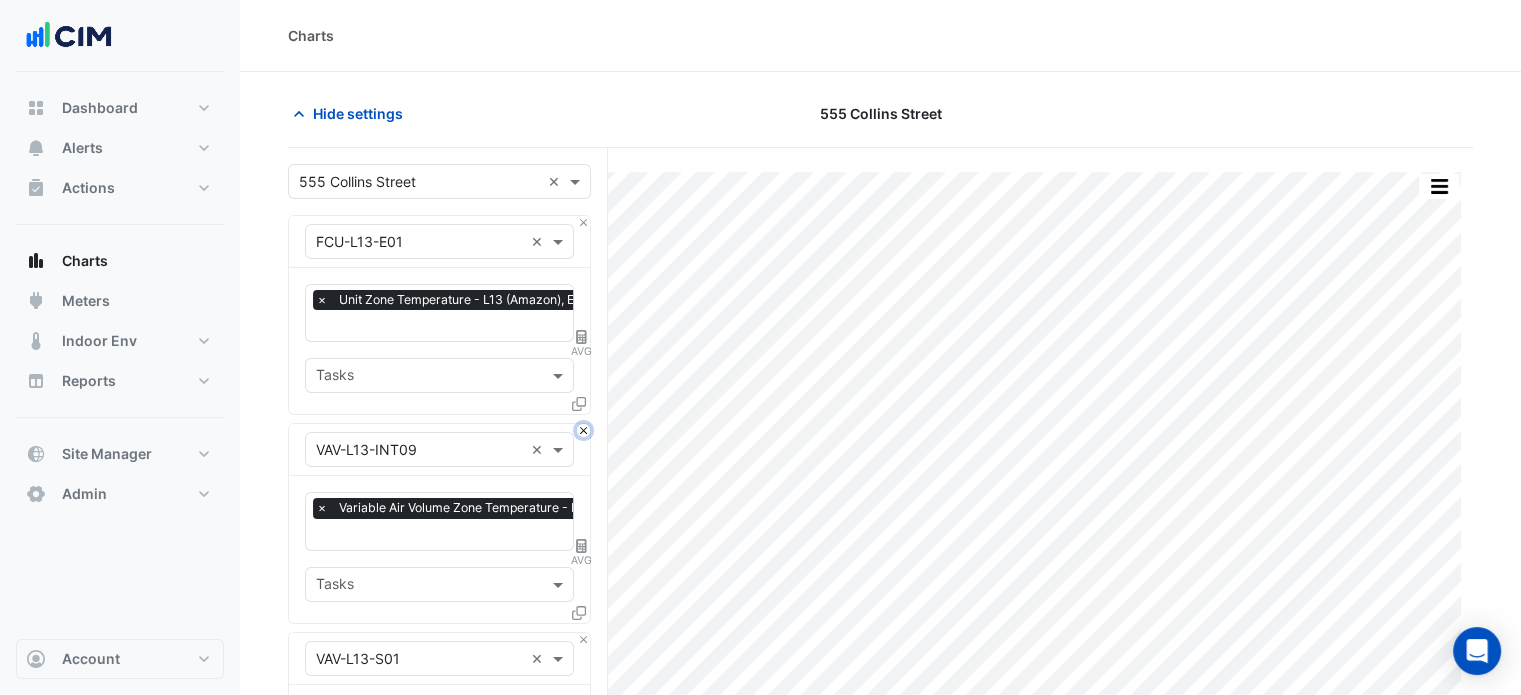 click at bounding box center [583, 430] 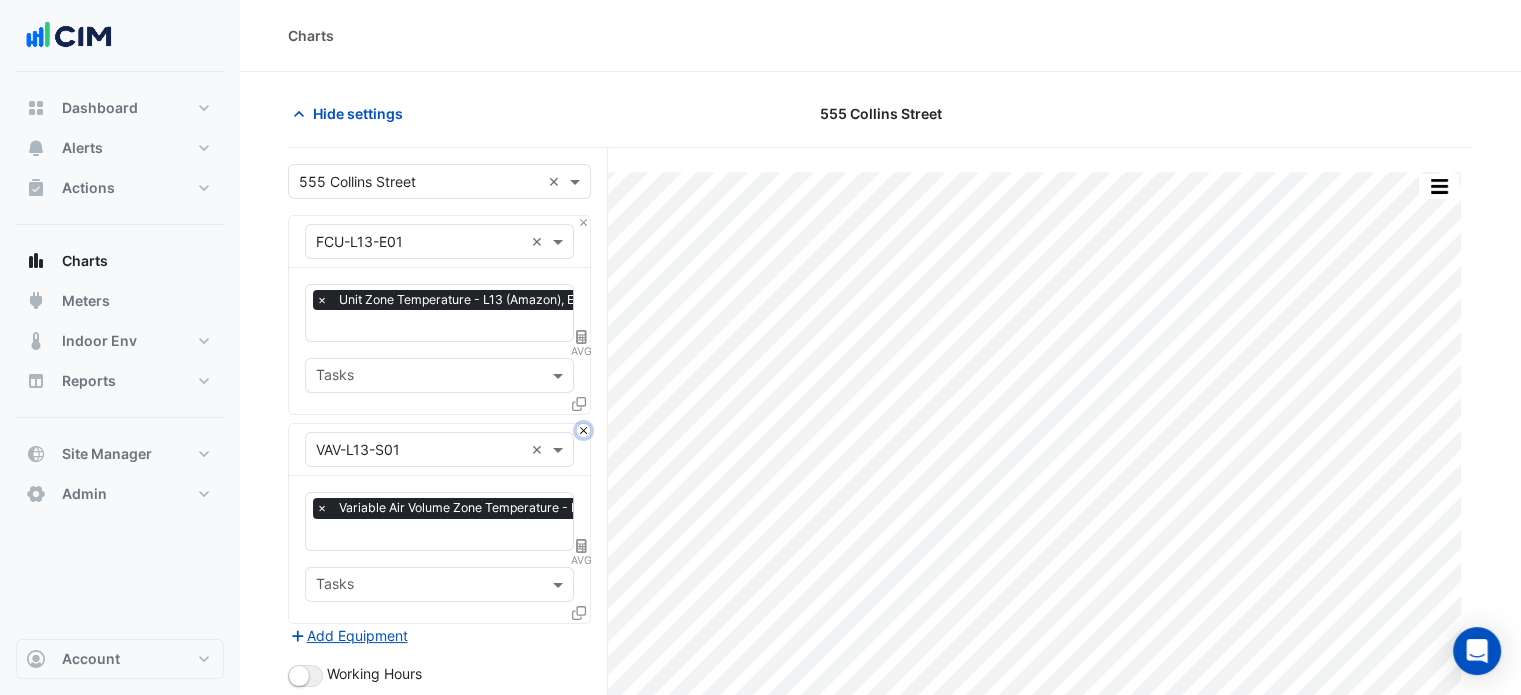click at bounding box center (583, 430) 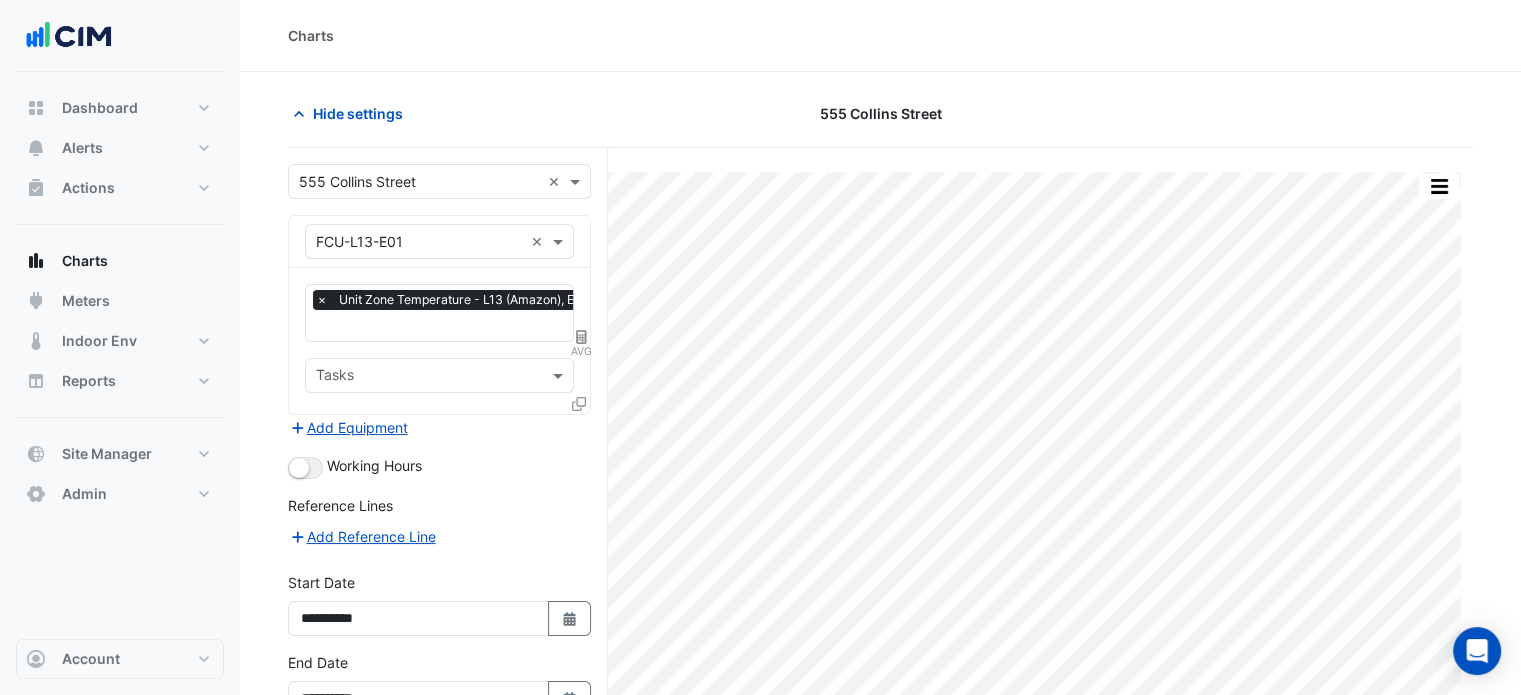 click on "Add Equipment" at bounding box center (439, 427) 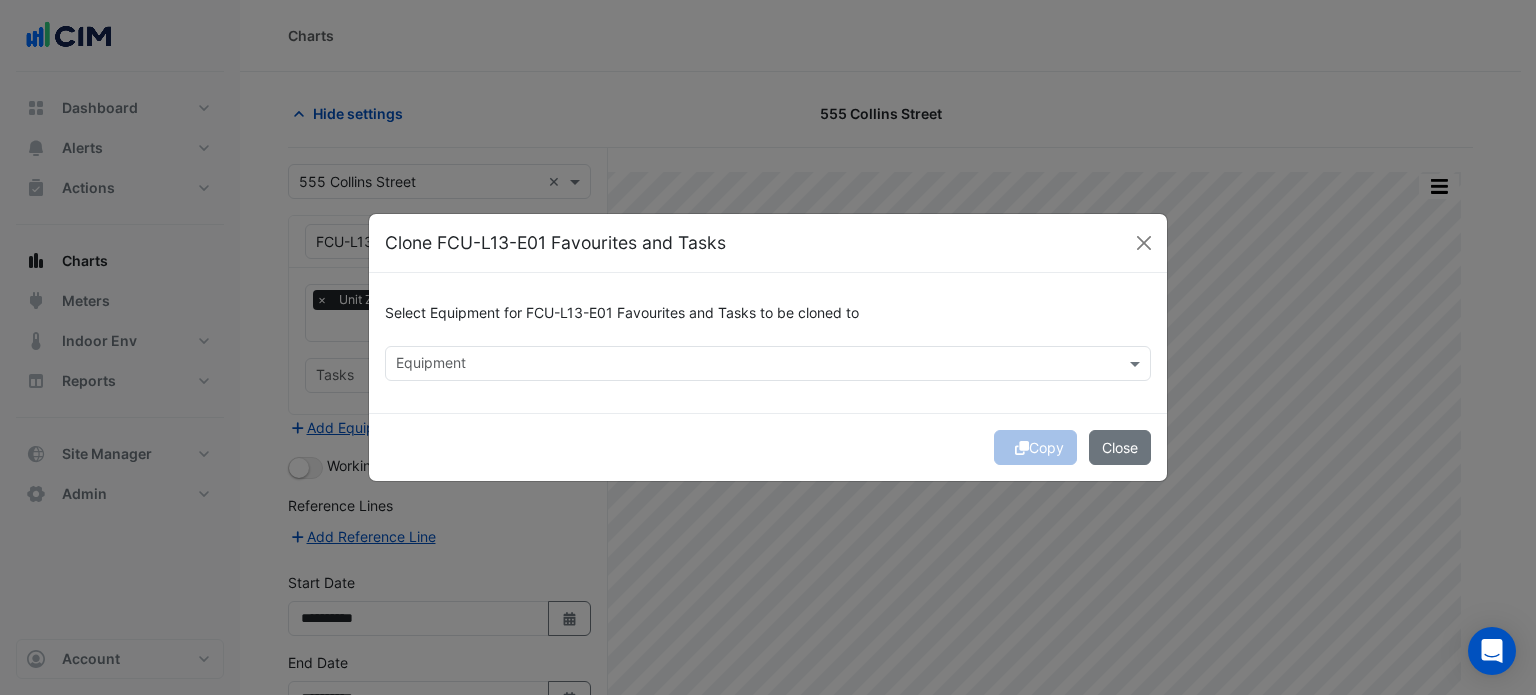 click on "Equipment" 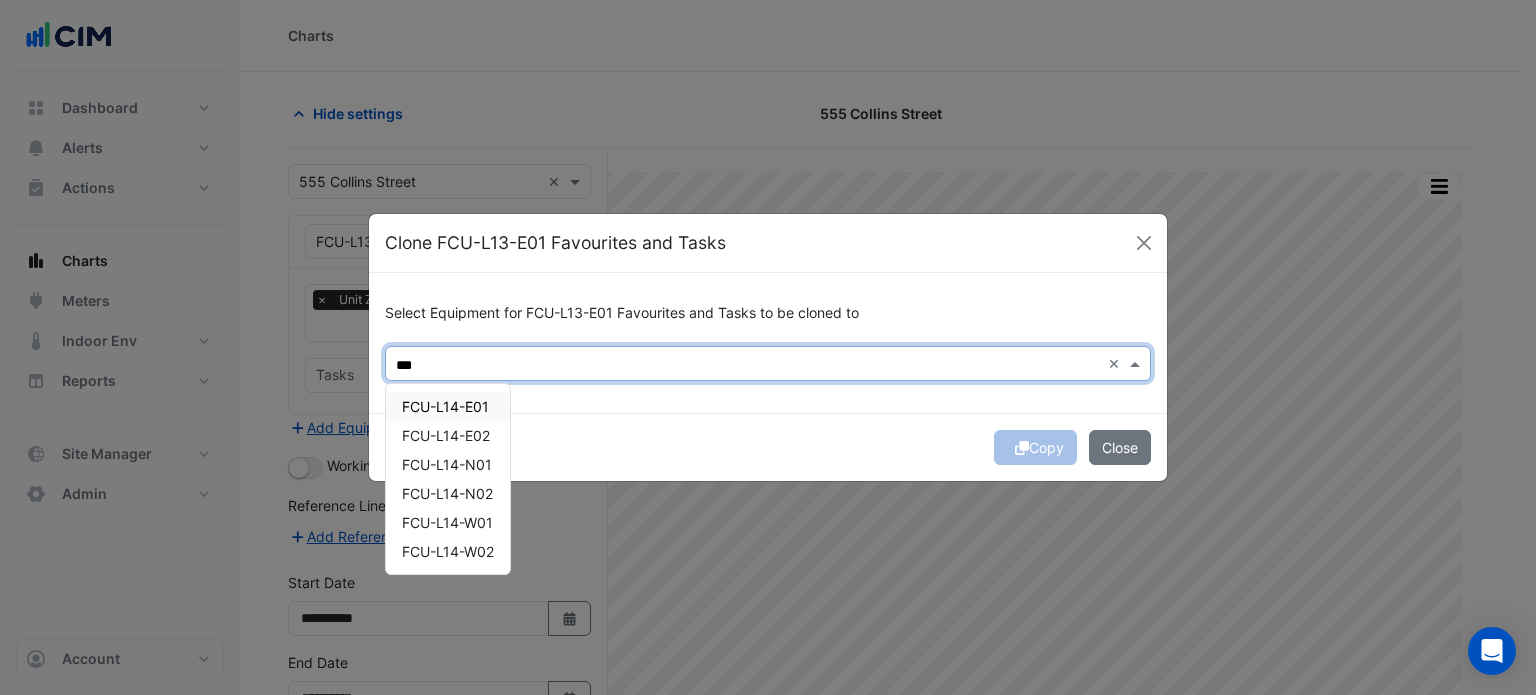click on "FCU-L14-E01" at bounding box center (445, 406) 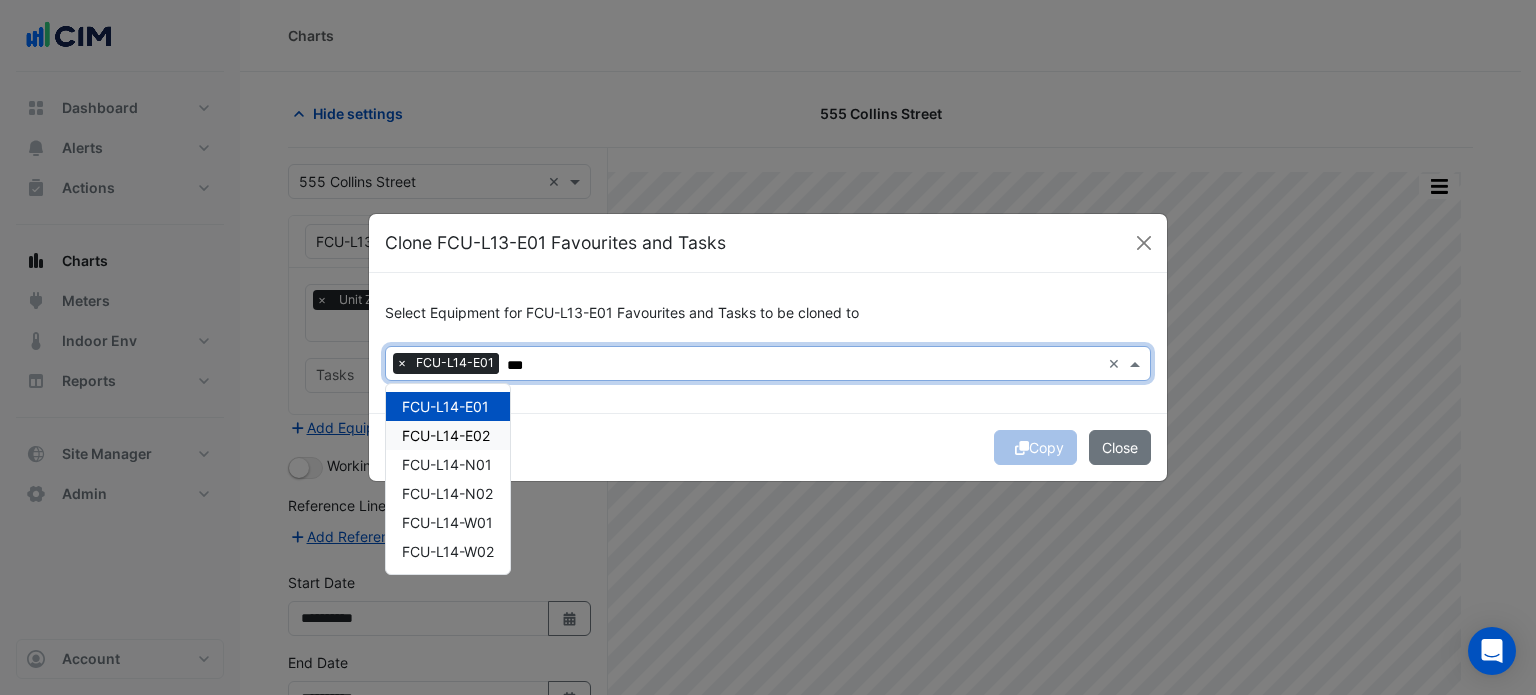 click on "FCU-L14-E02" at bounding box center (446, 435) 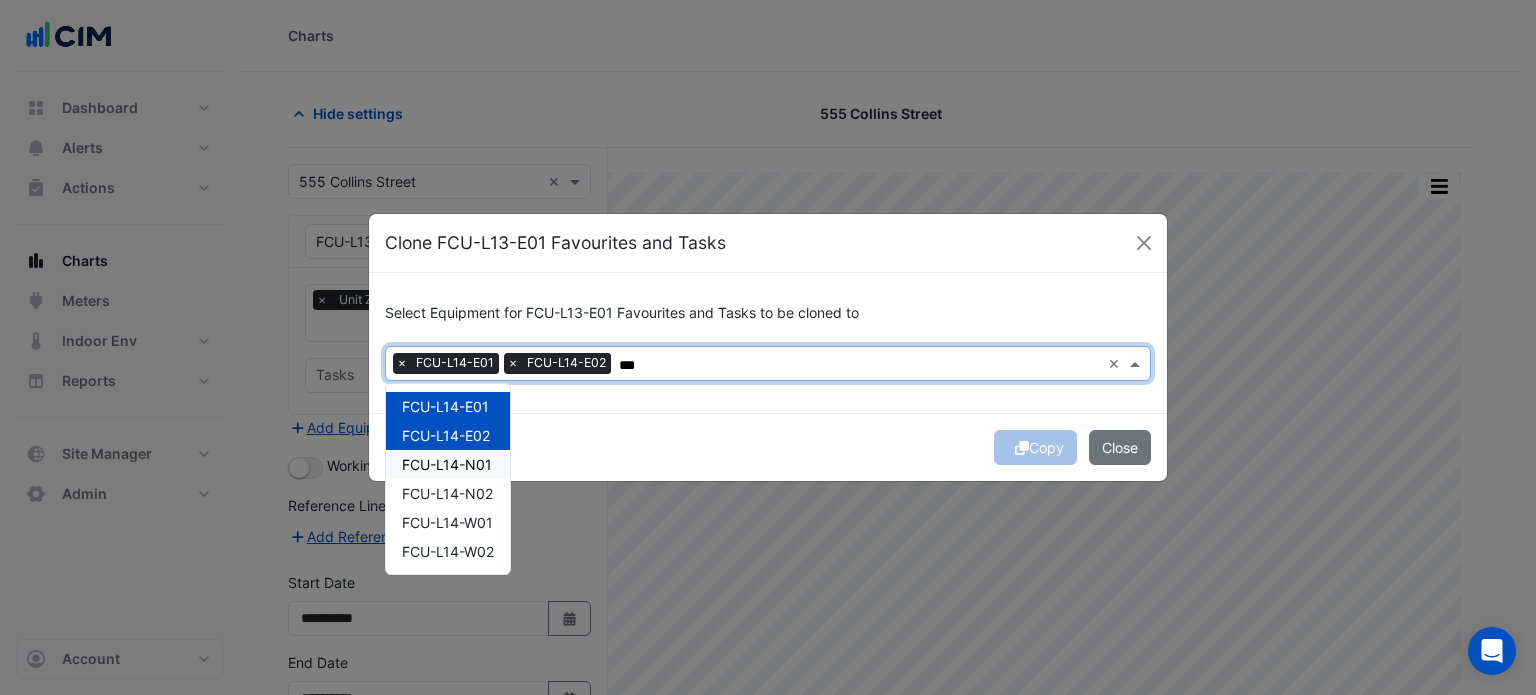 click on "FCU-L14-N01" at bounding box center [447, 464] 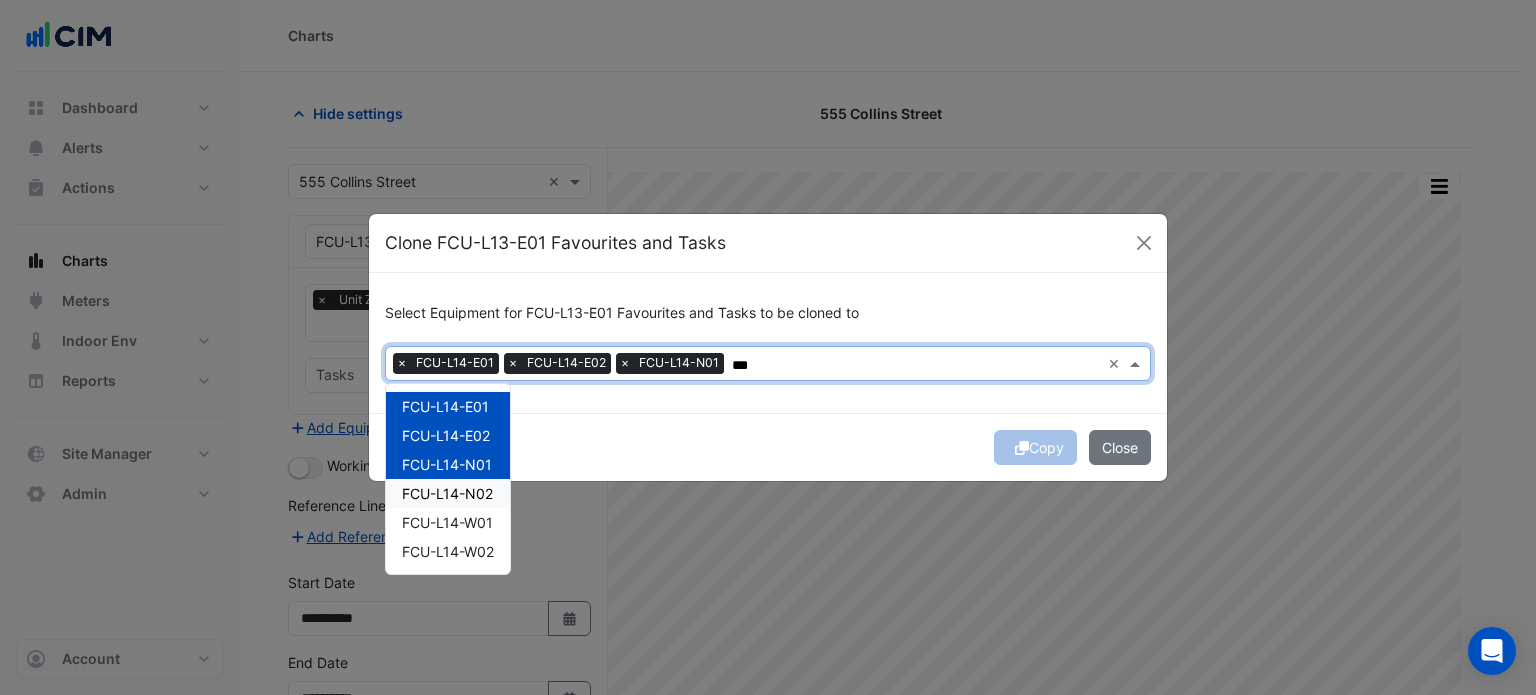 click on "FCU-L14-N02" at bounding box center (448, 493) 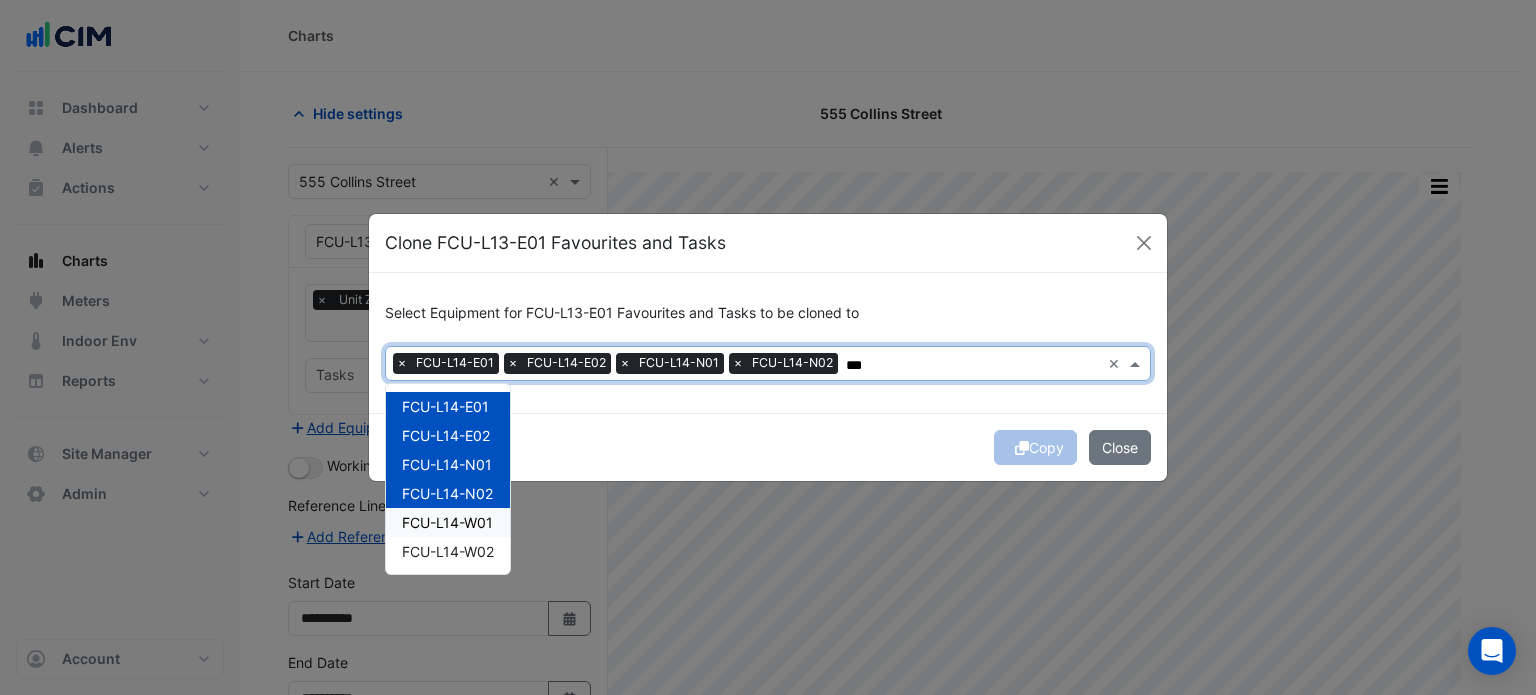 click on "FCU-L14-W01" at bounding box center (447, 522) 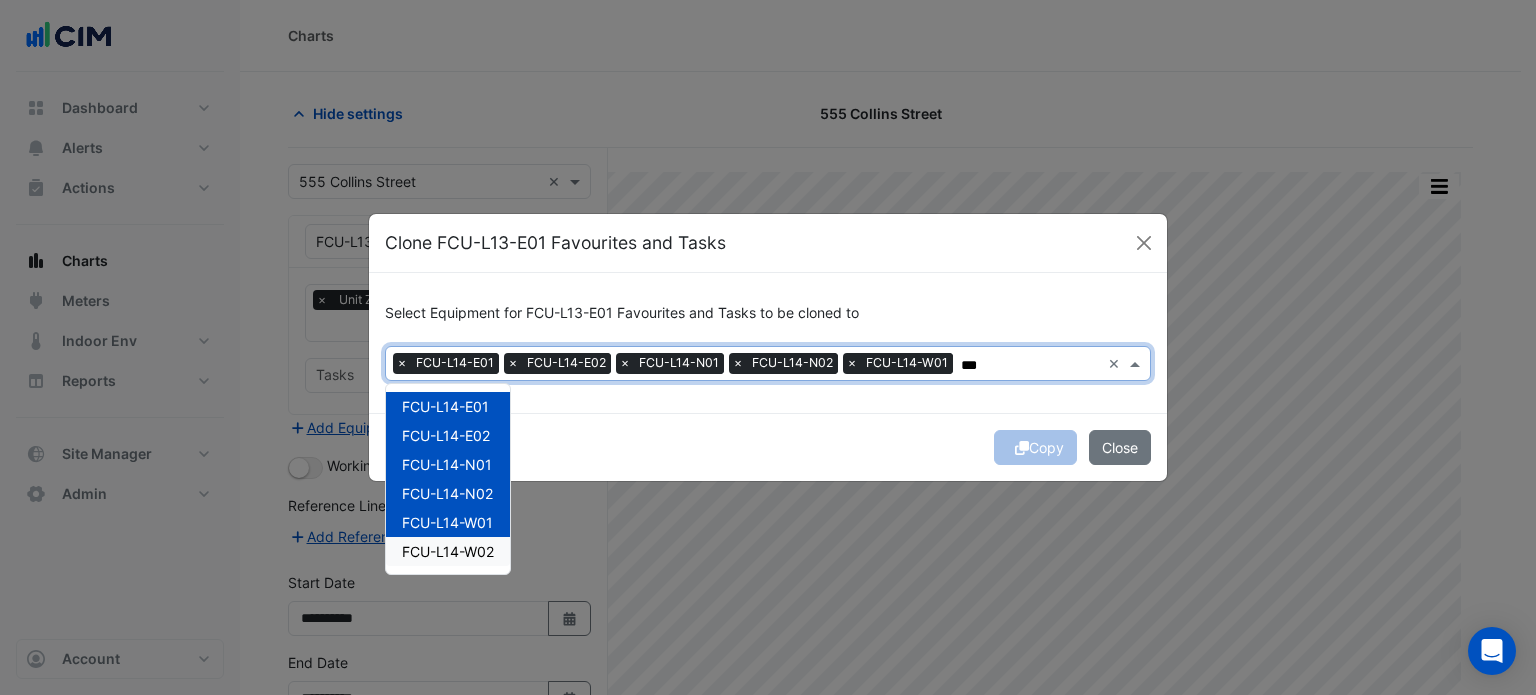 click on "FCU-L14-W02" at bounding box center (448, 551) 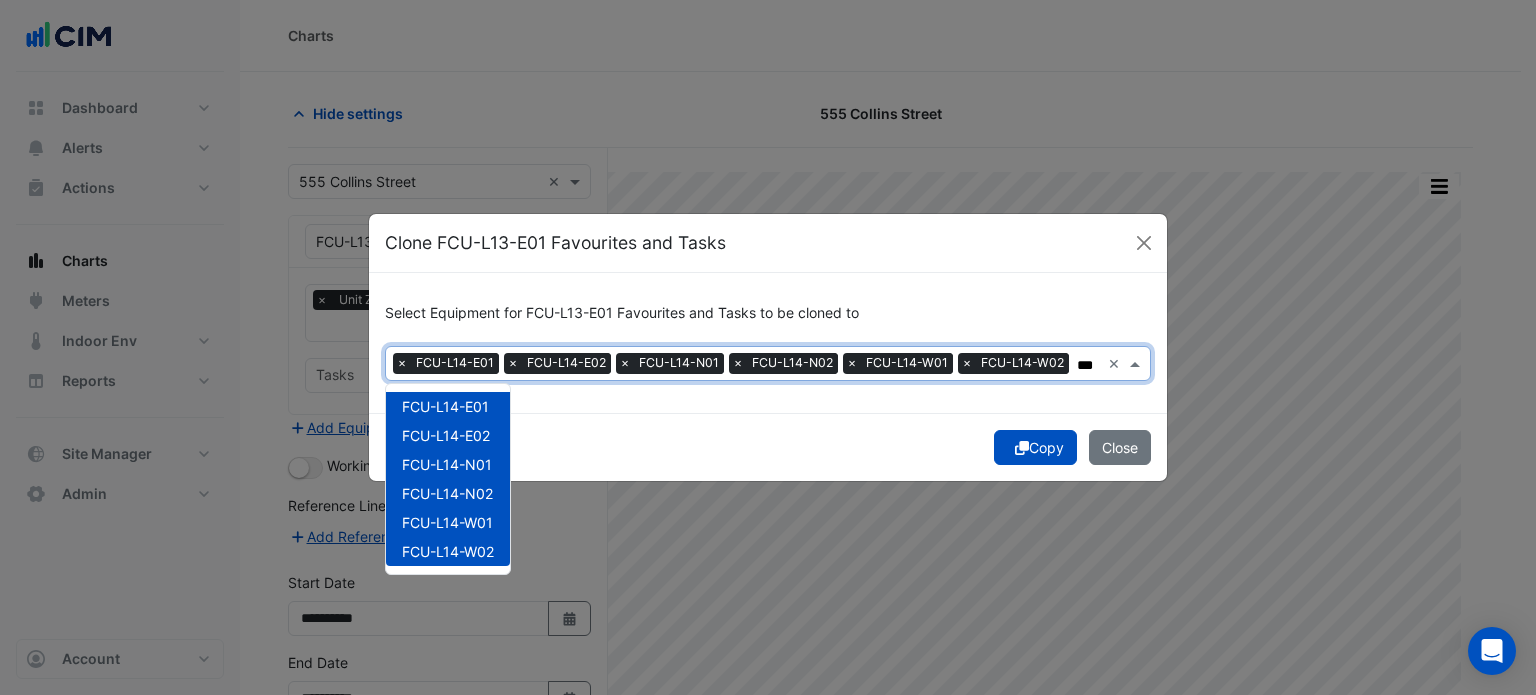 type on "***" 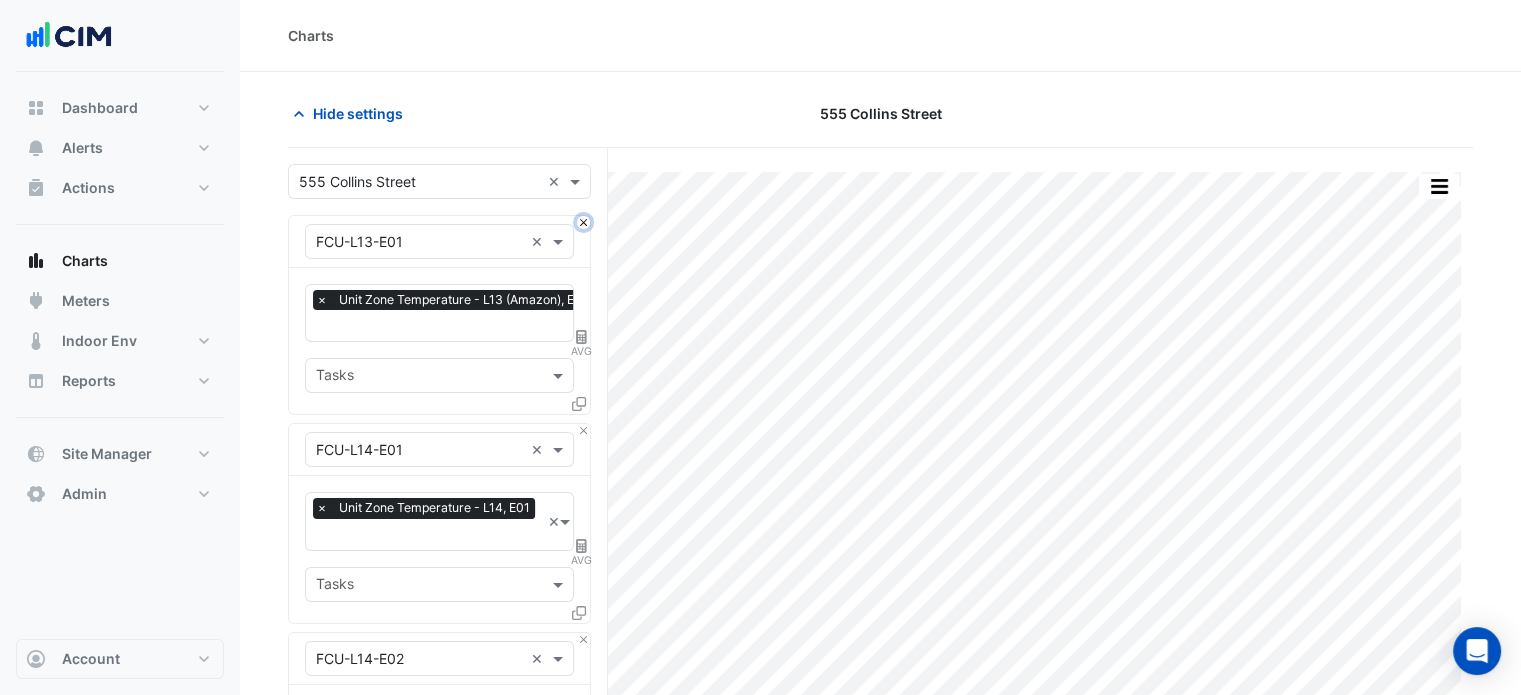 click at bounding box center (583, 222) 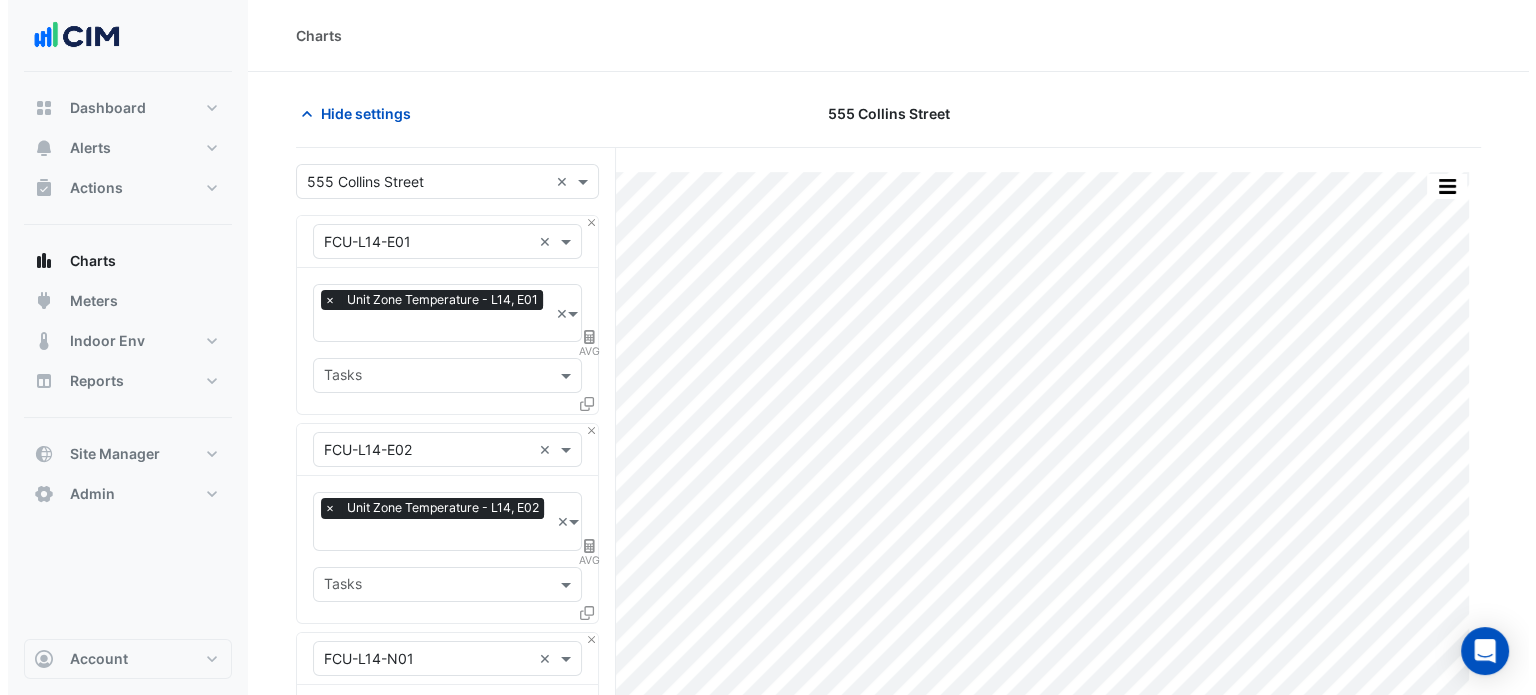 scroll, scrollTop: 1145, scrollLeft: 0, axis: vertical 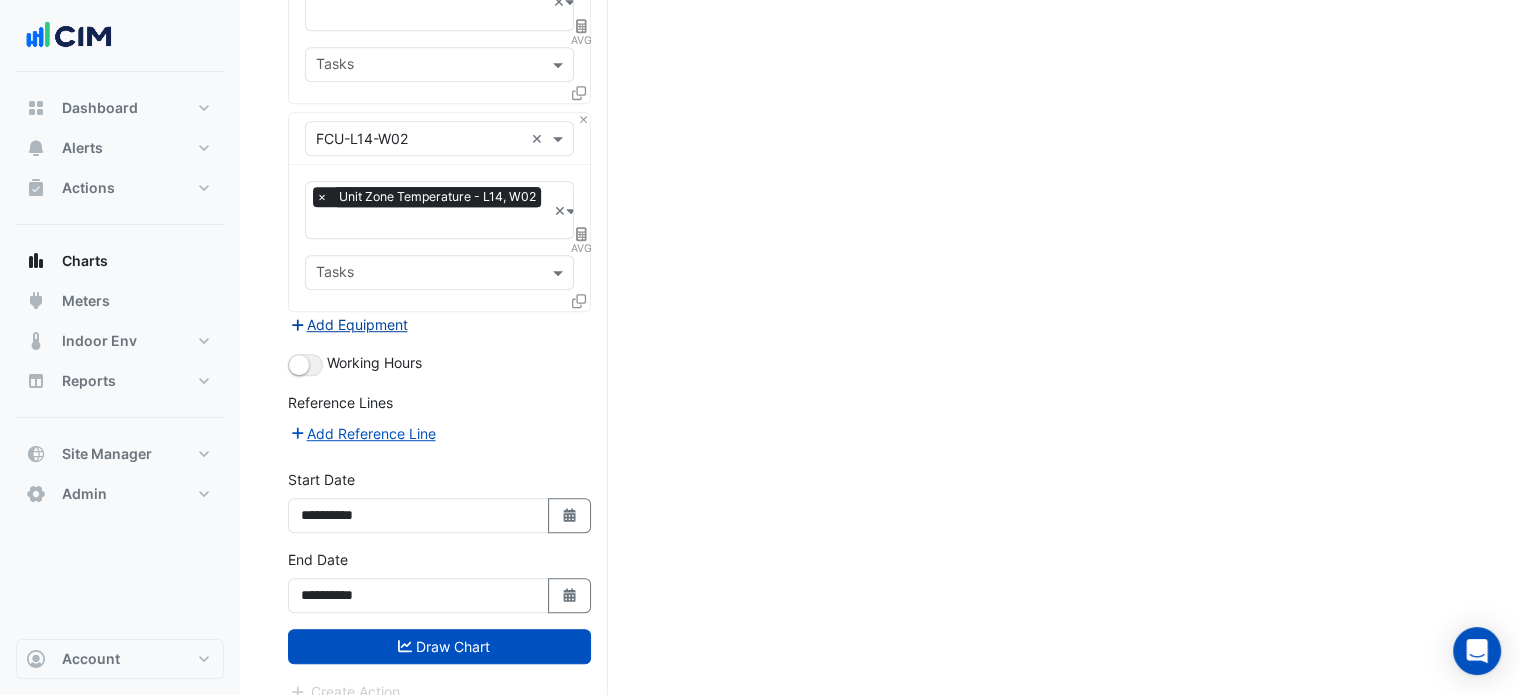 click on "Add Equipment" at bounding box center [348, 324] 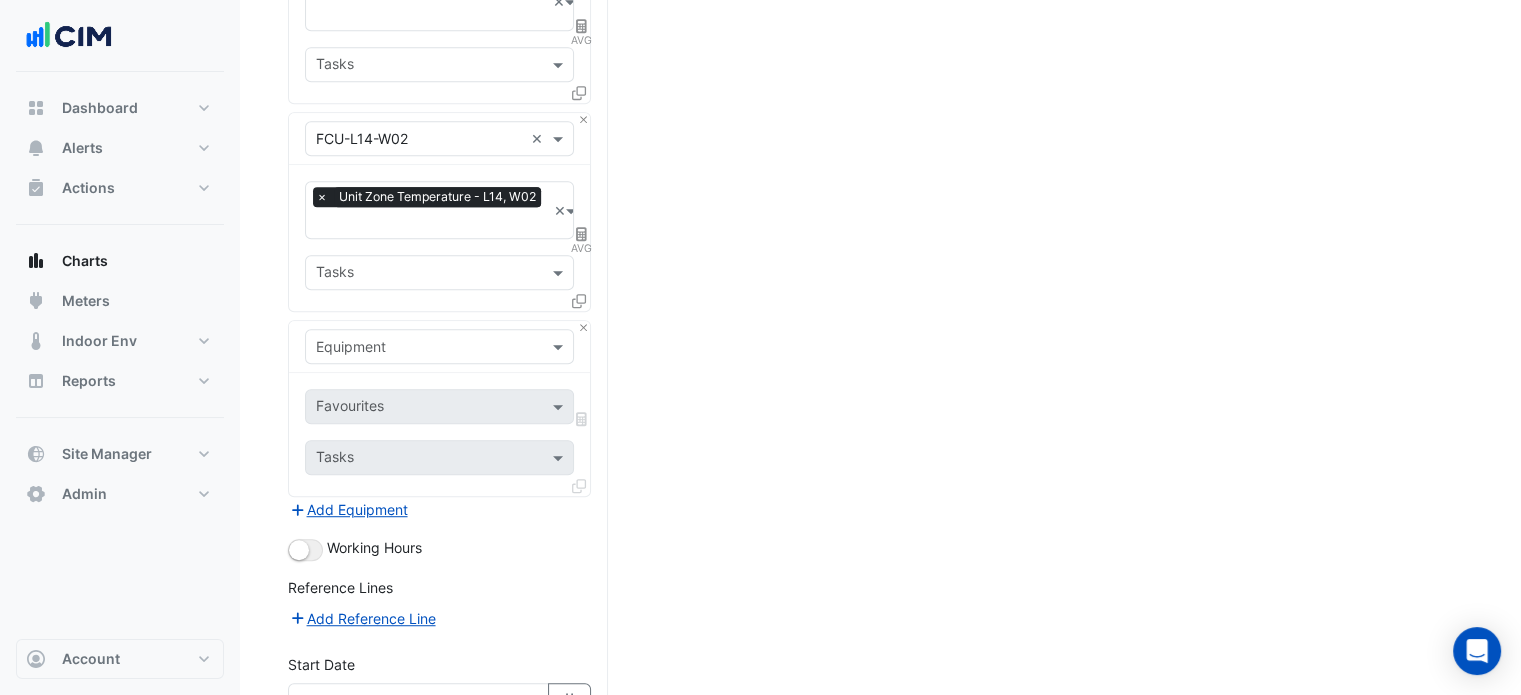 click at bounding box center (419, 347) 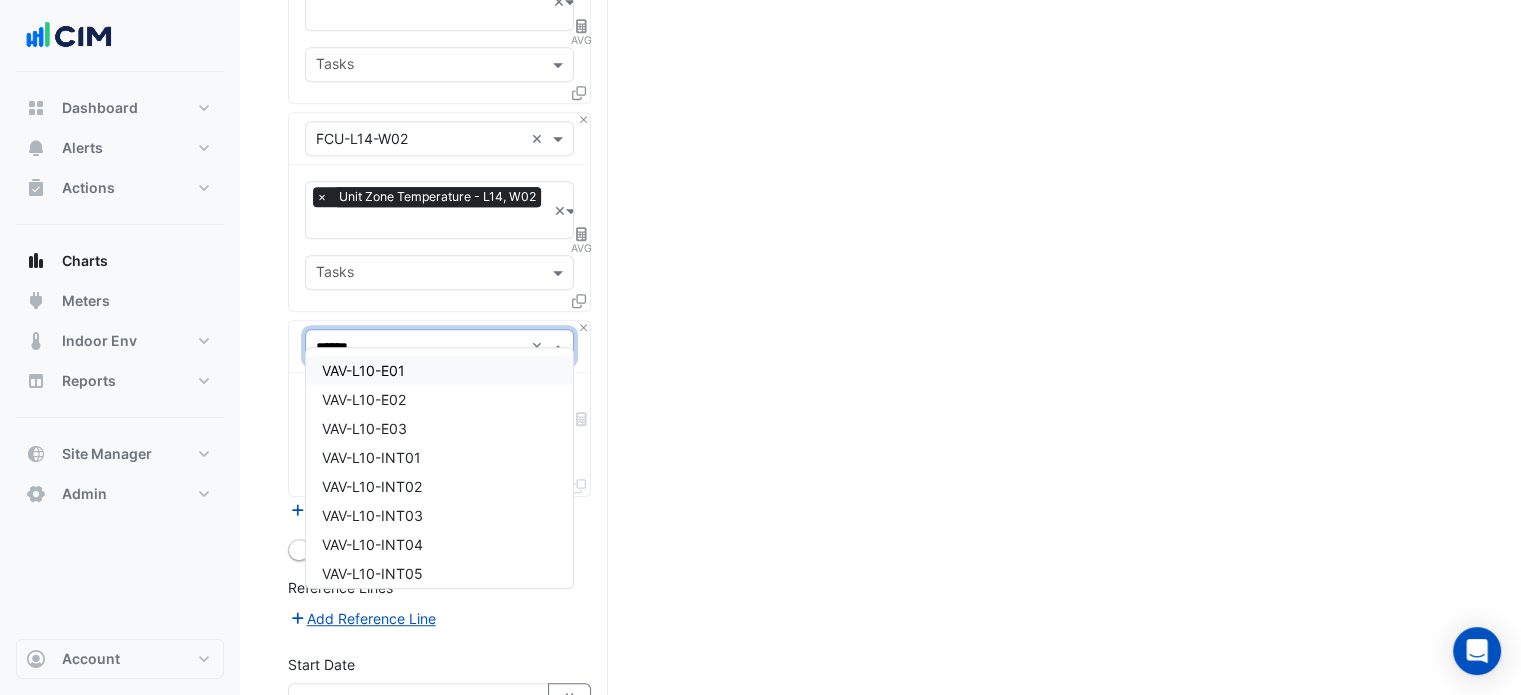 type on "*******" 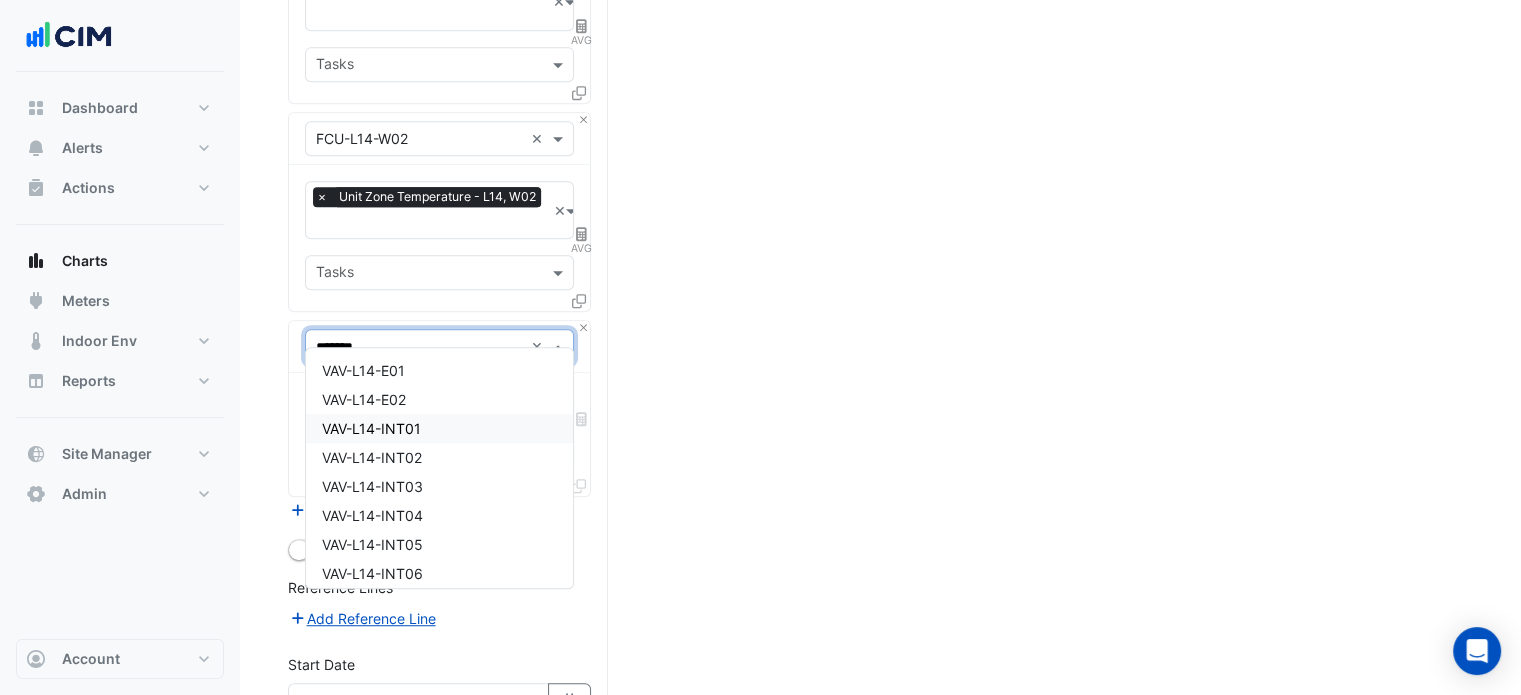 click on "VAV-L14-INT01" at bounding box center (440, 428) 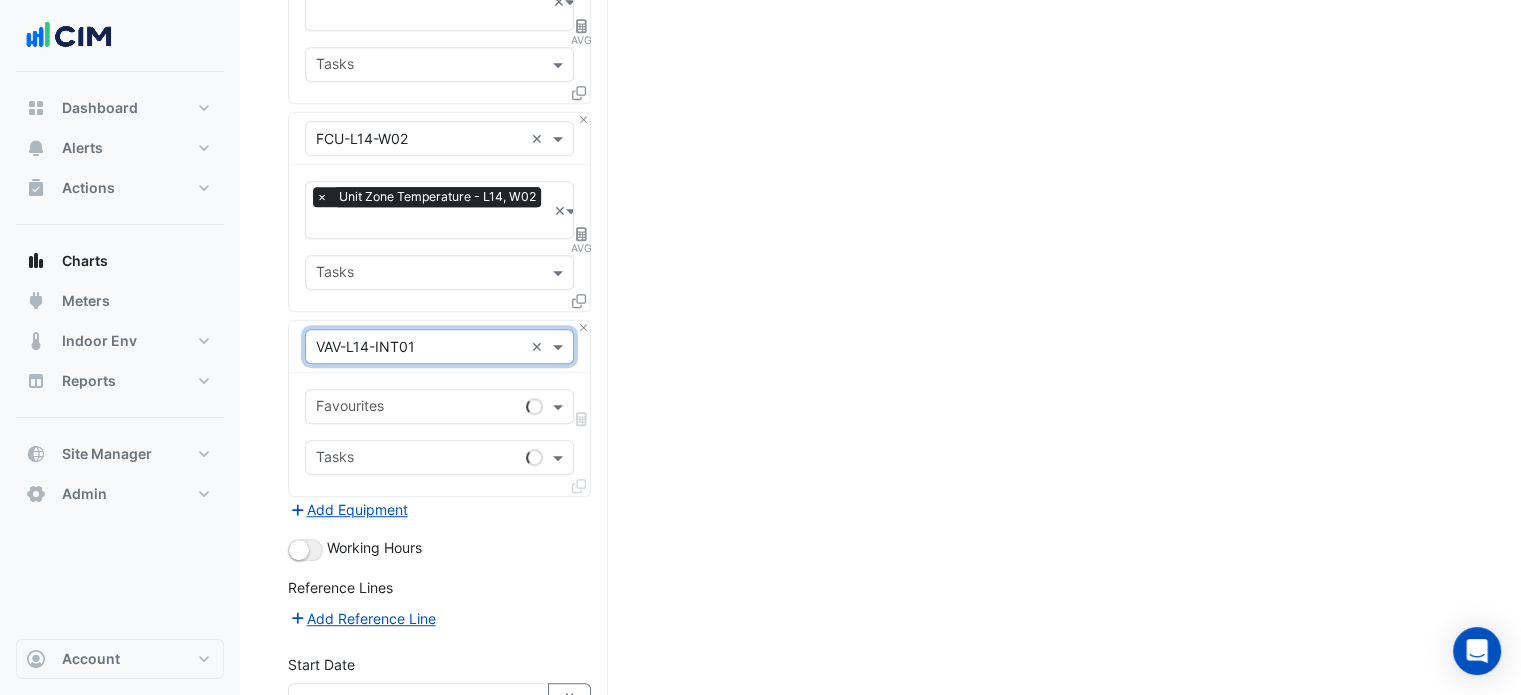 click at bounding box center [417, 408] 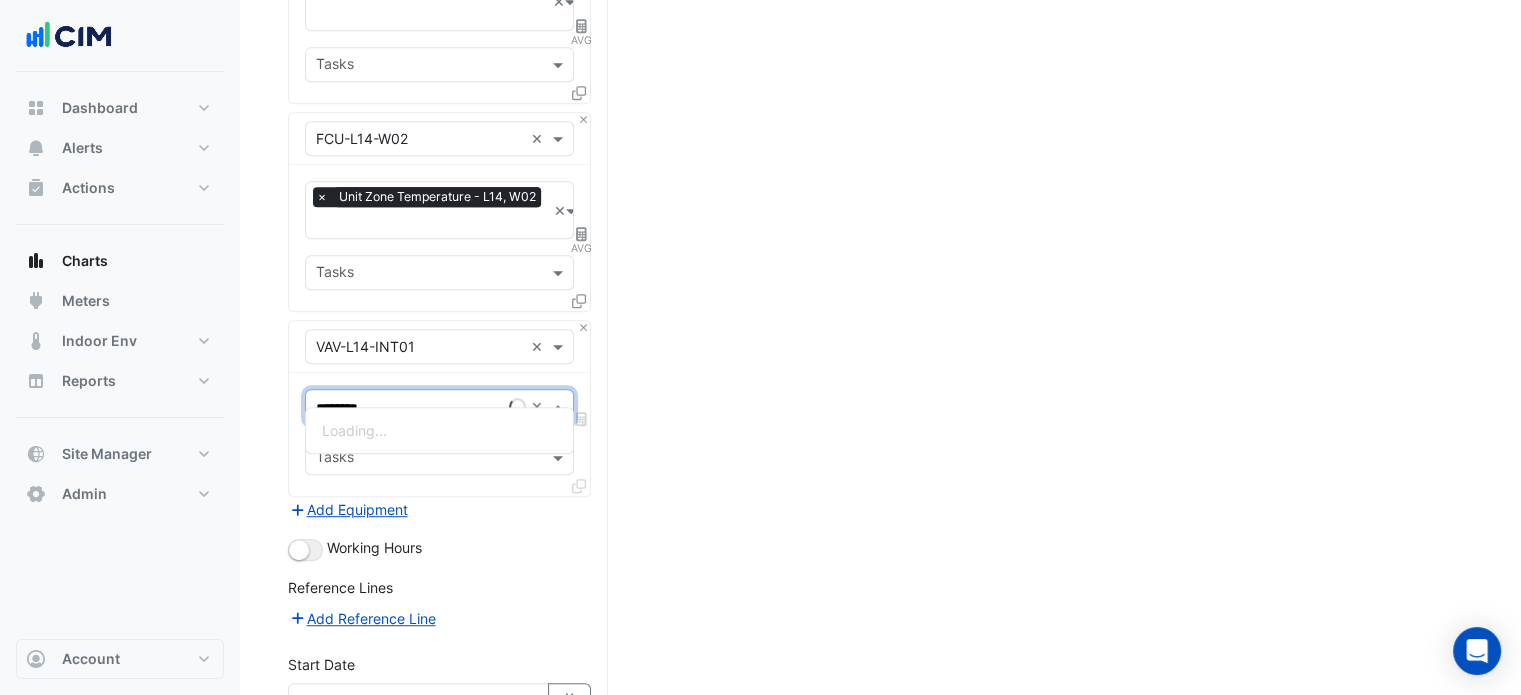 type on "*********" 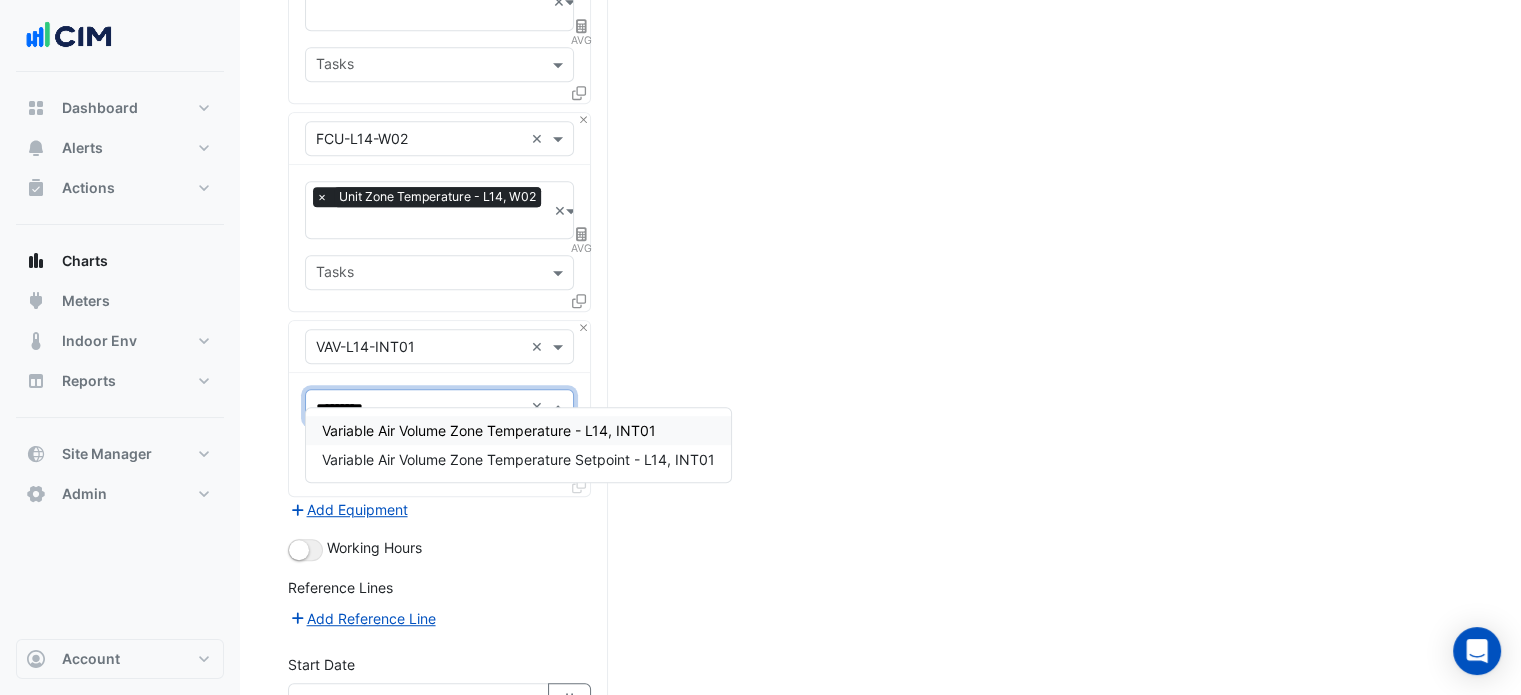 click on "Variable Air Volume Zone Temperature - L14, INT01" at bounding box center (489, 430) 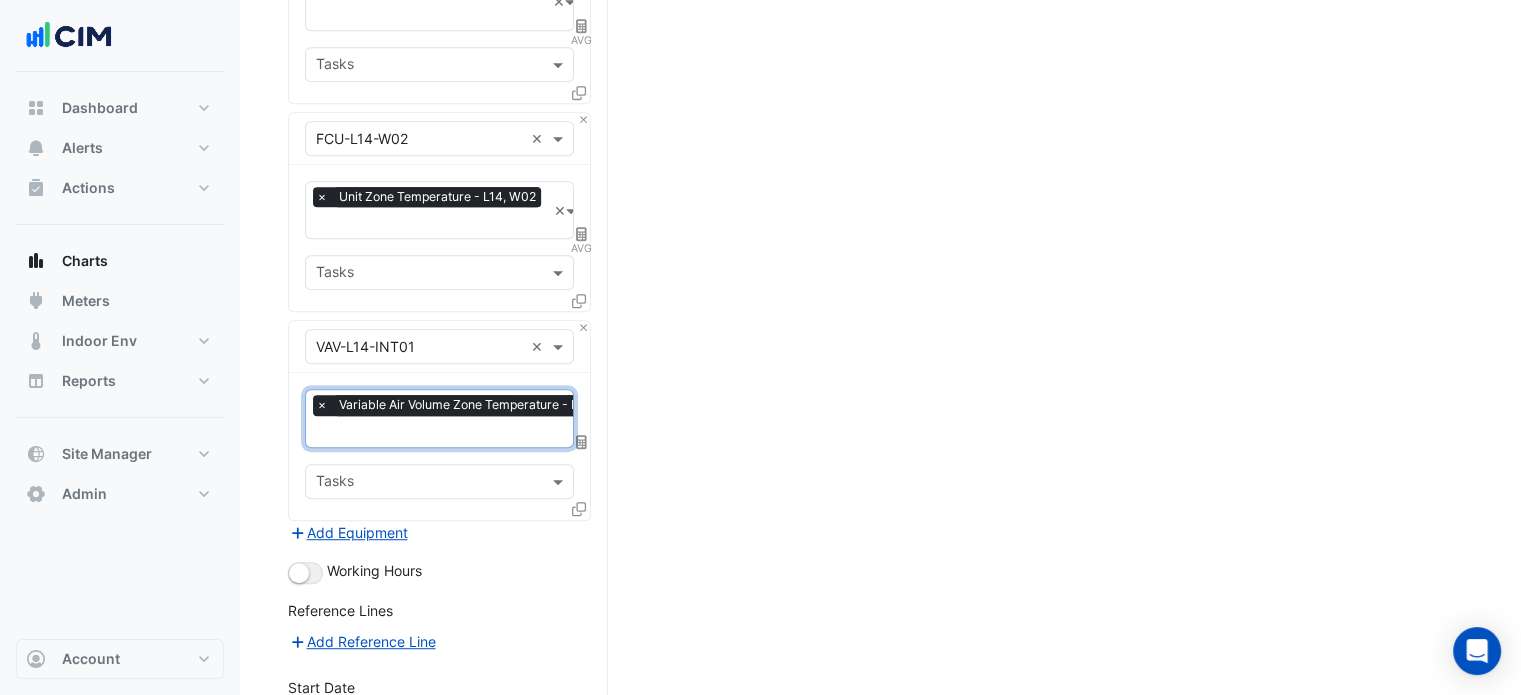 click at bounding box center (582, 442) 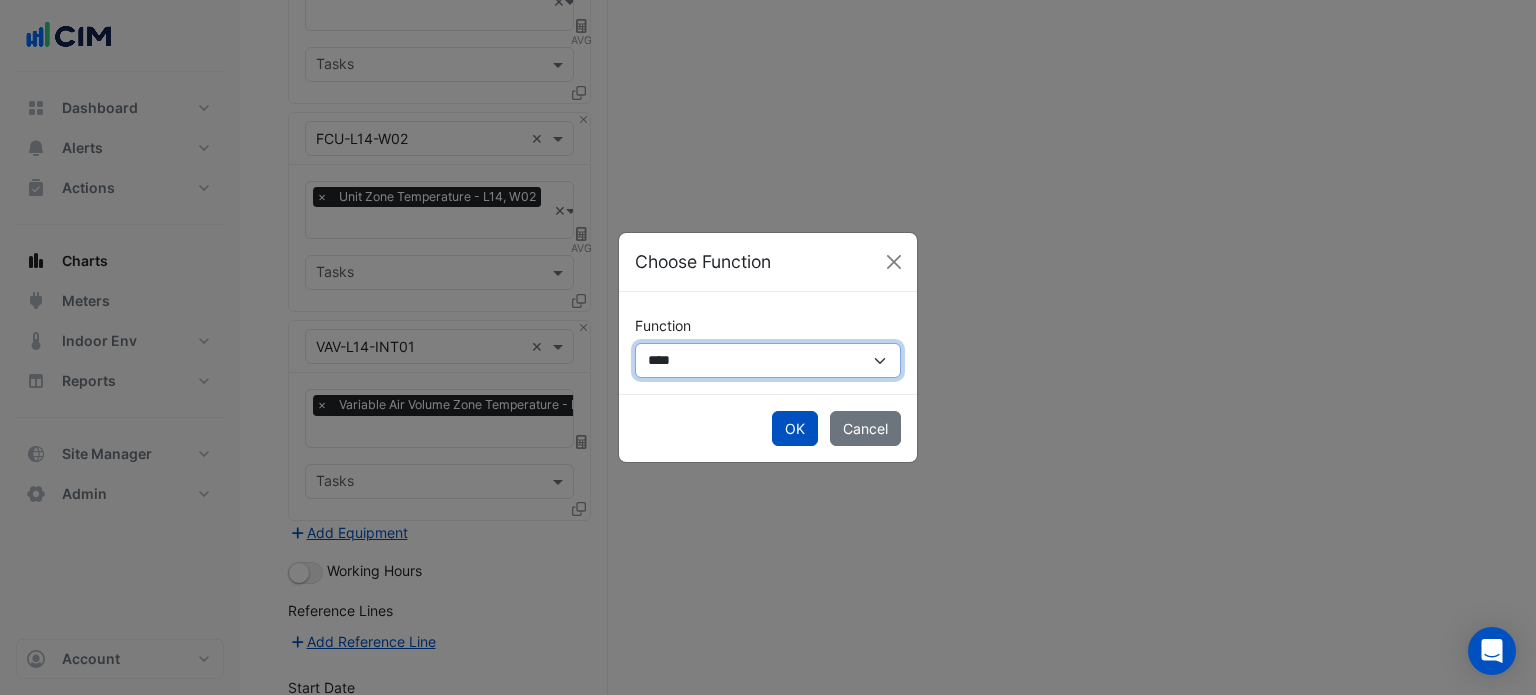 click on "**********" at bounding box center [768, 360] 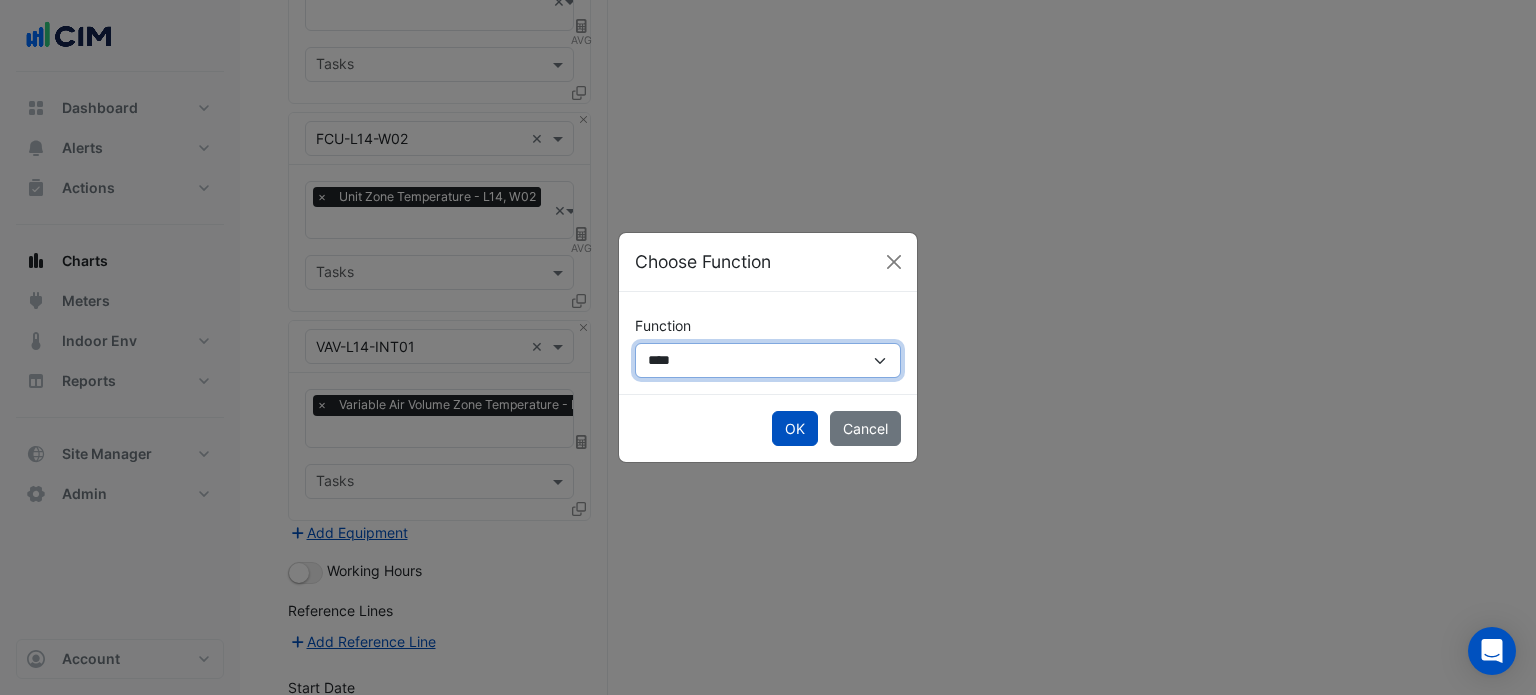 select on "******" 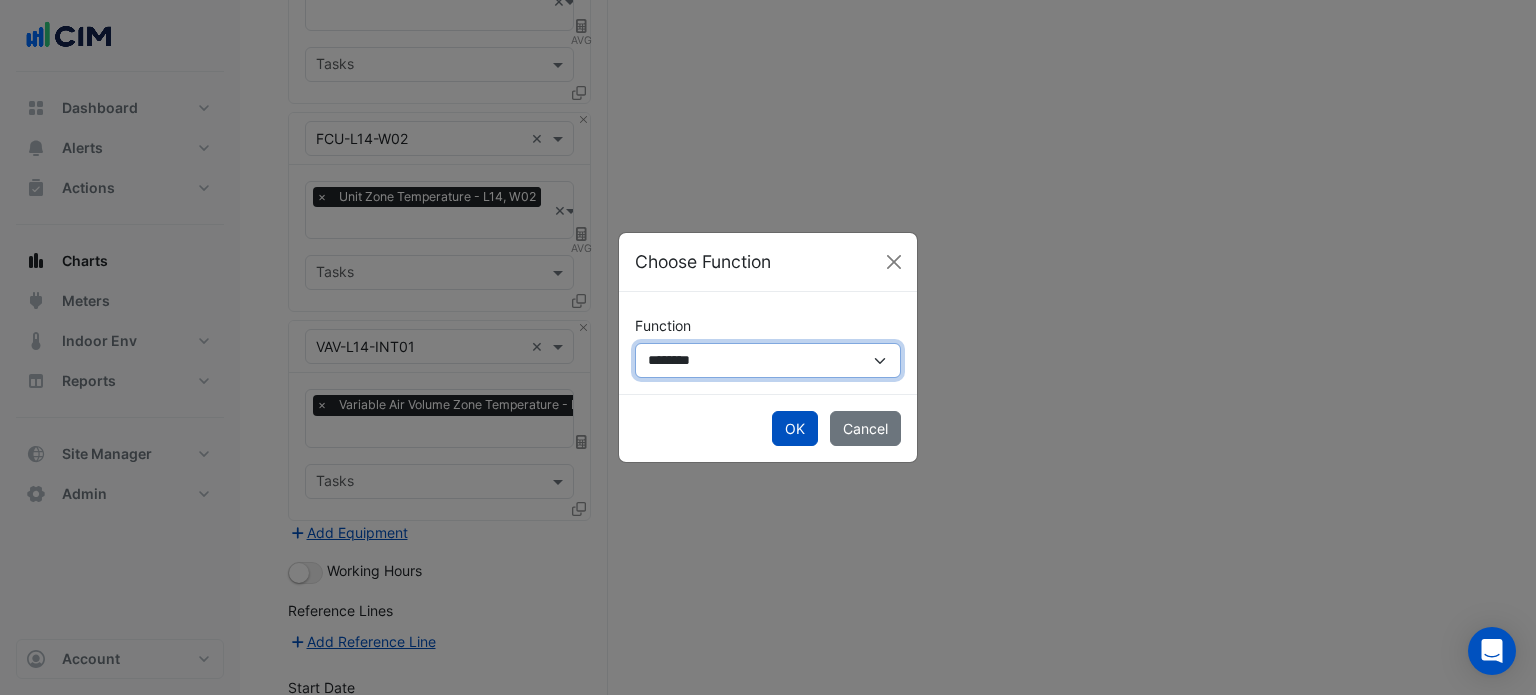 click on "**********" at bounding box center [768, 360] 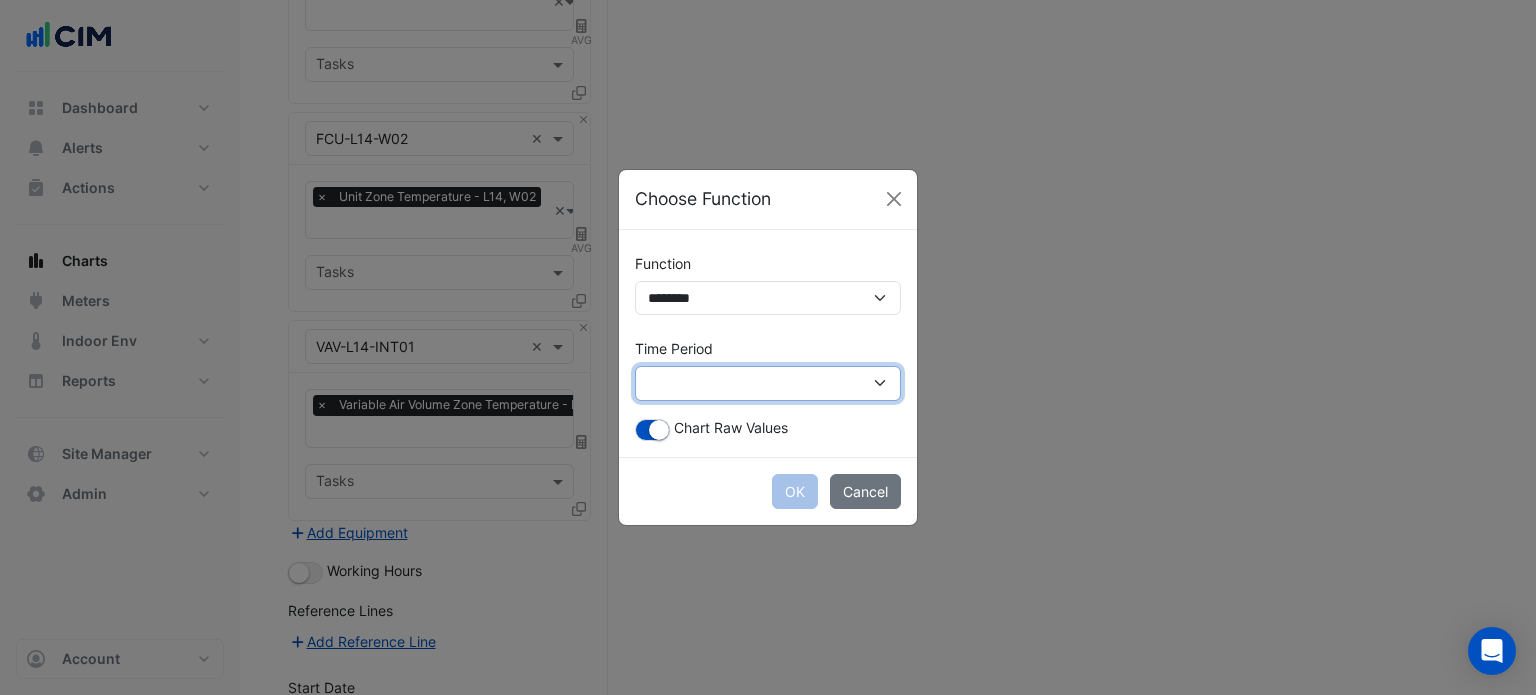 click on "**********" at bounding box center (768, 383) 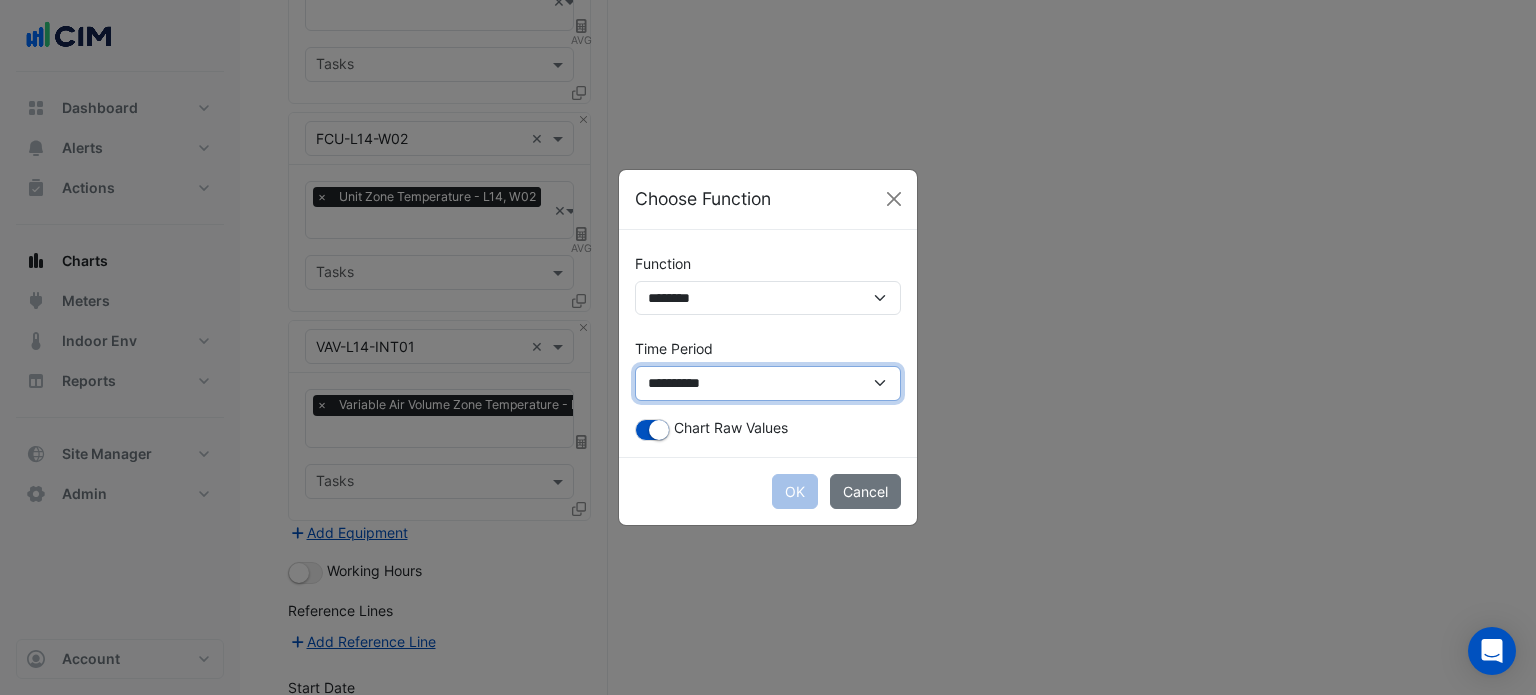 click on "**********" at bounding box center (768, 383) 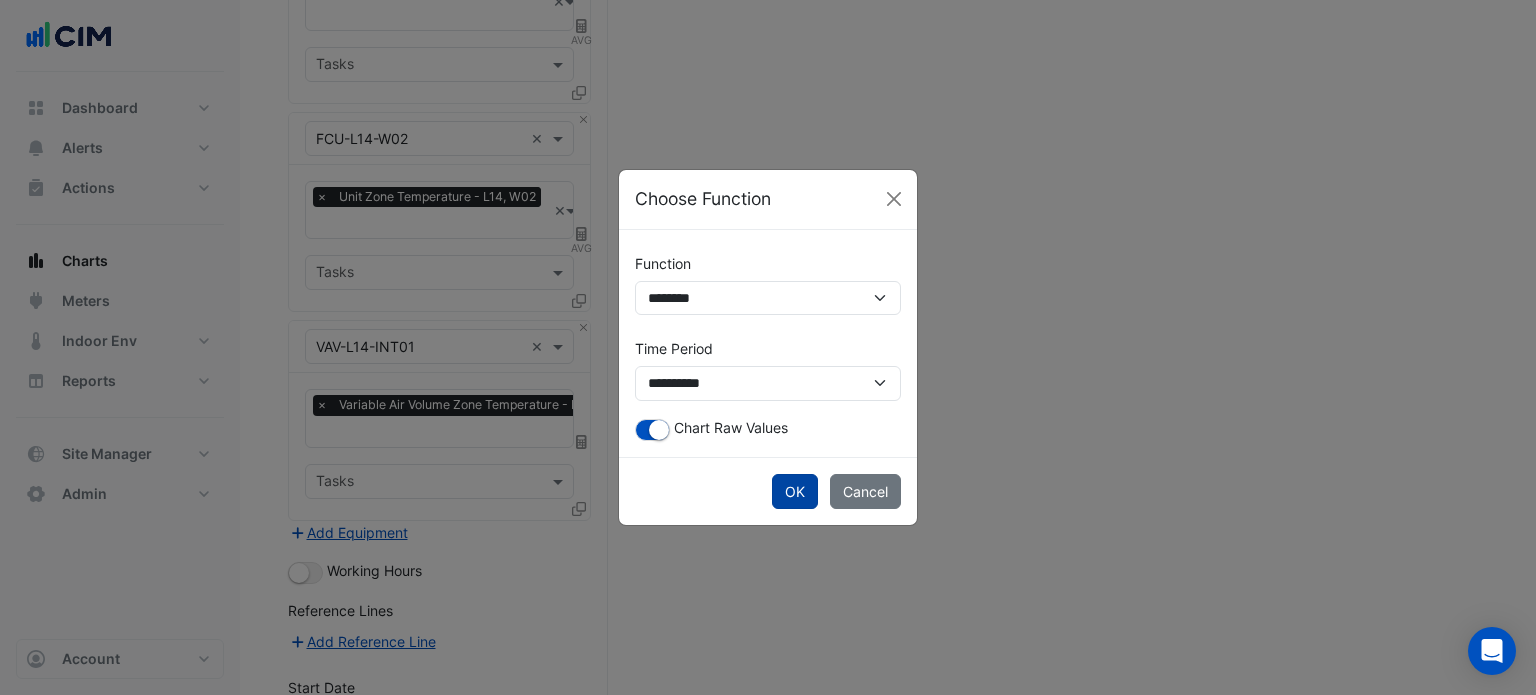 click on "OK" 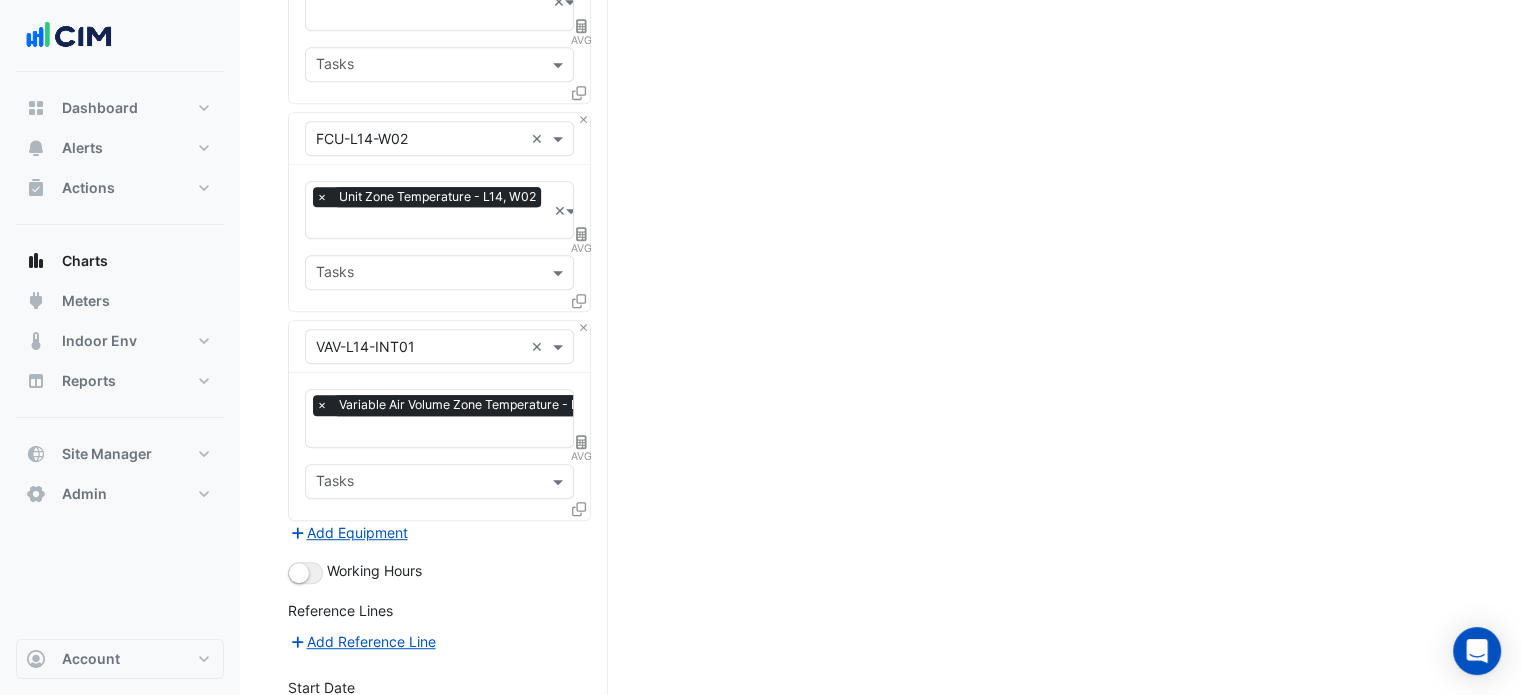 click on "Equipment × VAV-L14-INT01 ×
Favourites
×
Variable Air Volume Zone Temperature - L14, INT01
×
AVG
Tasks" at bounding box center [439, 420] 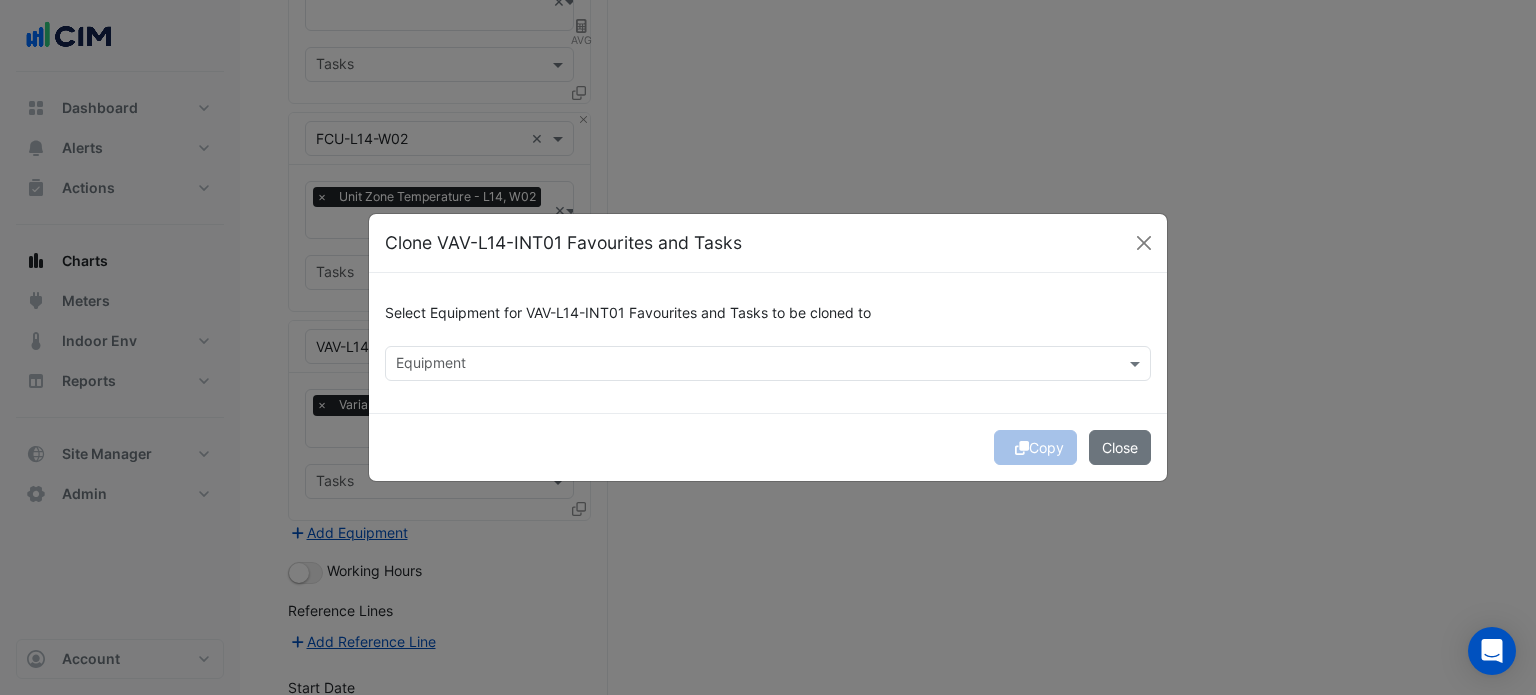 click 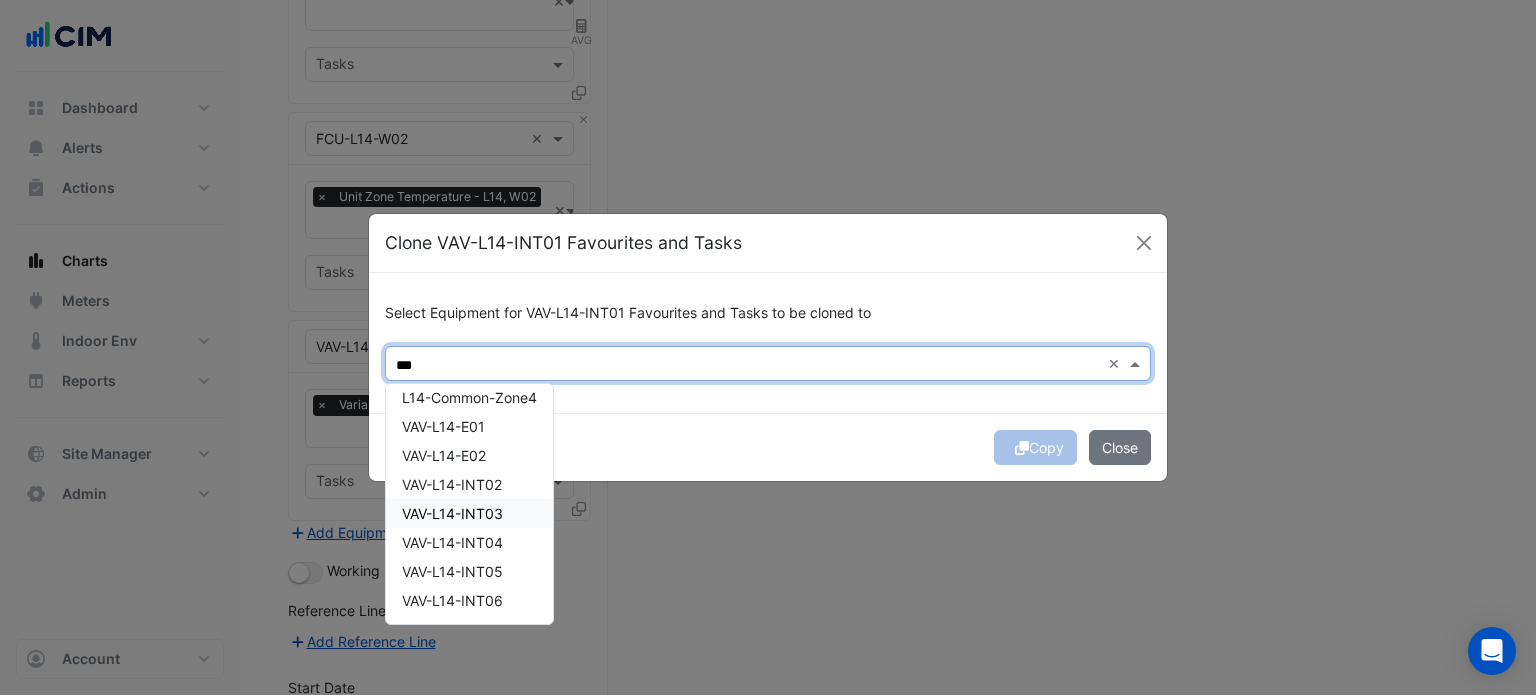 scroll, scrollTop: 96, scrollLeft: 0, axis: vertical 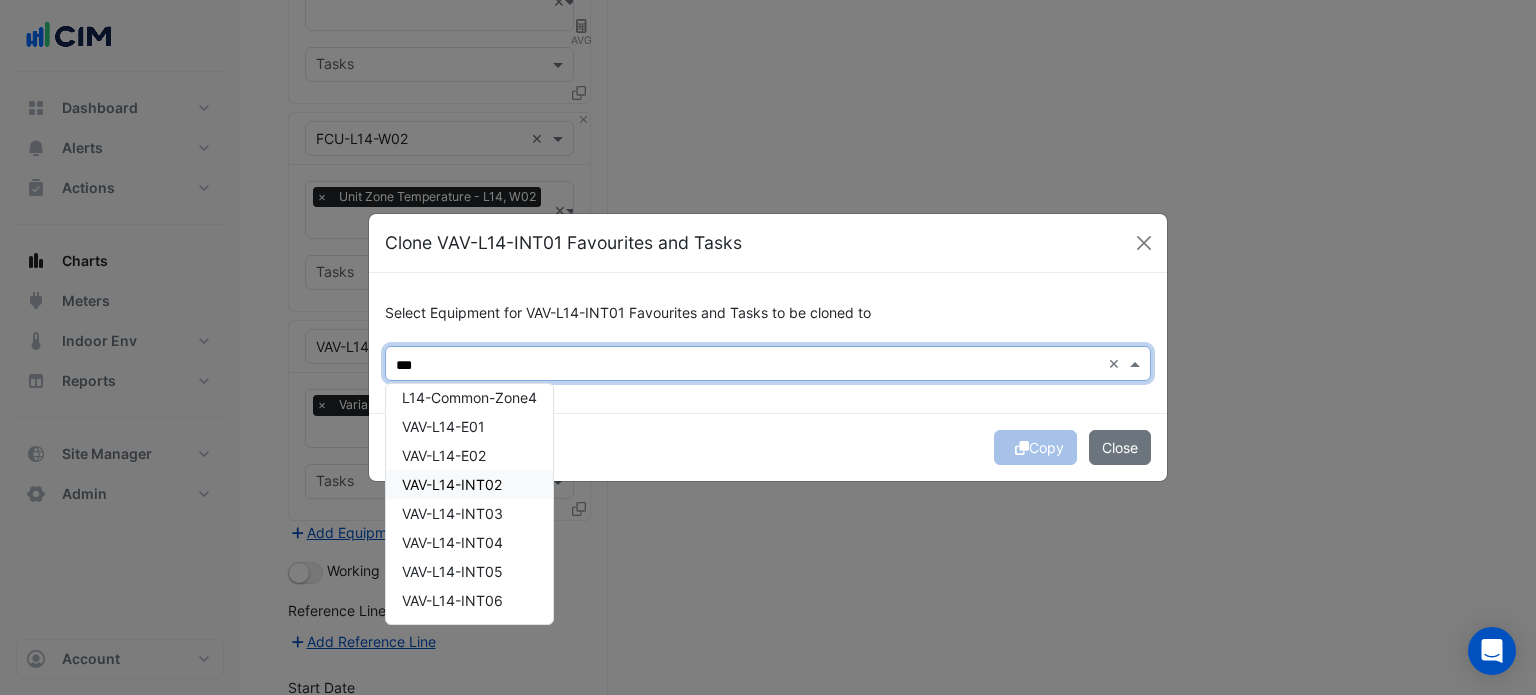 click on "VAV-L14-INT02" at bounding box center (469, 484) 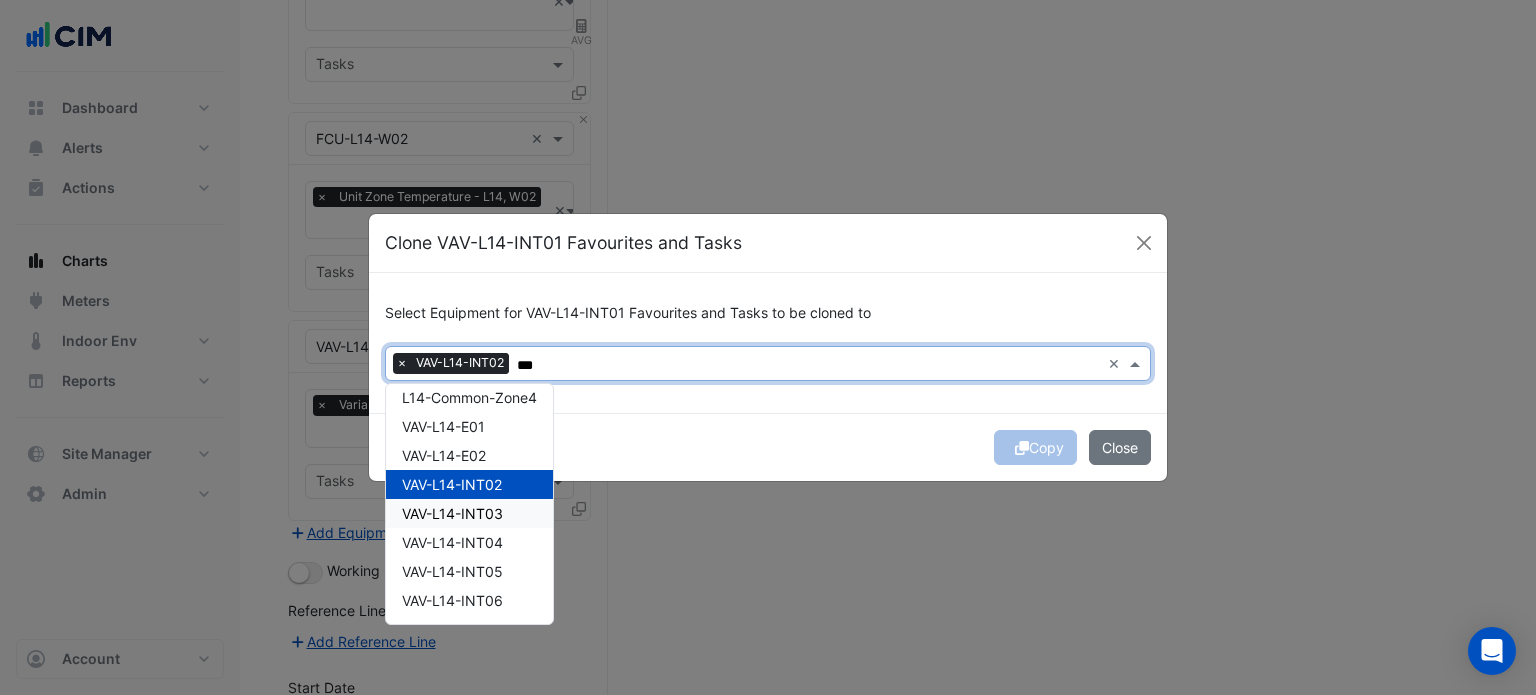 click on "VAV-L14-INT03" at bounding box center (452, 513) 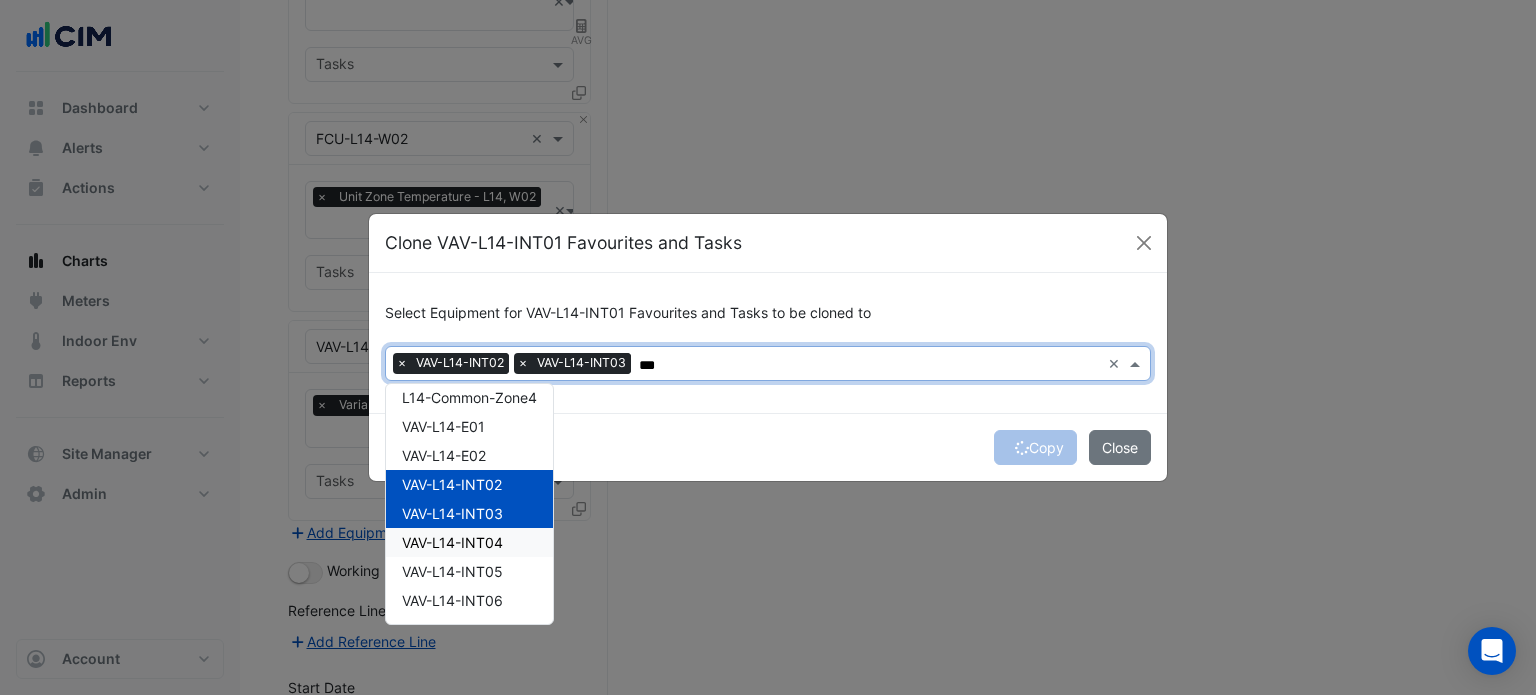 click on "VAV-L14-INT04" at bounding box center (452, 542) 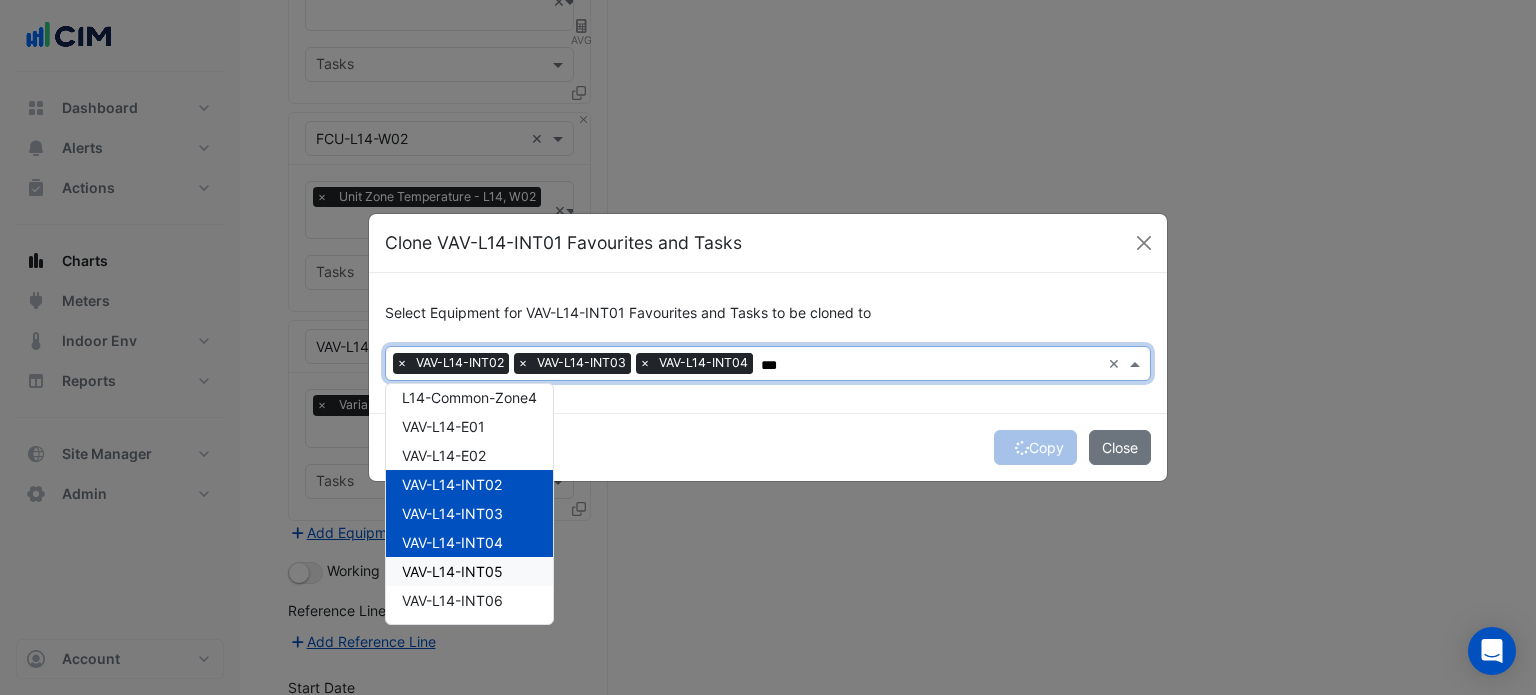 click on "VAV-L14-INT05" at bounding box center (452, 571) 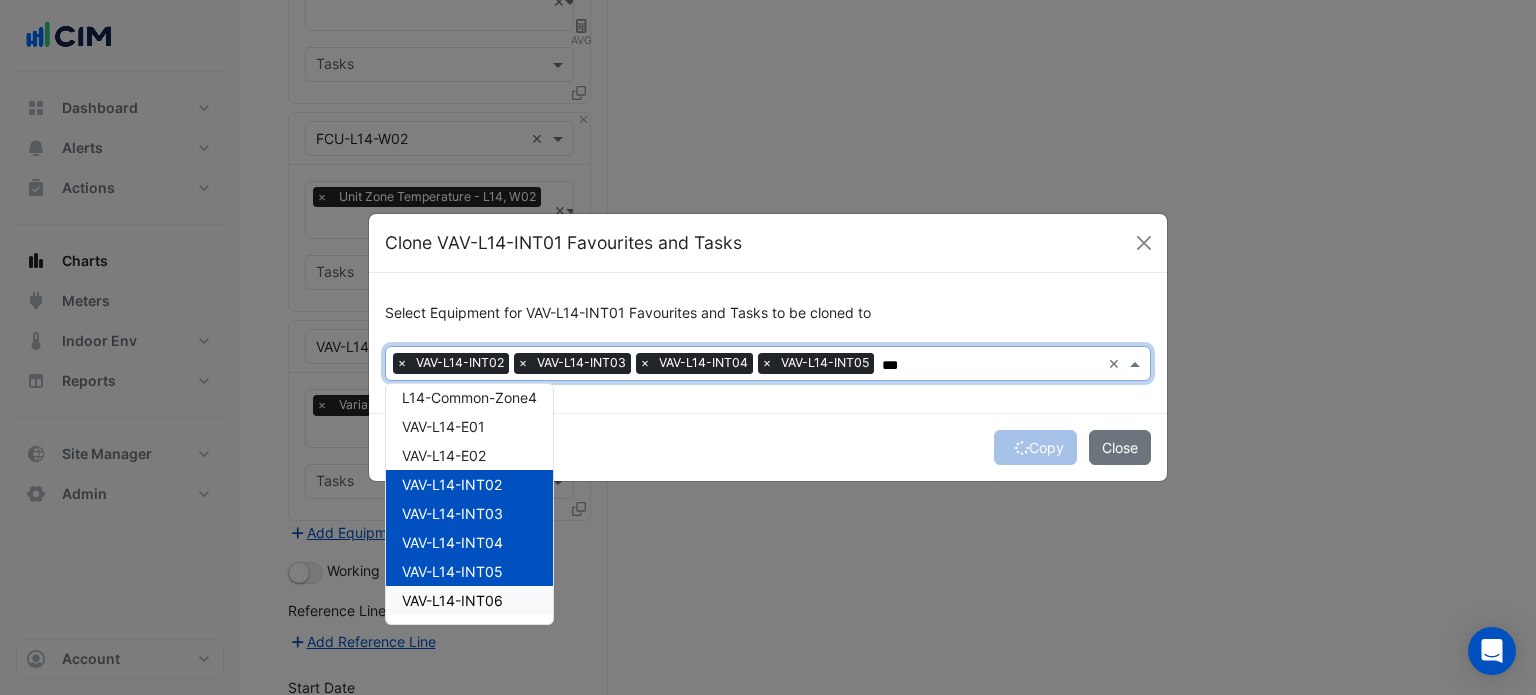 click on "VAV-L14-INT06" at bounding box center [452, 600] 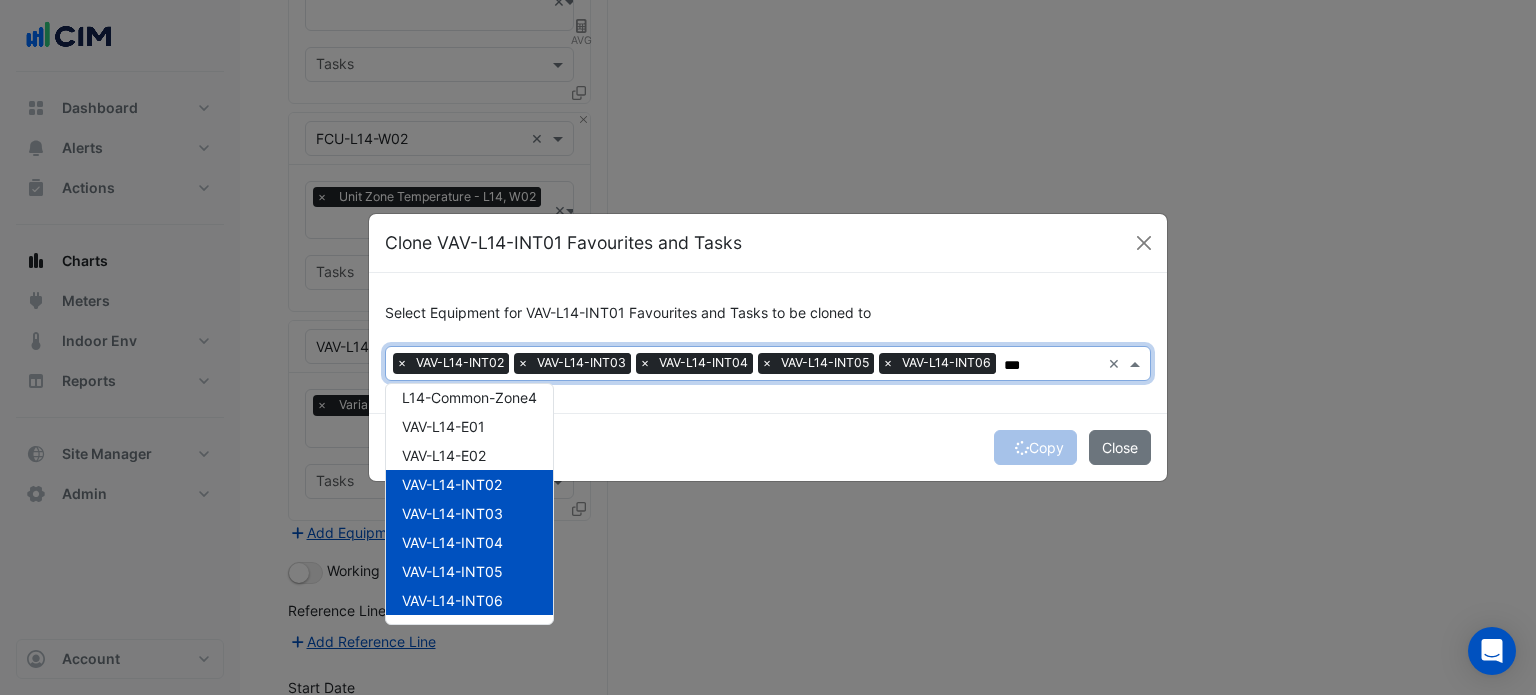 scroll, scrollTop: 294, scrollLeft: 0, axis: vertical 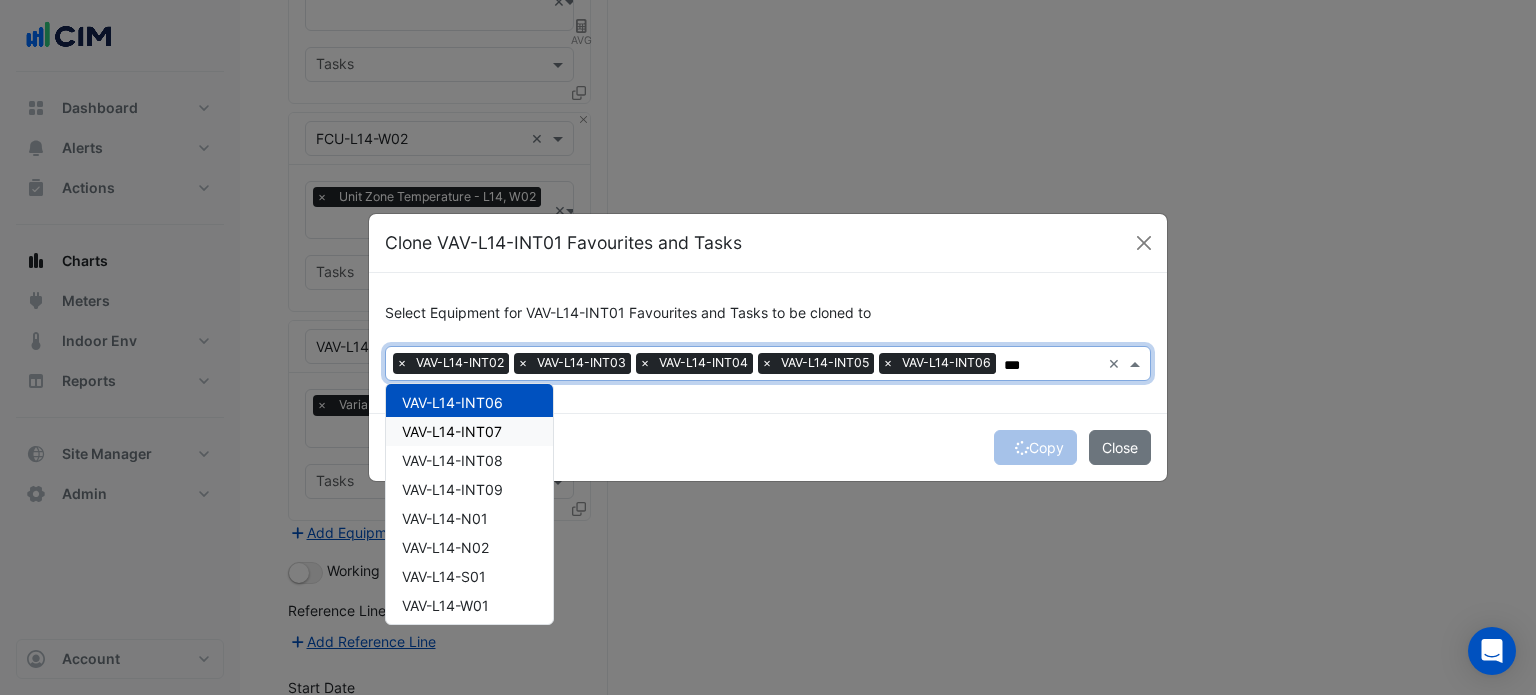 click on "VAV-L14-INT07" at bounding box center [469, 431] 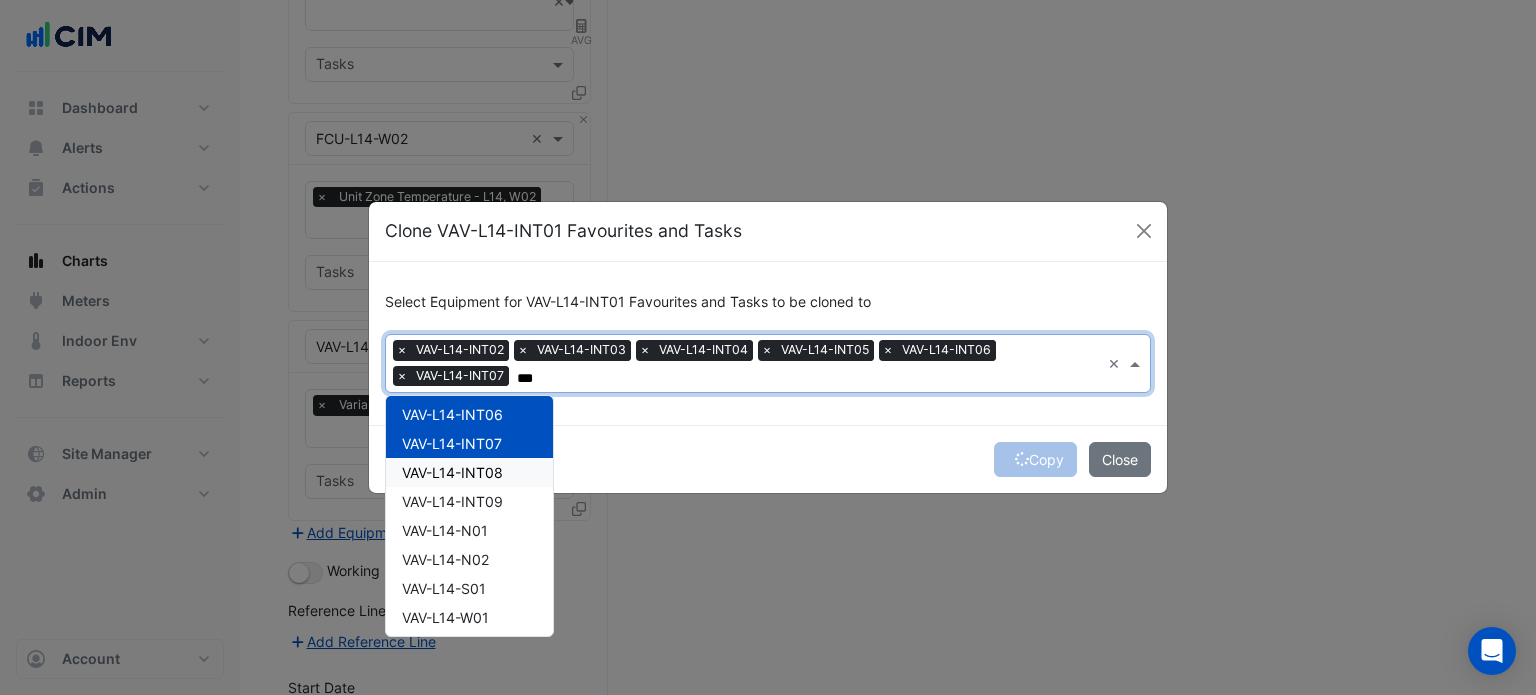 click on "VAV-L14-INT08" at bounding box center [452, 472] 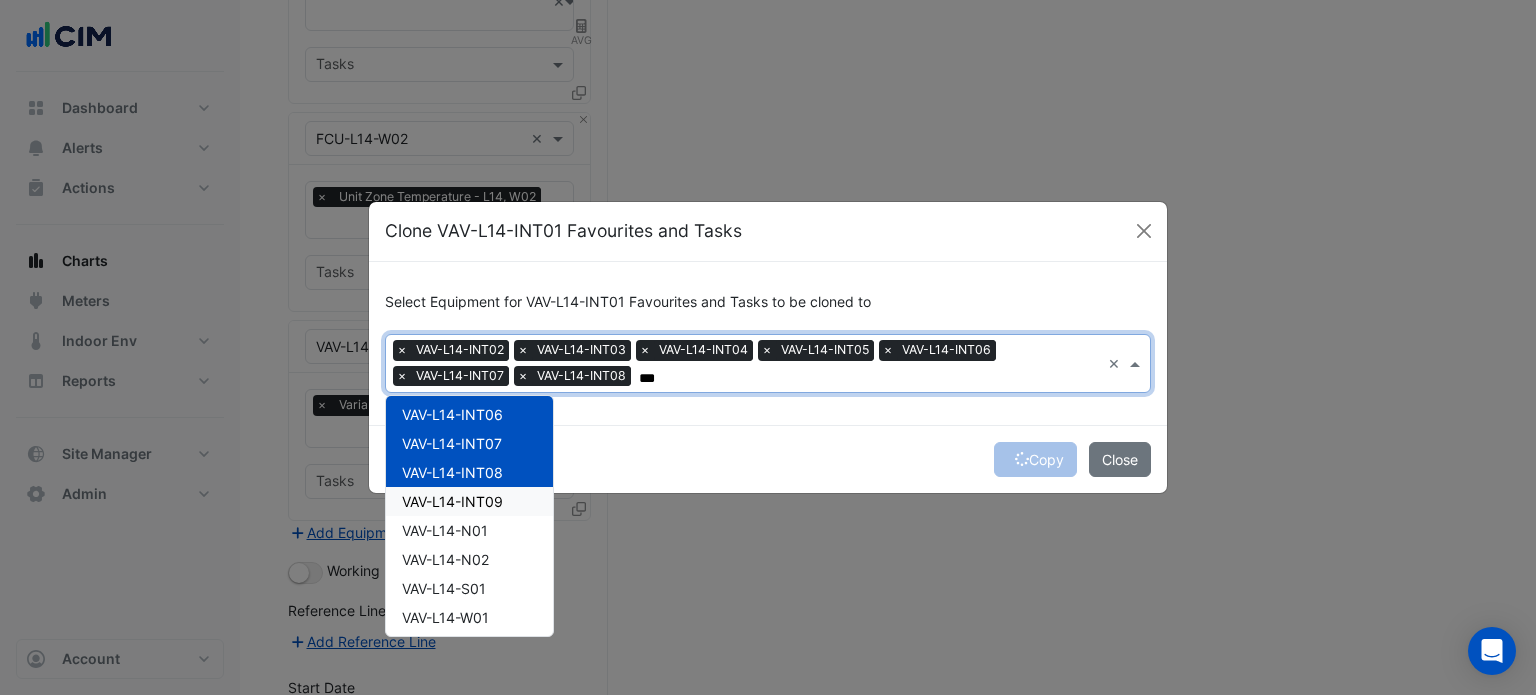 click on "VAV-L14-INT09" at bounding box center (452, 501) 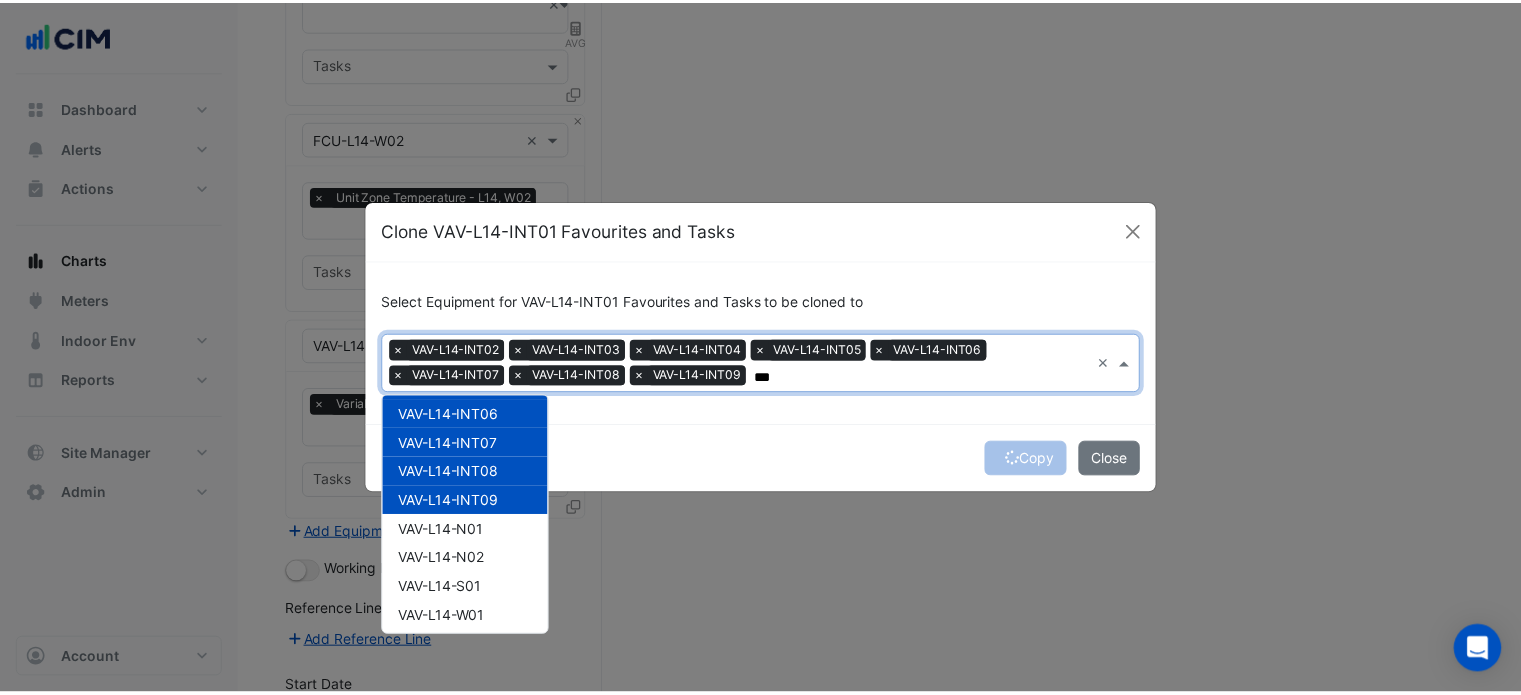 scroll, scrollTop: 327, scrollLeft: 0, axis: vertical 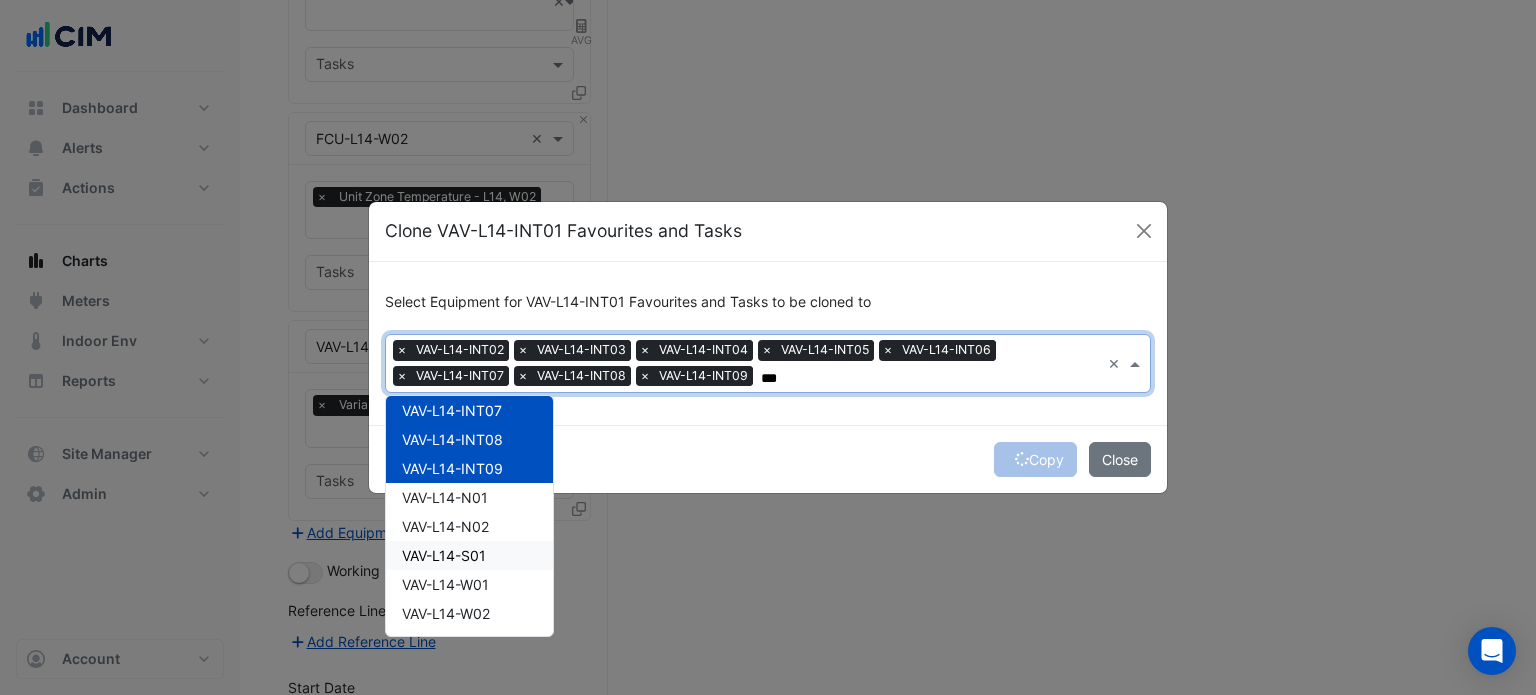 click on "VAV-L14-S01" at bounding box center [444, 555] 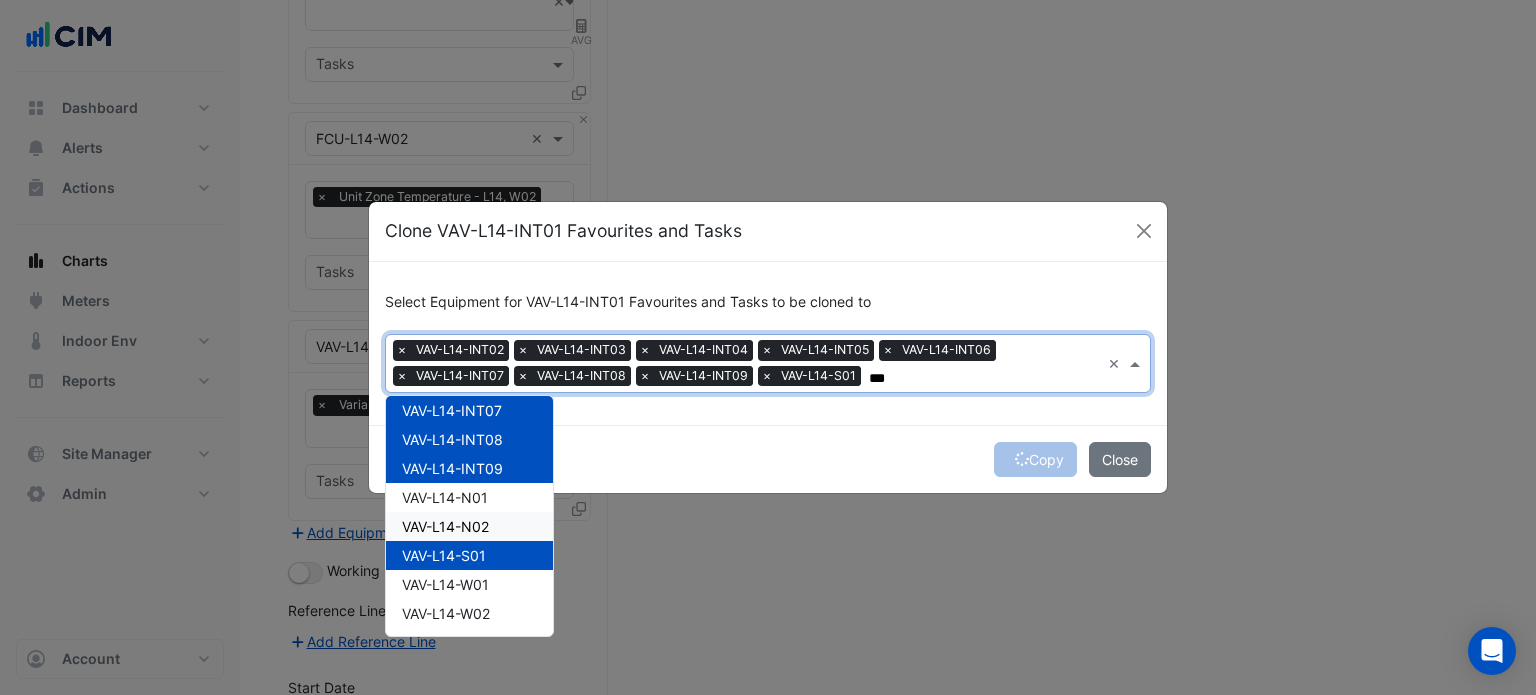 type on "***" 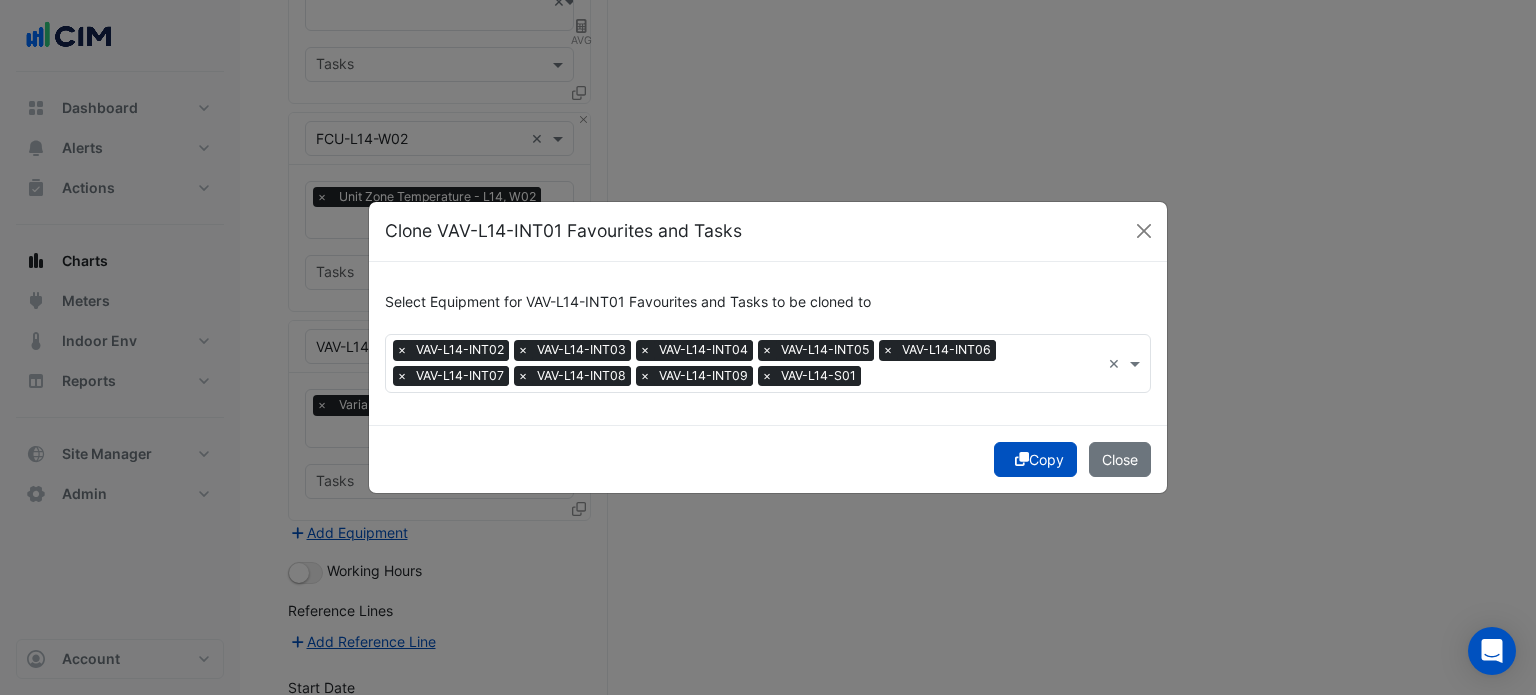 click on "Copy" 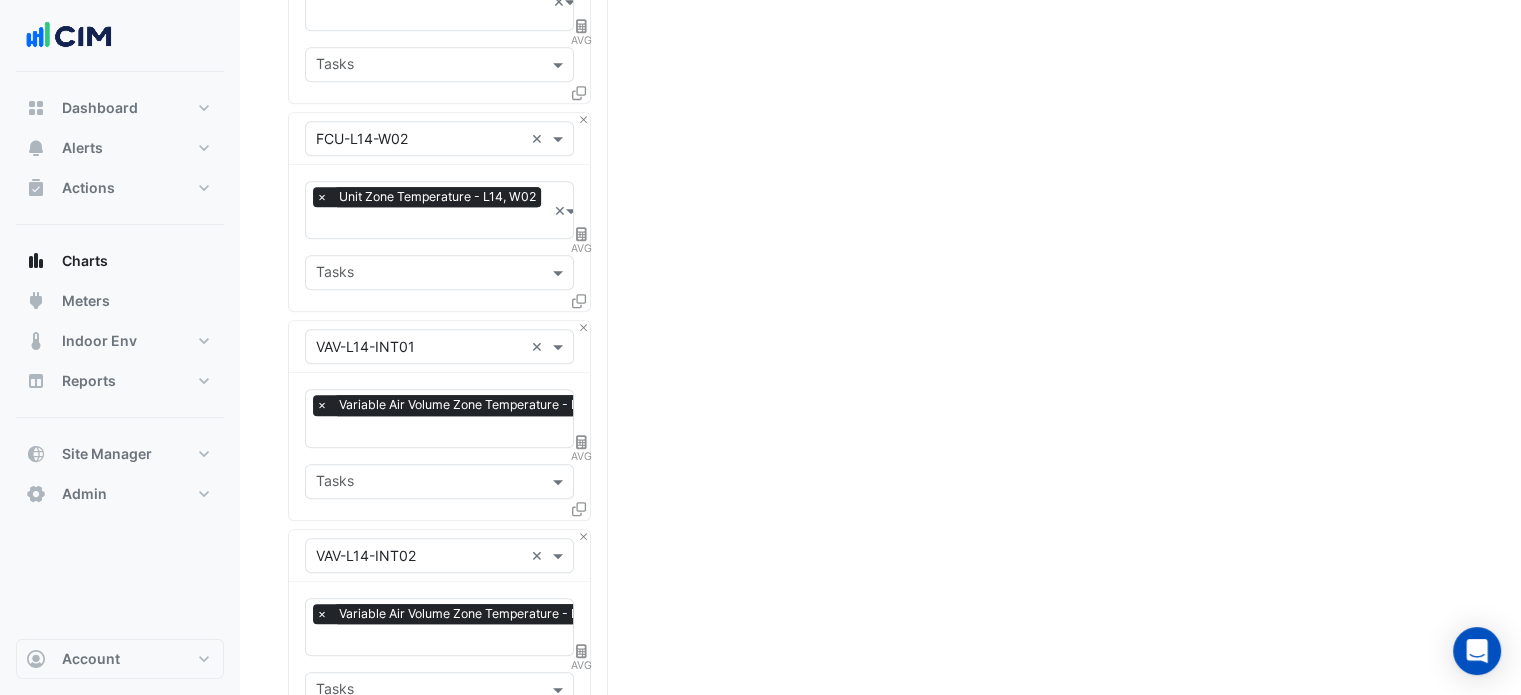 scroll, scrollTop: 3199, scrollLeft: 0, axis: vertical 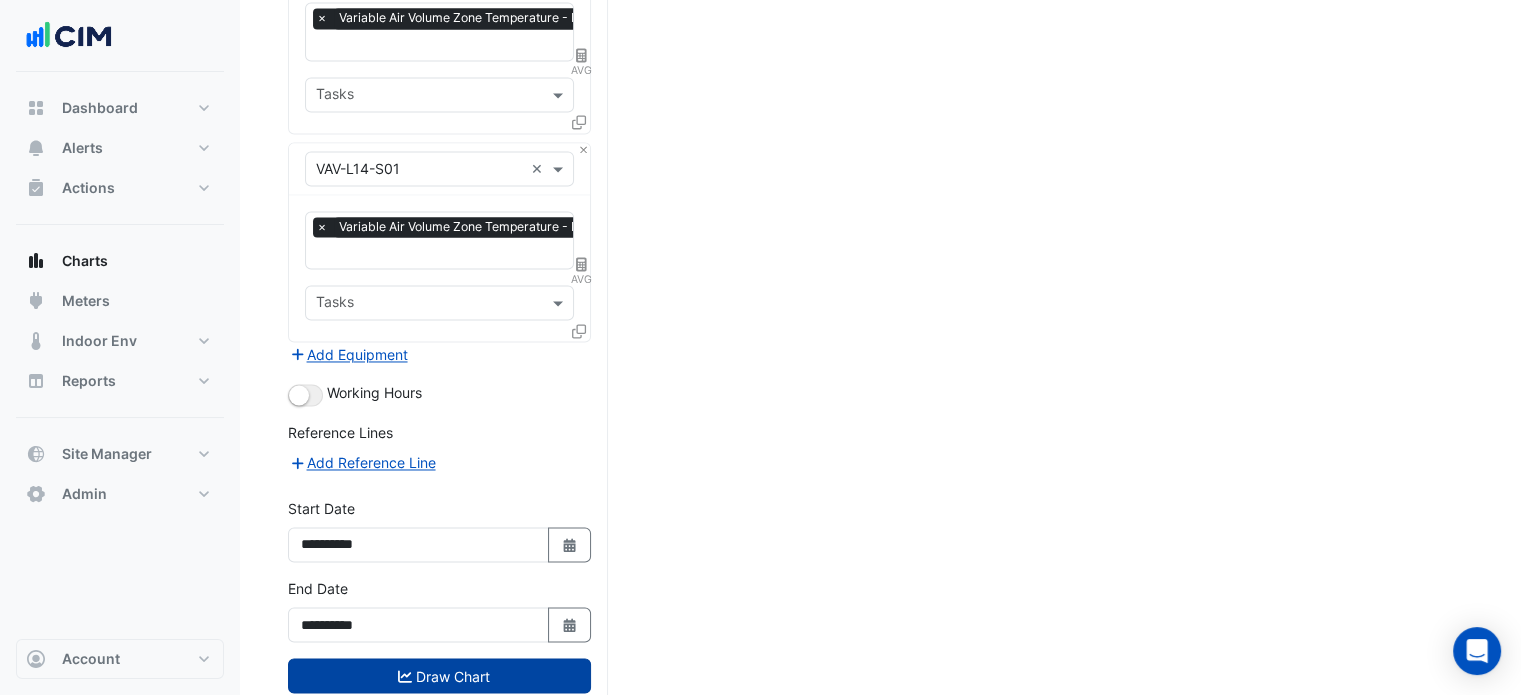 click on "Draw Chart" at bounding box center (439, 675) 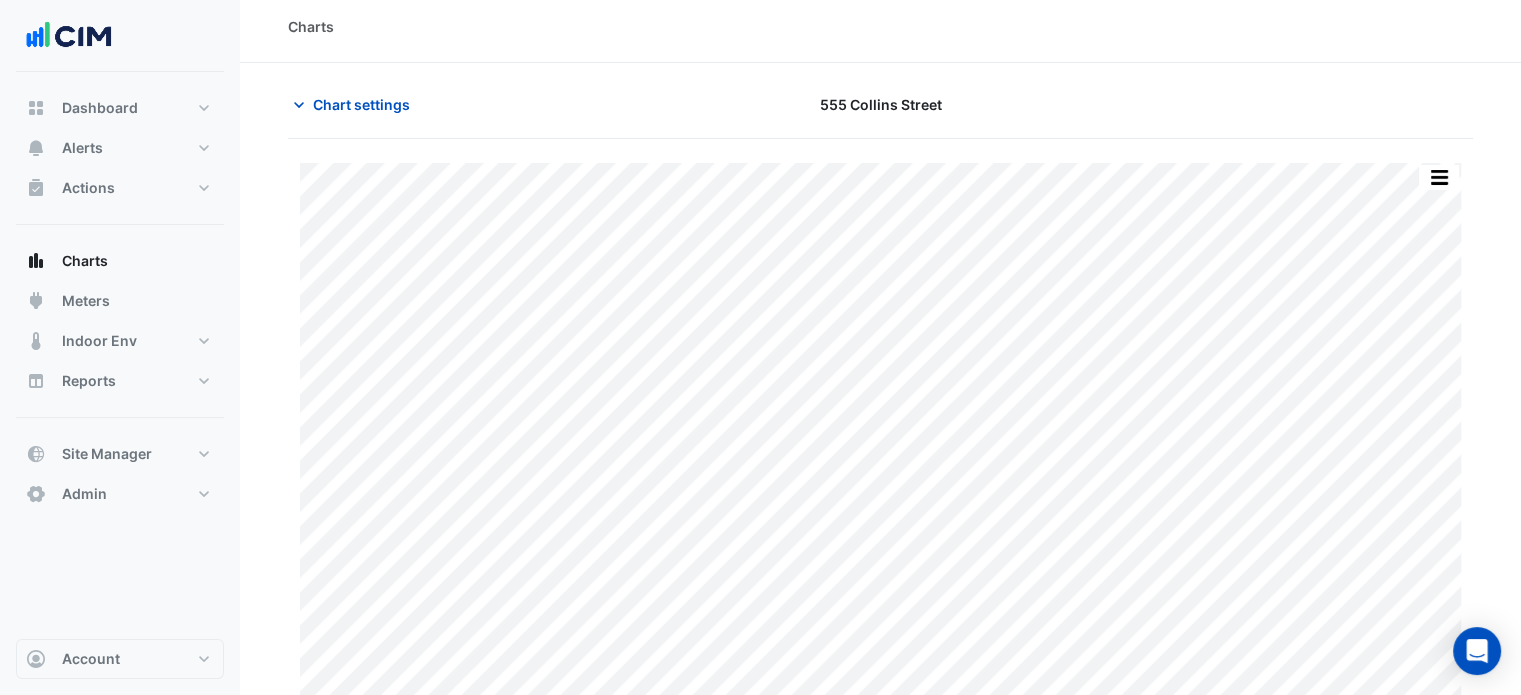 scroll, scrollTop: 0, scrollLeft: 0, axis: both 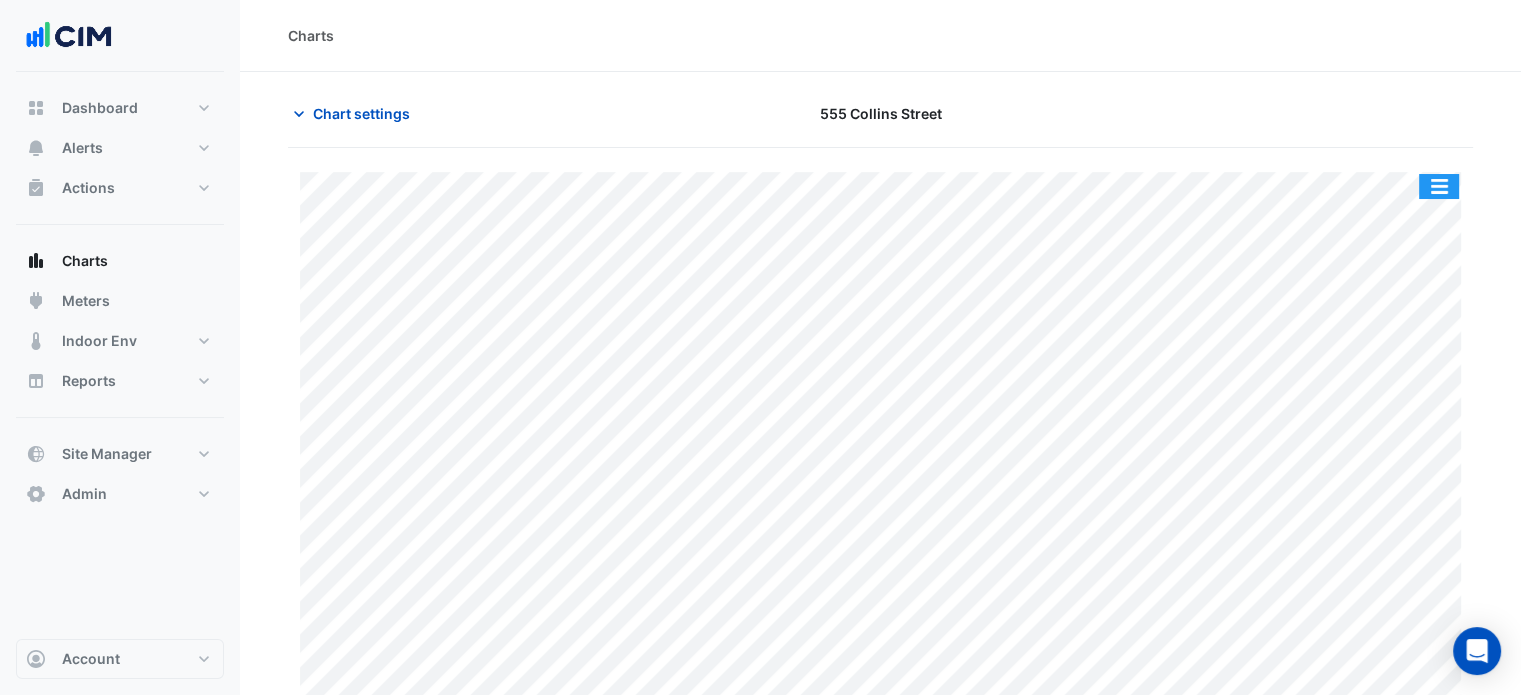 click 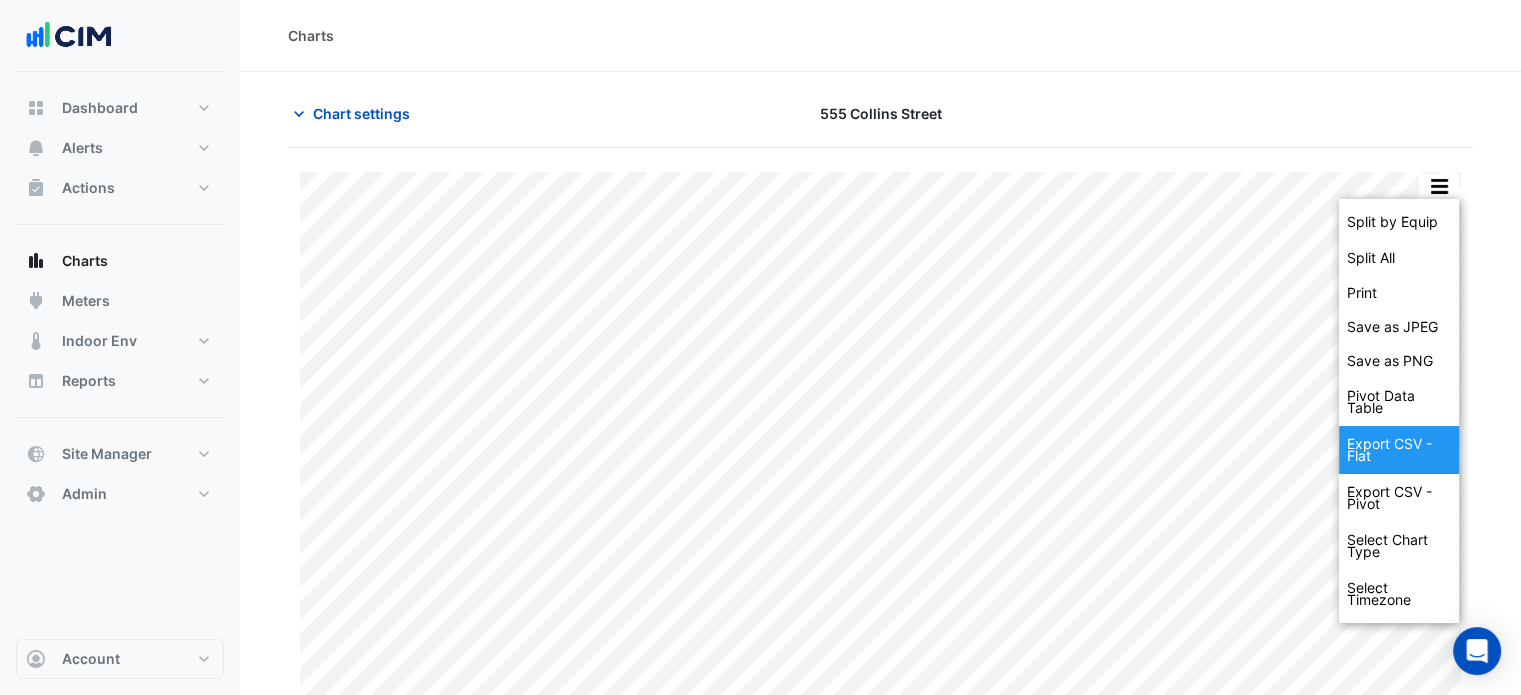 click on "Export CSV - Flat" 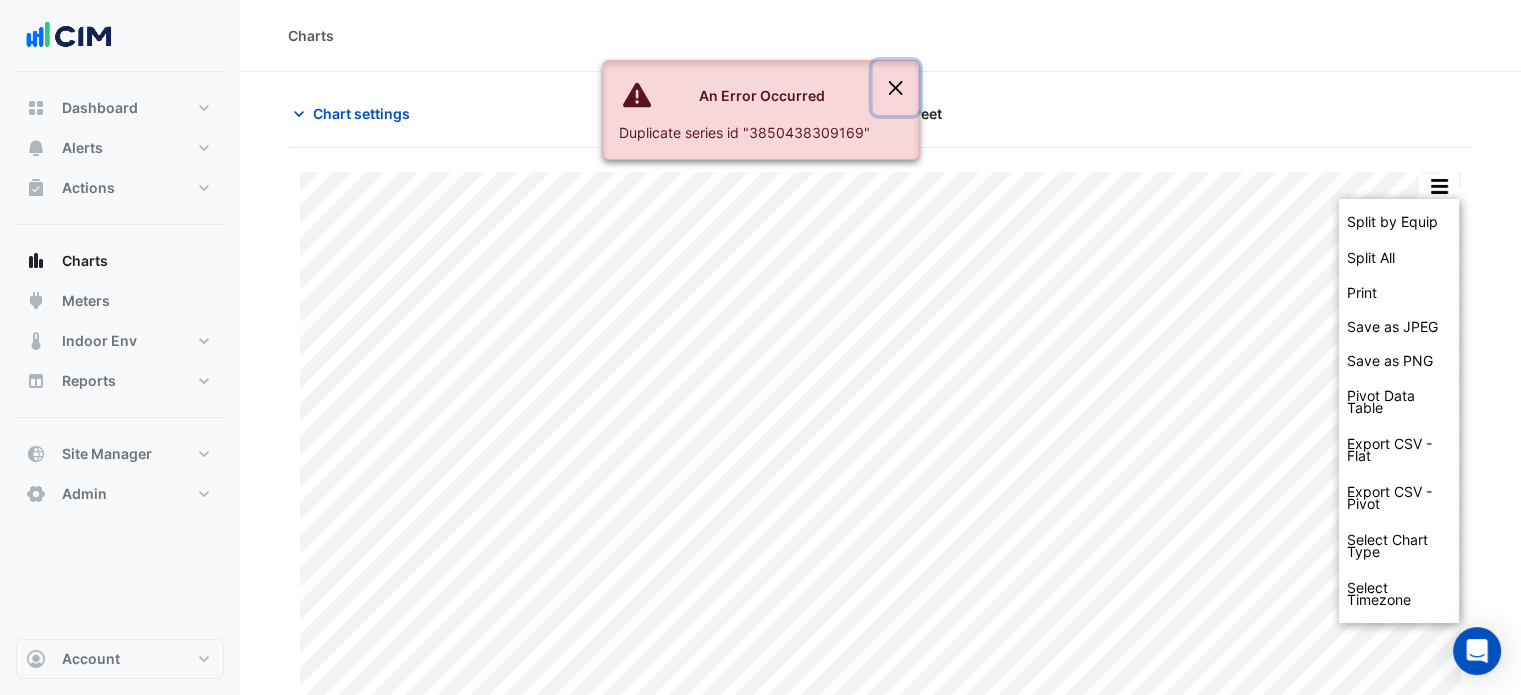 click 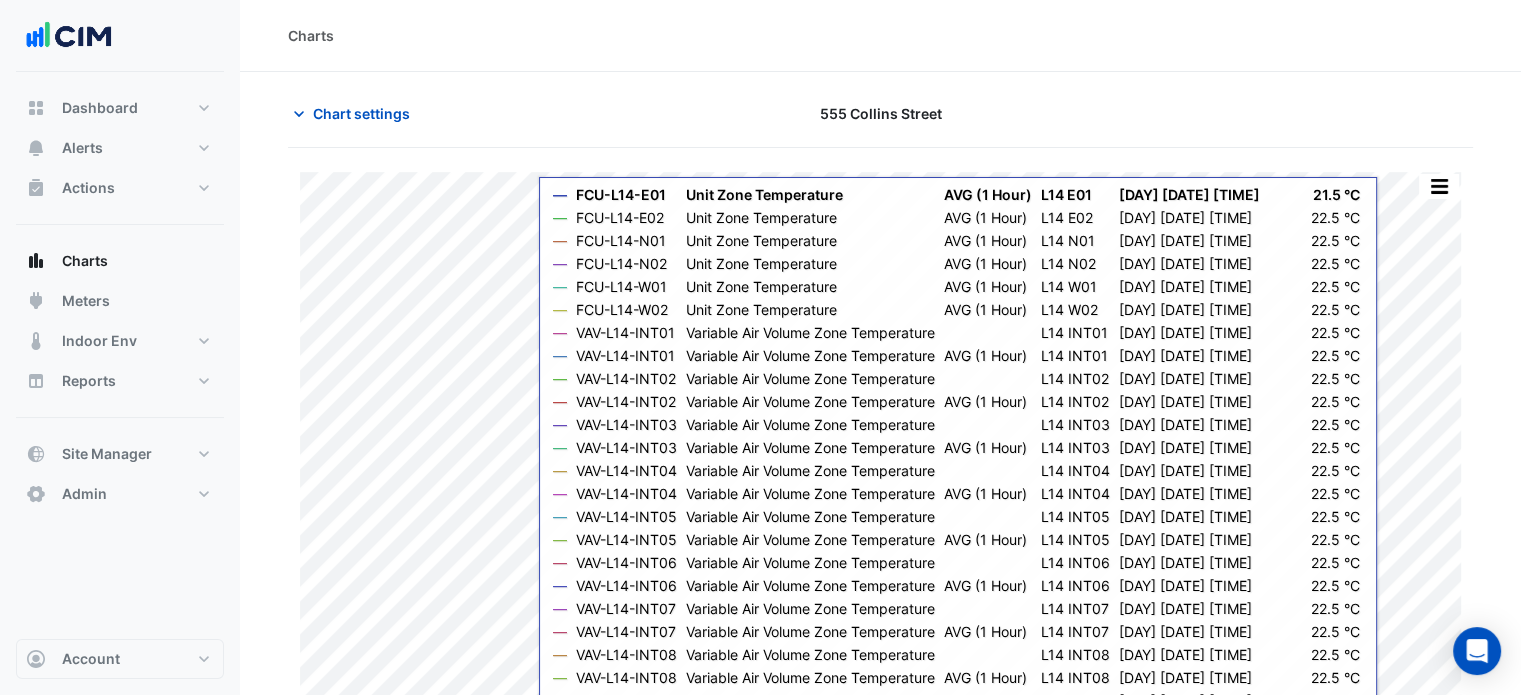 click 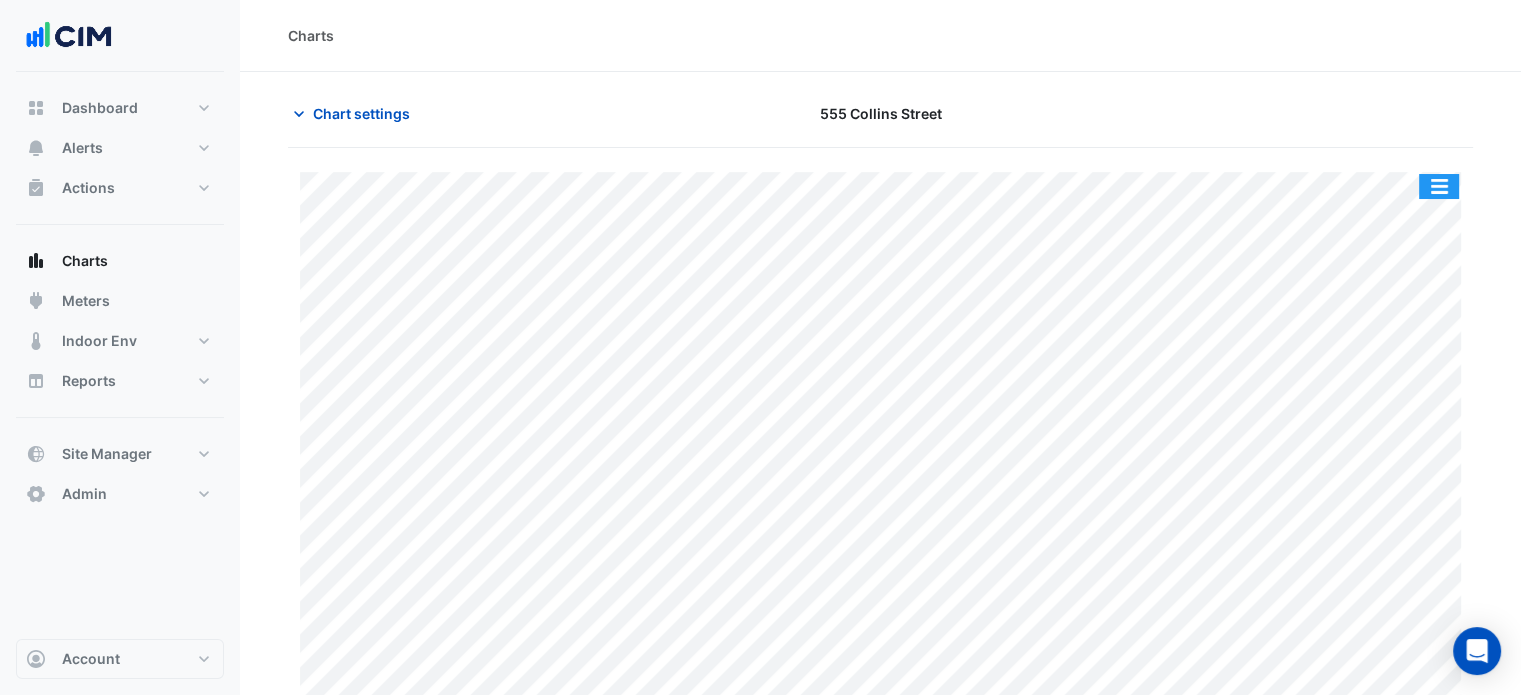 click 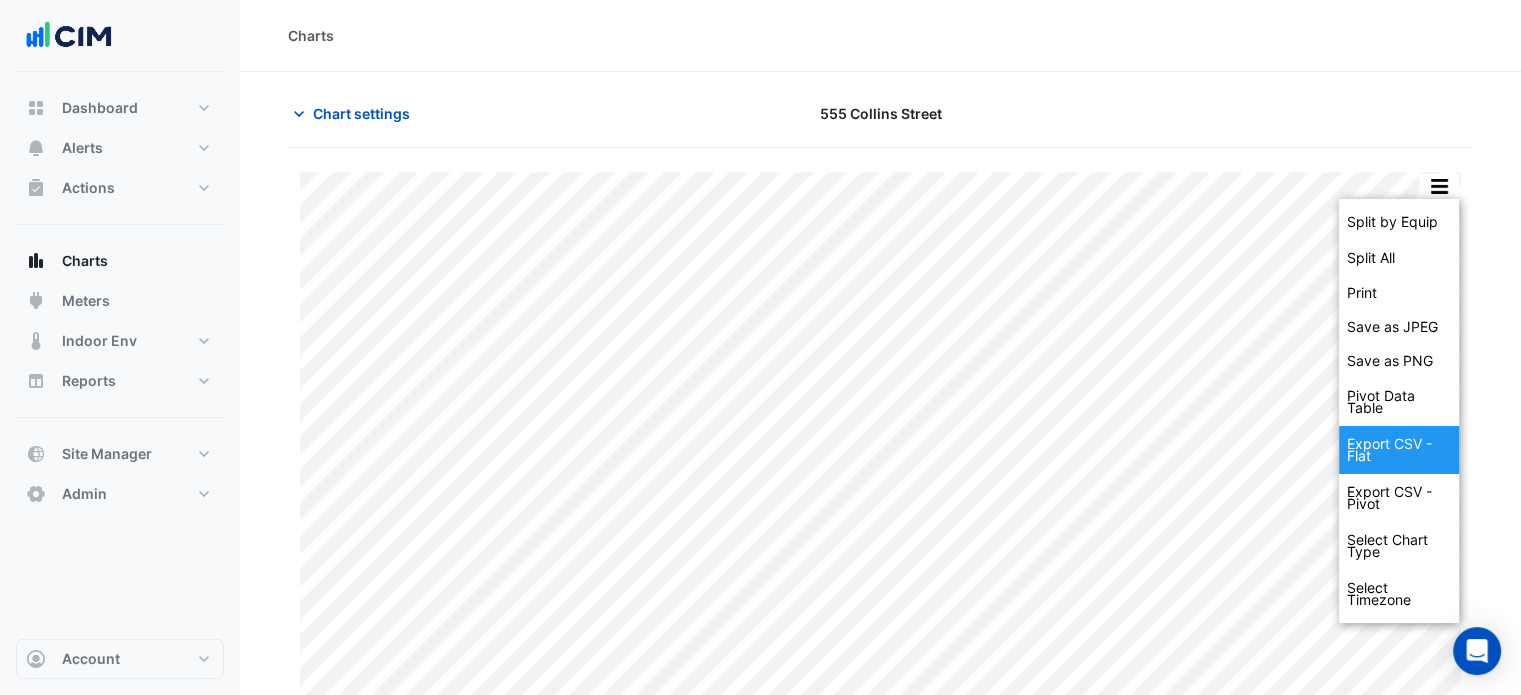 click on "Export CSV - Flat" 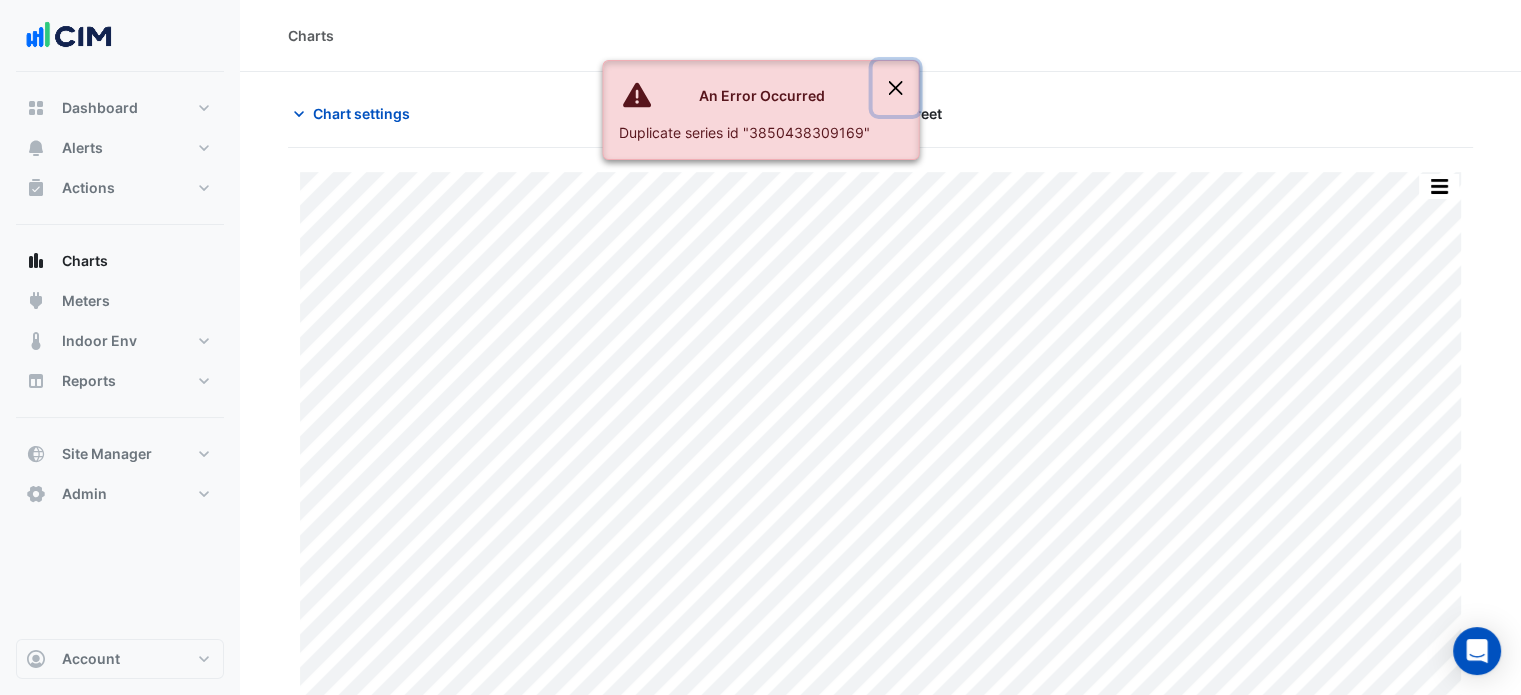 click 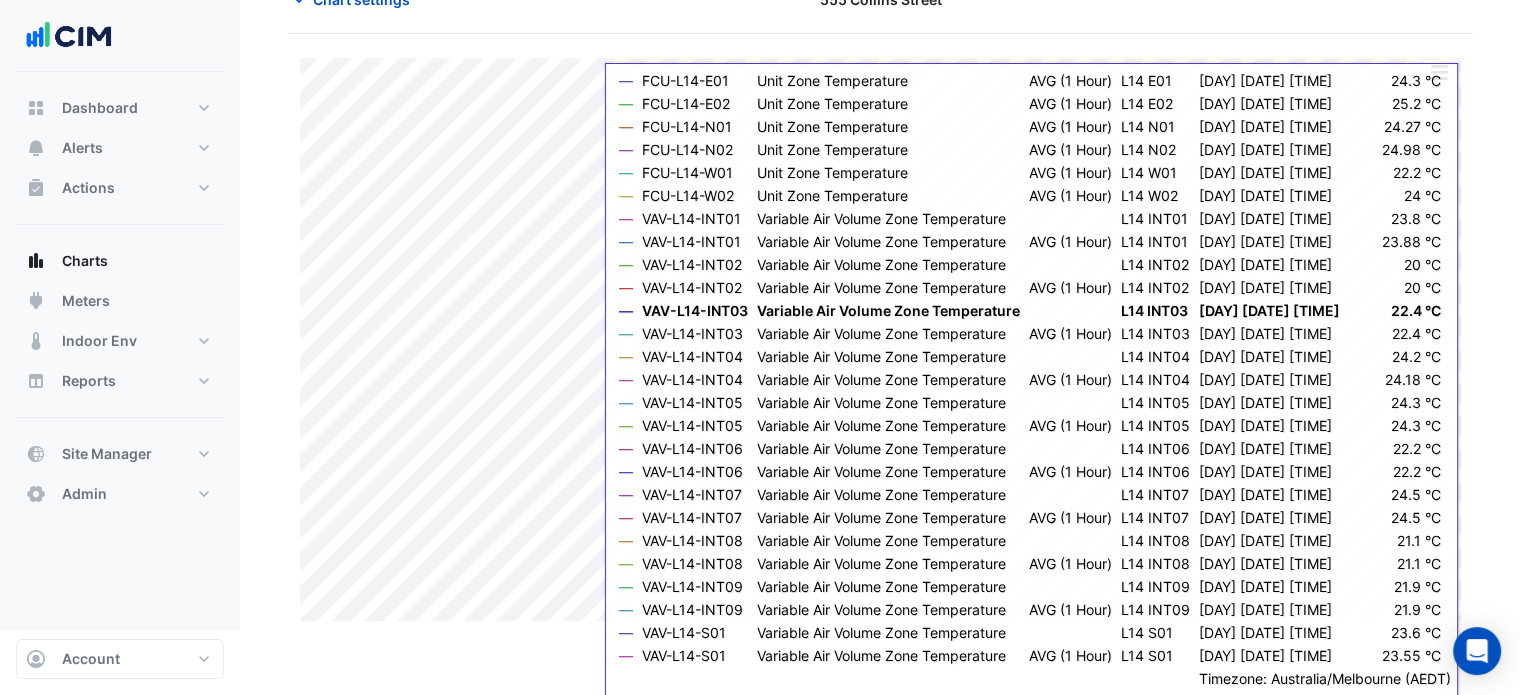 scroll, scrollTop: 49, scrollLeft: 0, axis: vertical 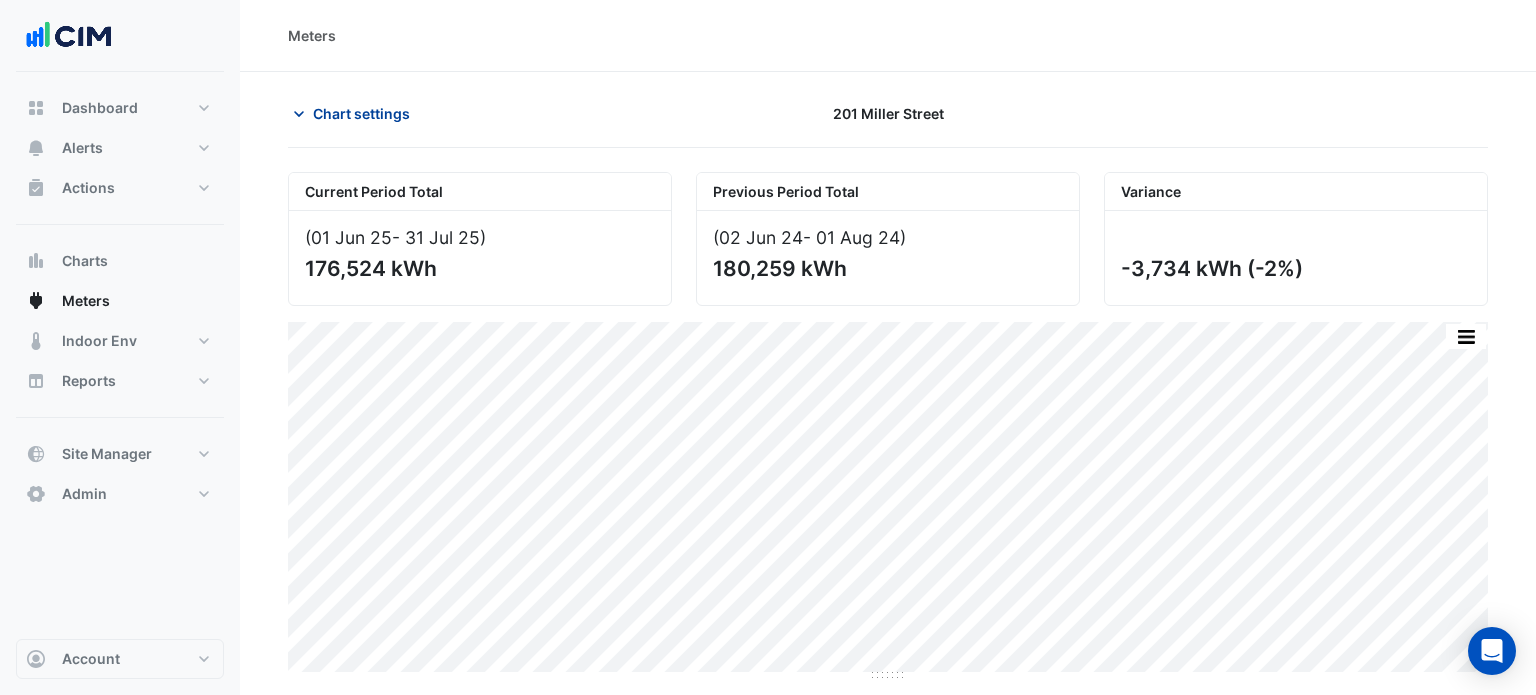 click on "Chart settings" 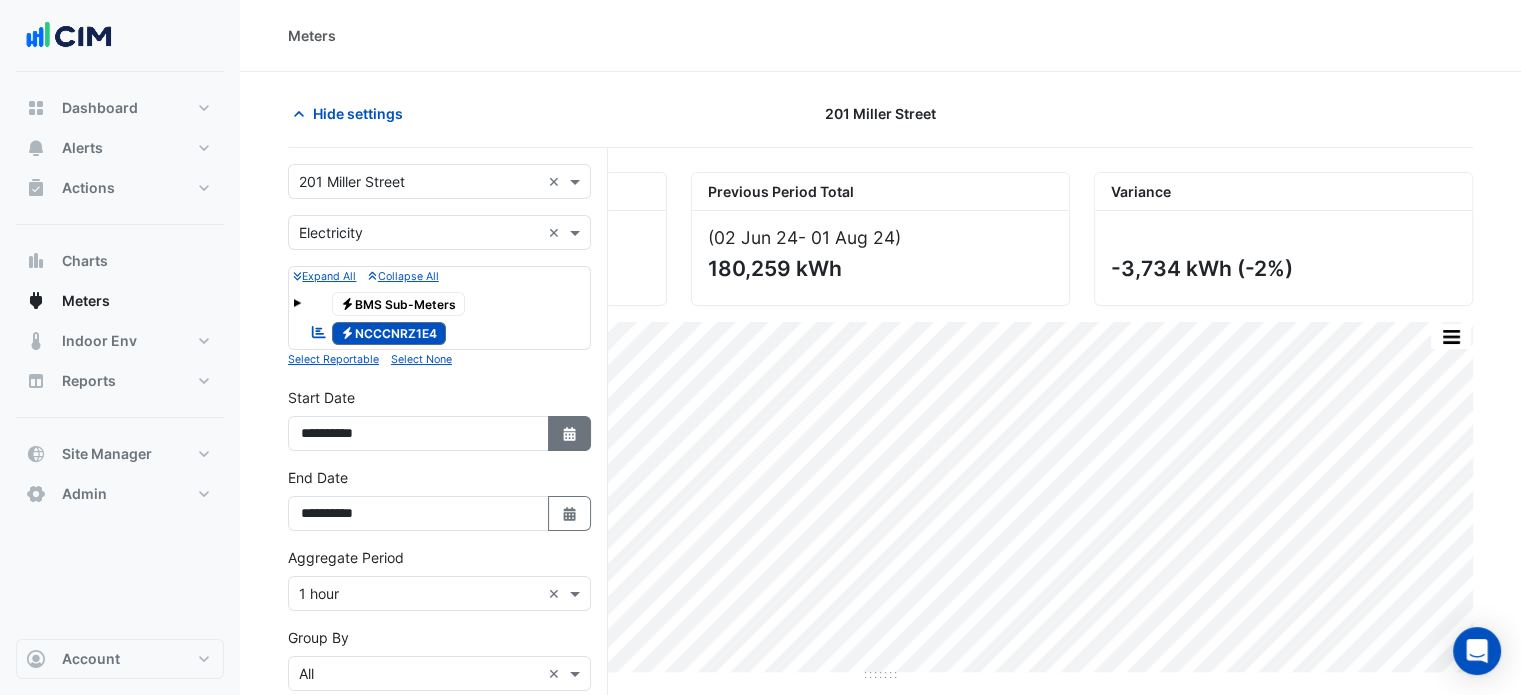 click on "Select Date" at bounding box center [570, 433] 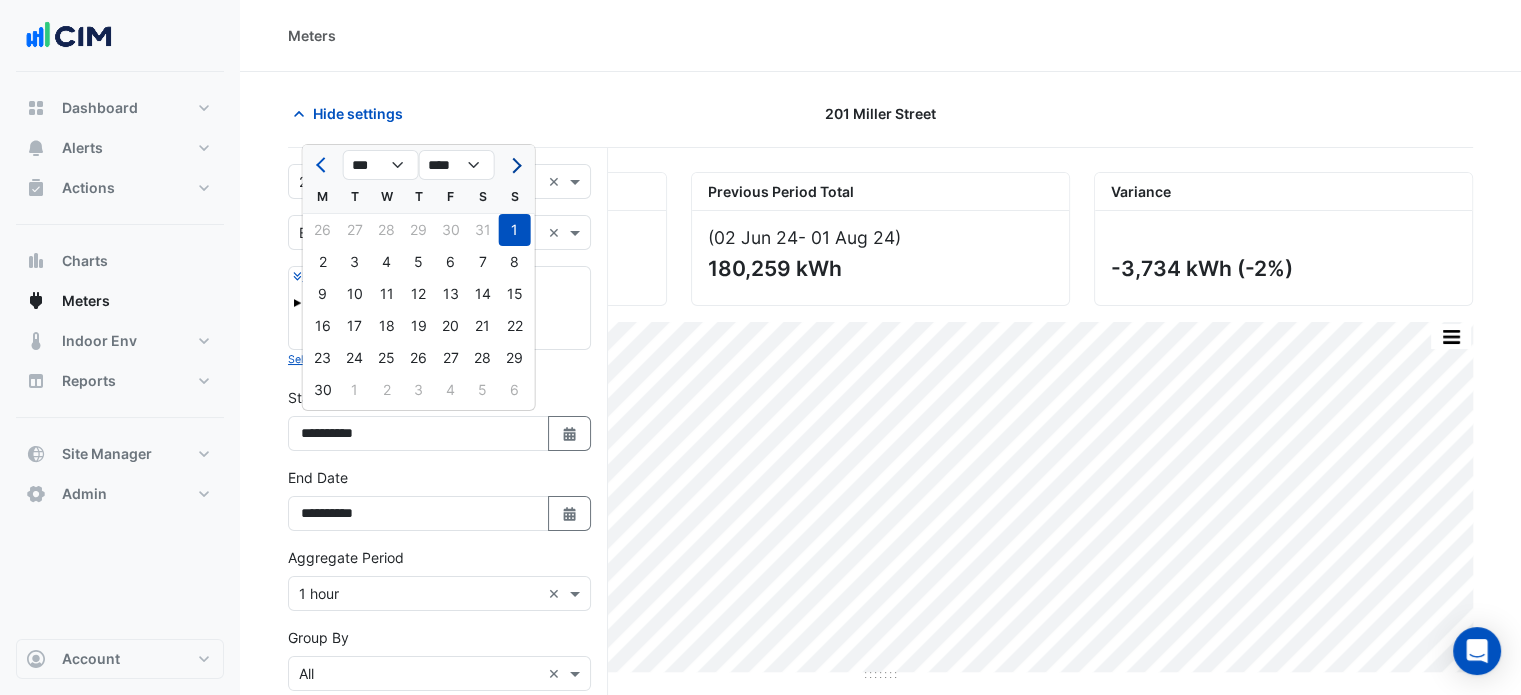 click 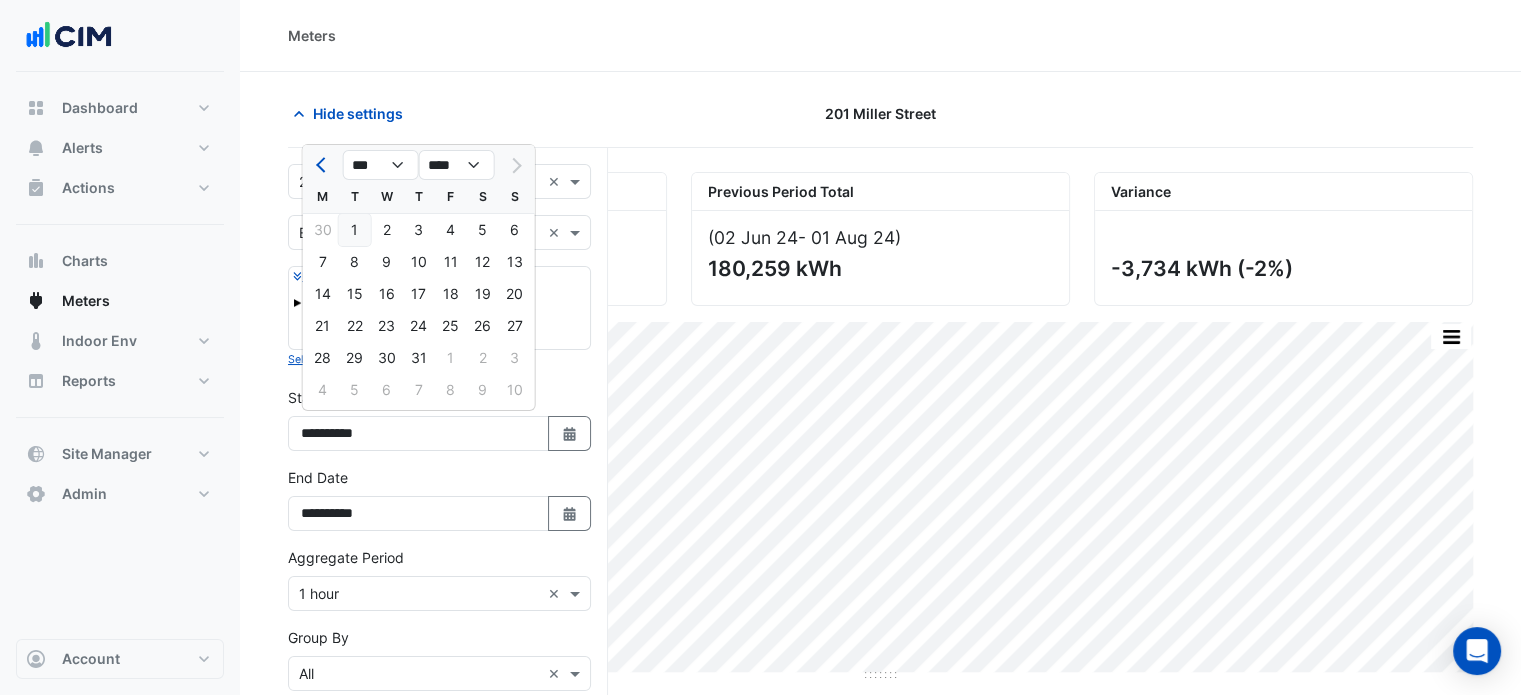 click on "1" 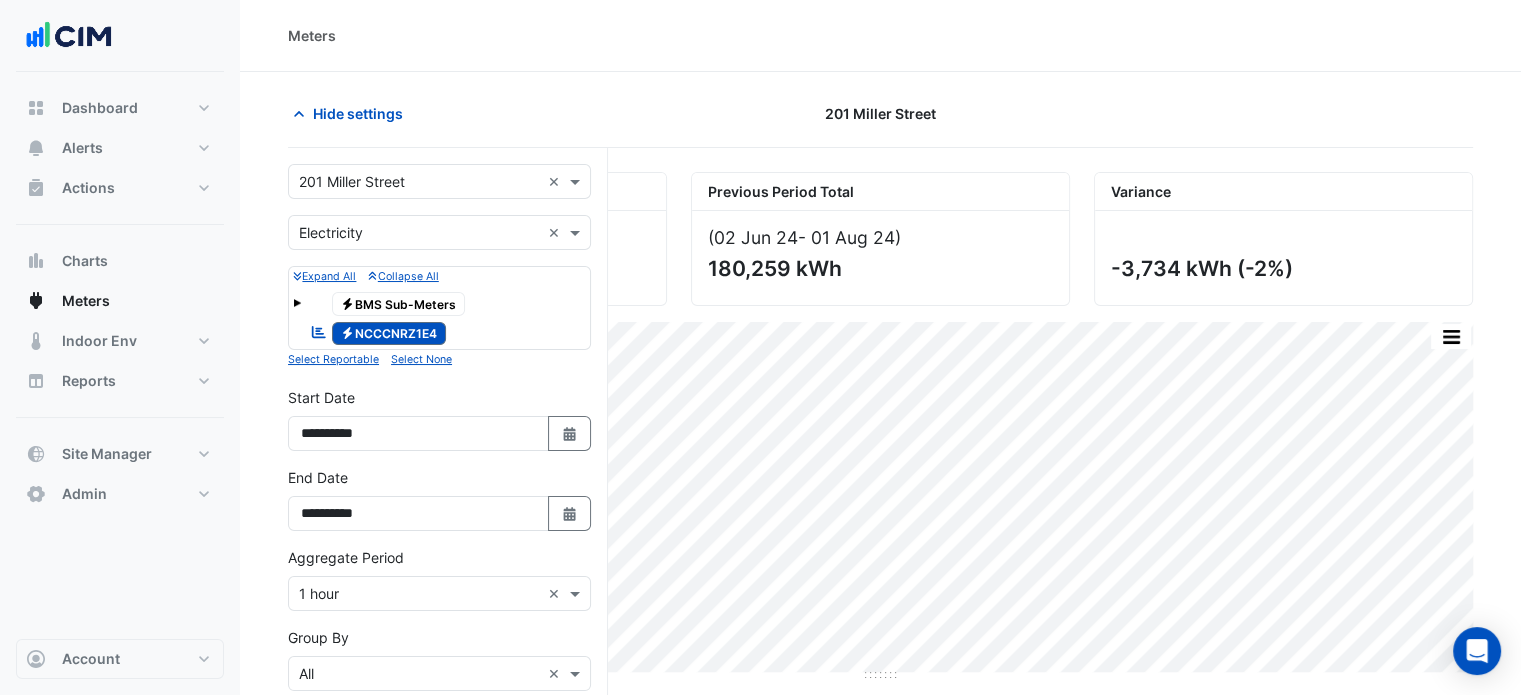 type on "**********" 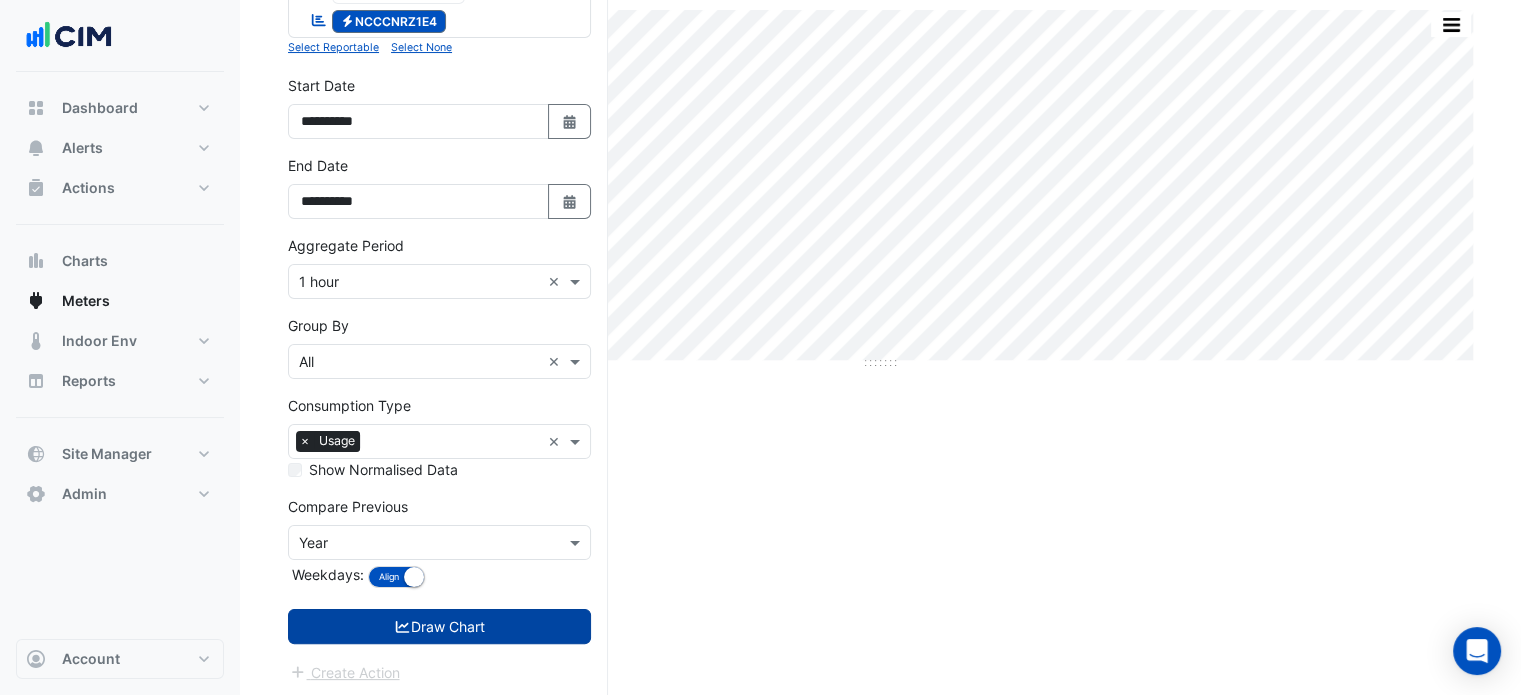 click on "Draw Chart" at bounding box center (439, 626) 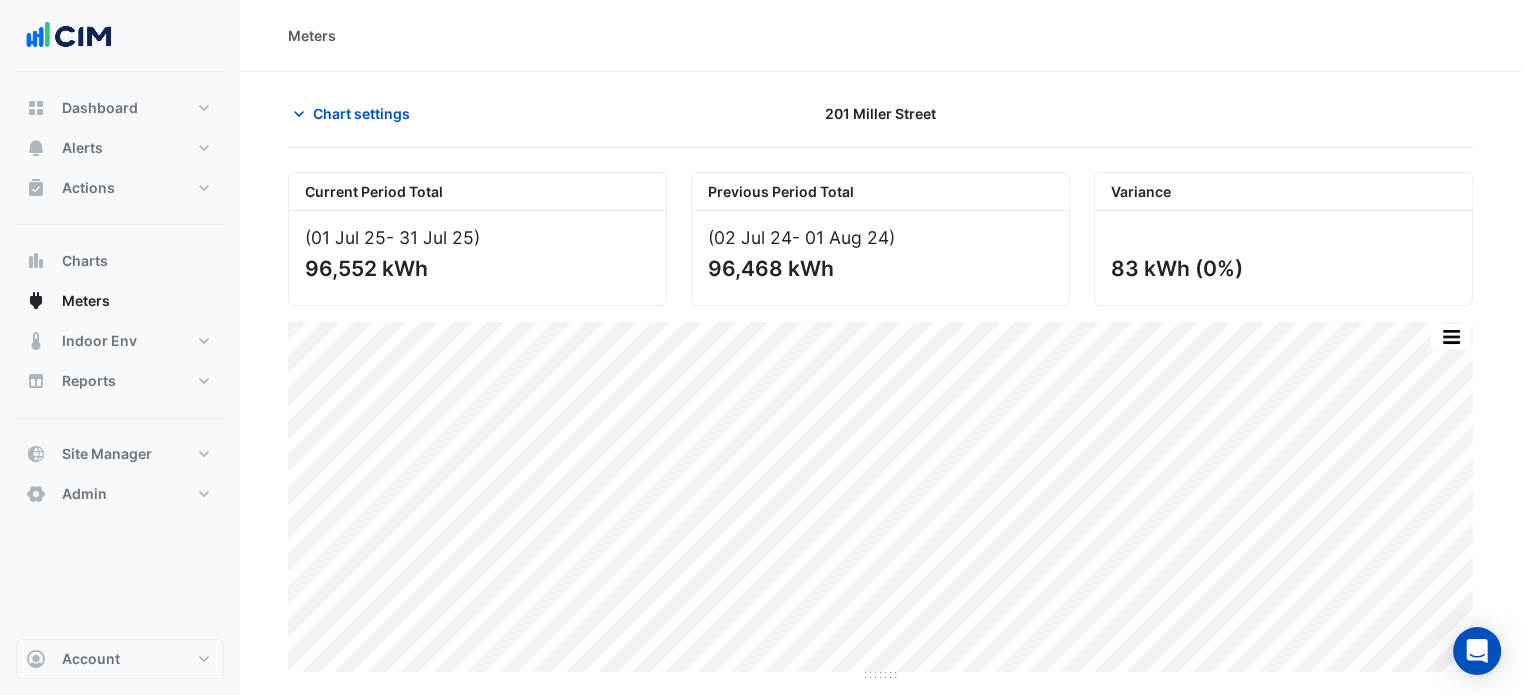 scroll, scrollTop: 0, scrollLeft: 0, axis: both 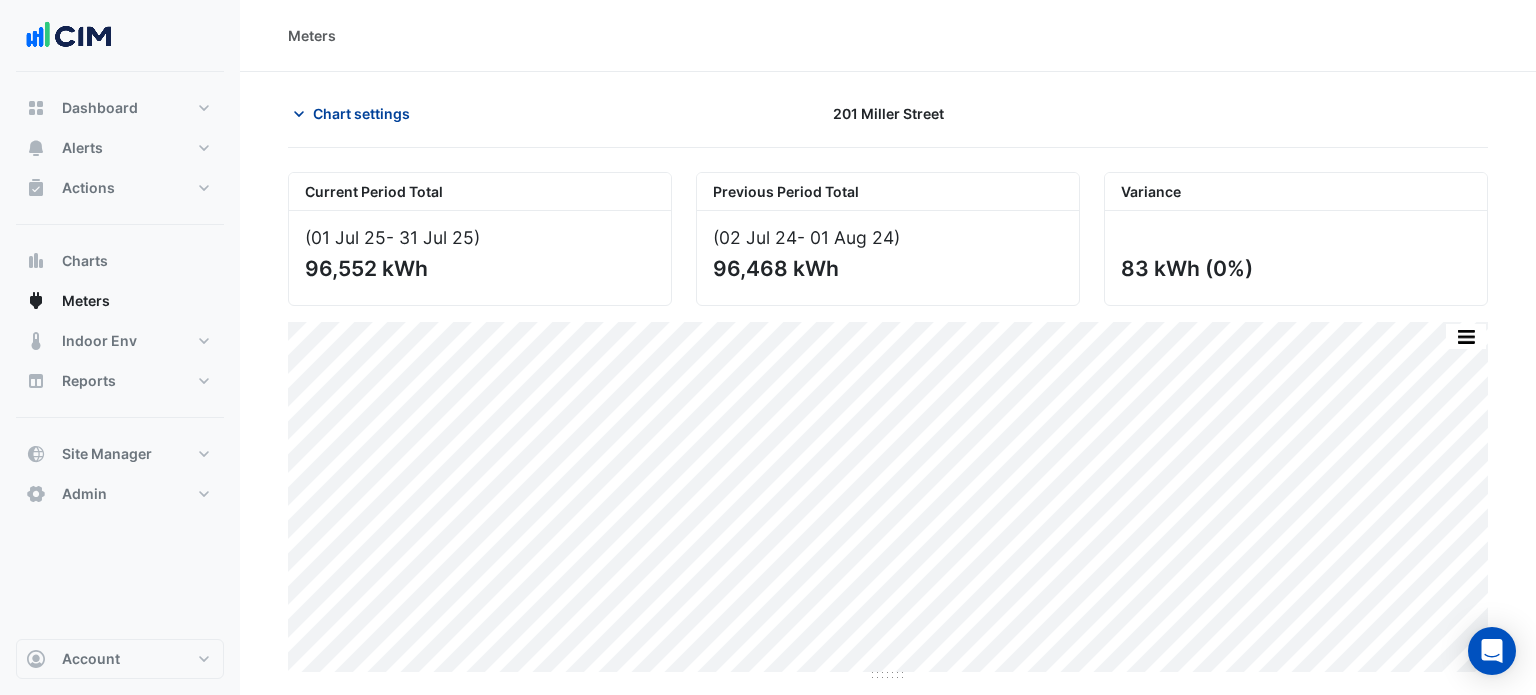 click on "Chart settings" 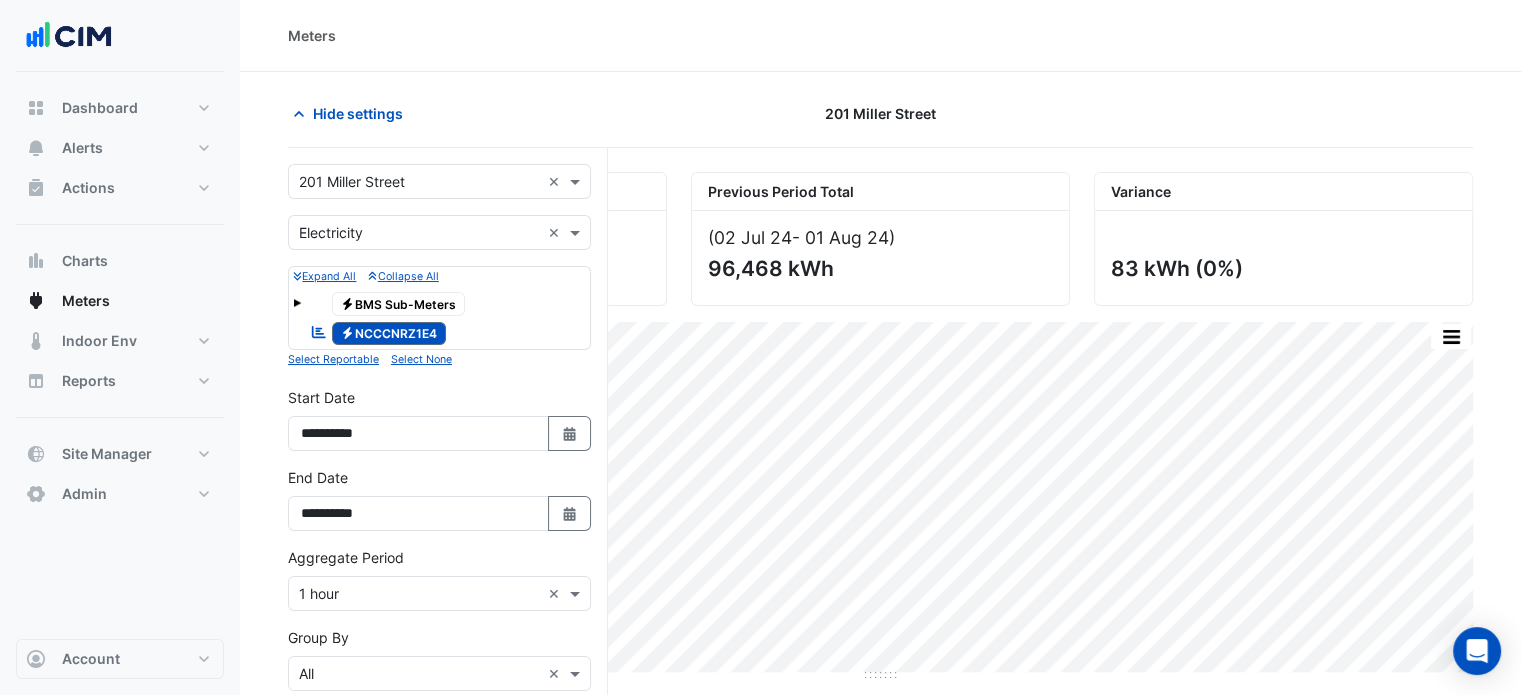 click at bounding box center (419, 182) 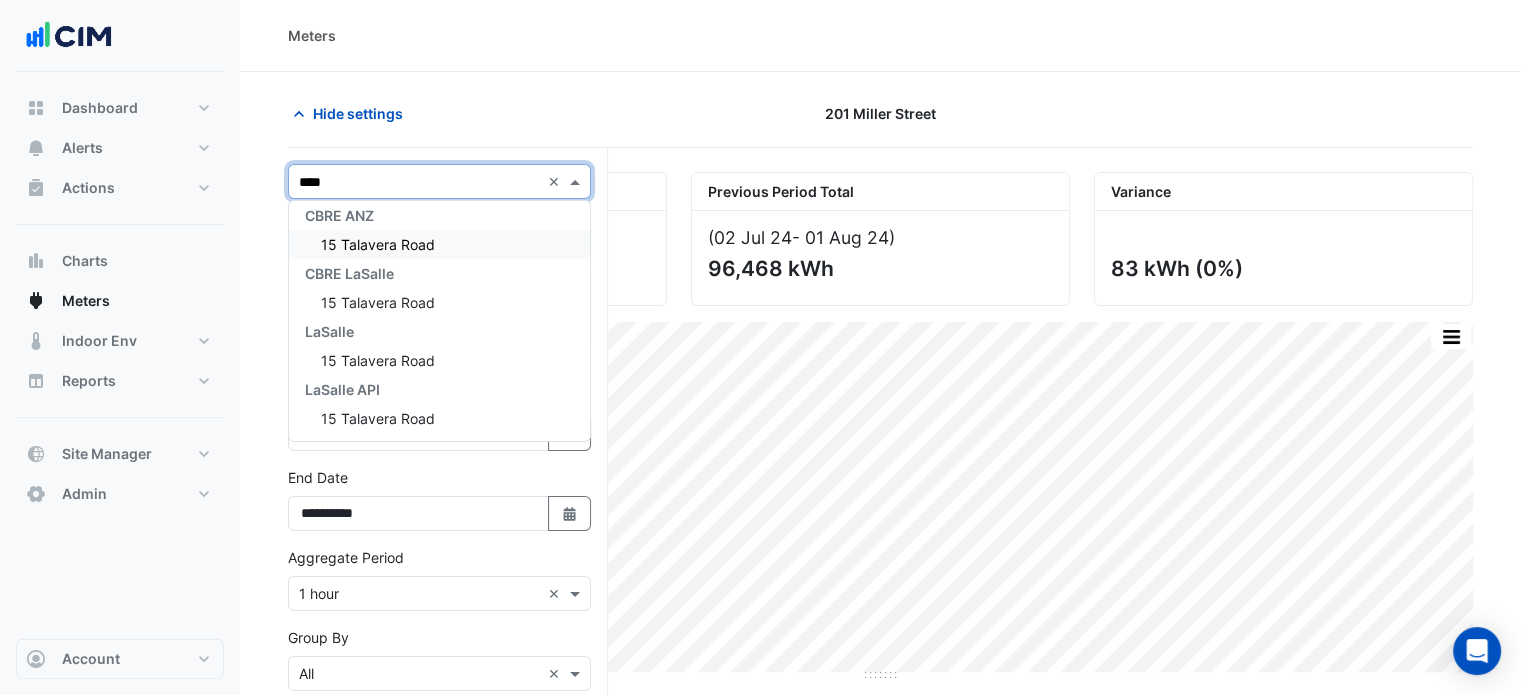 scroll, scrollTop: 8, scrollLeft: 0, axis: vertical 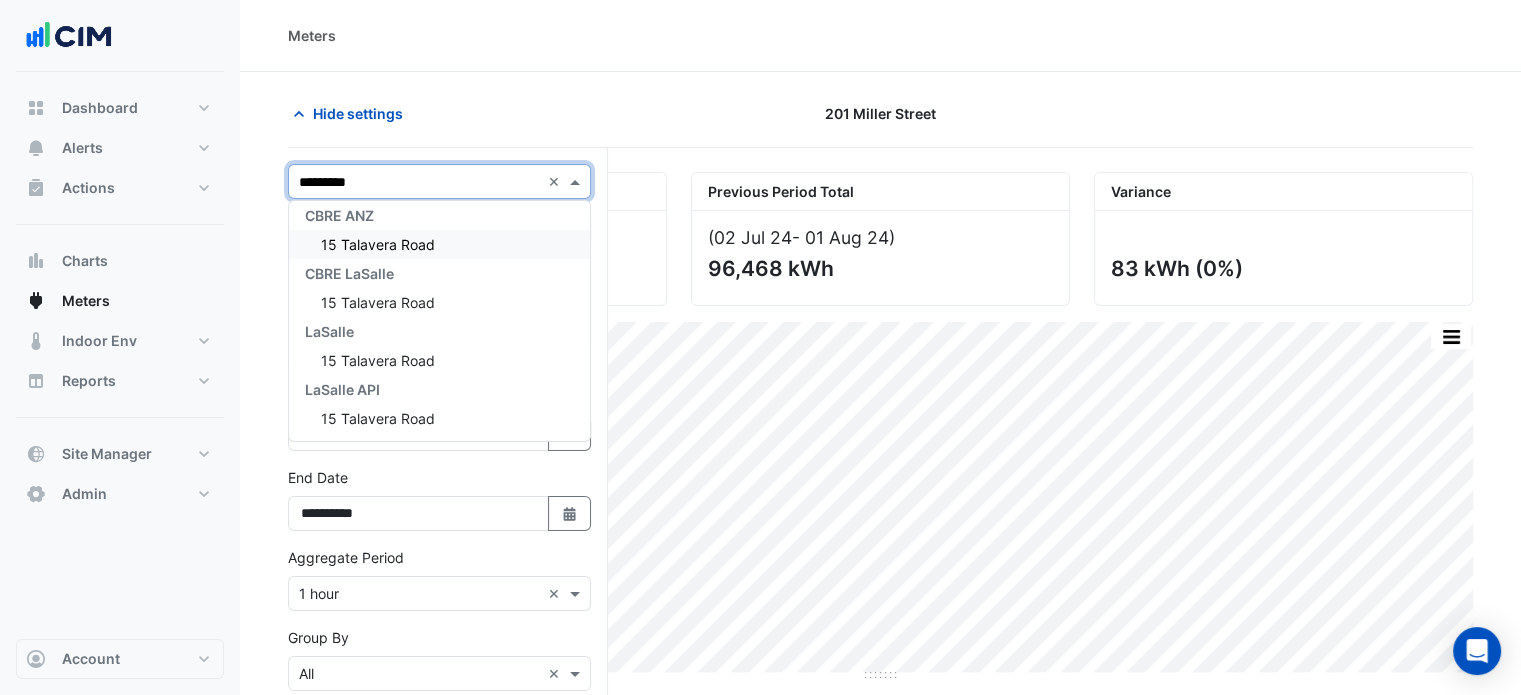 type on "**********" 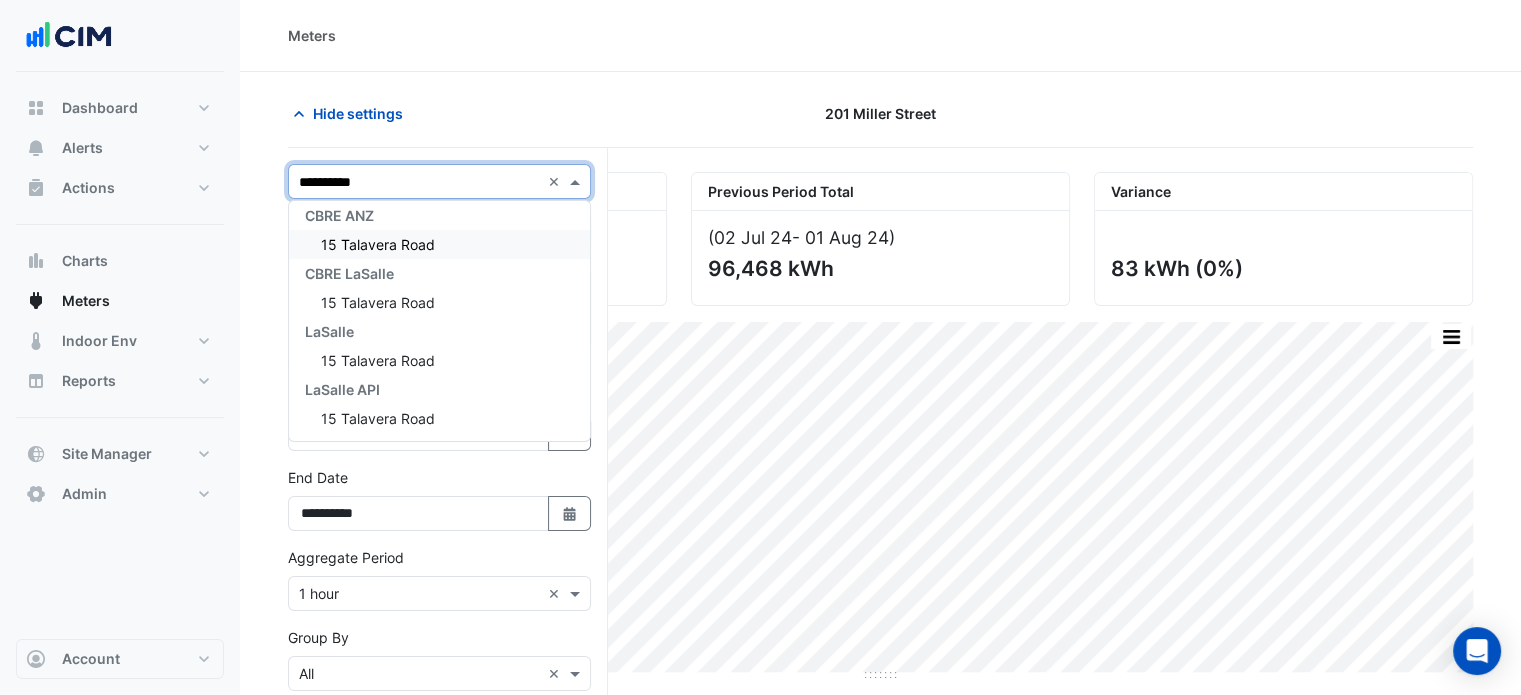 click on "15 Talavera Road" at bounding box center [378, 244] 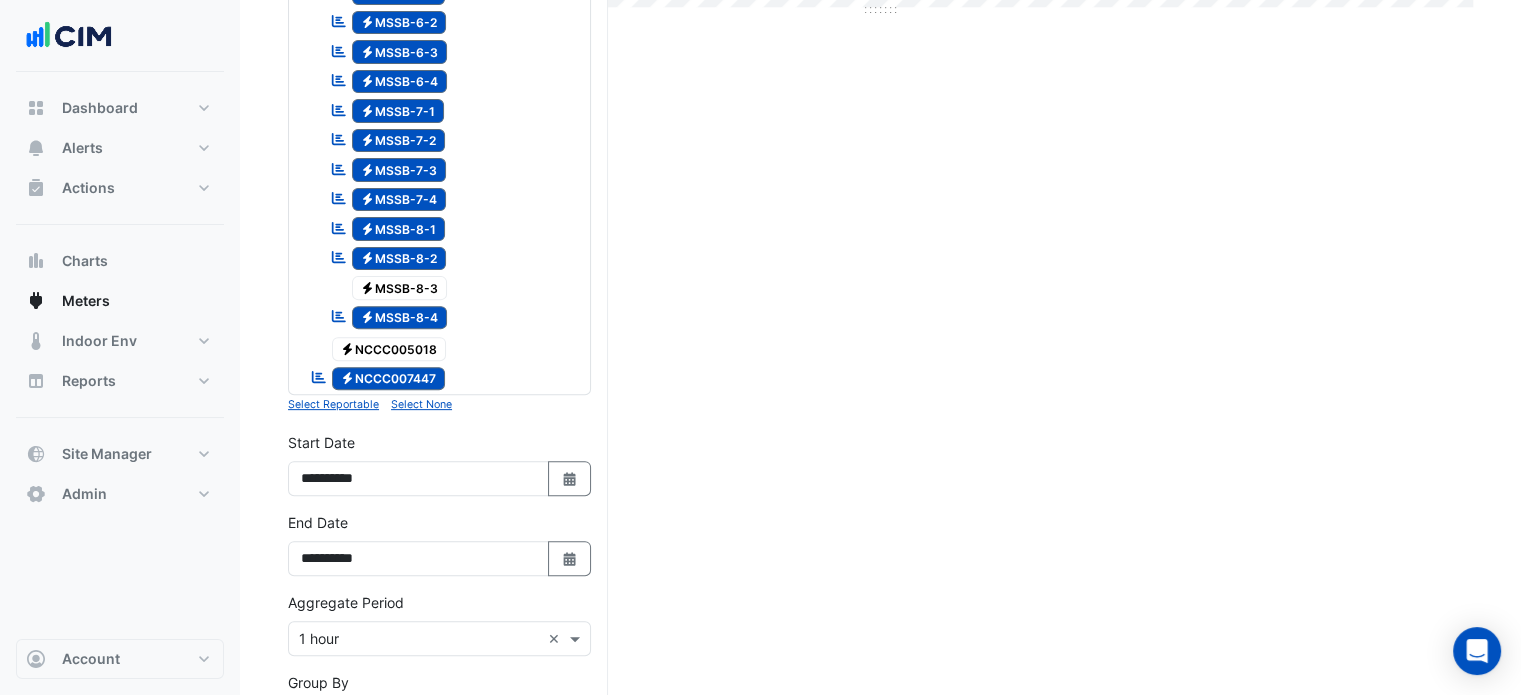 scroll, scrollTop: 1002, scrollLeft: 0, axis: vertical 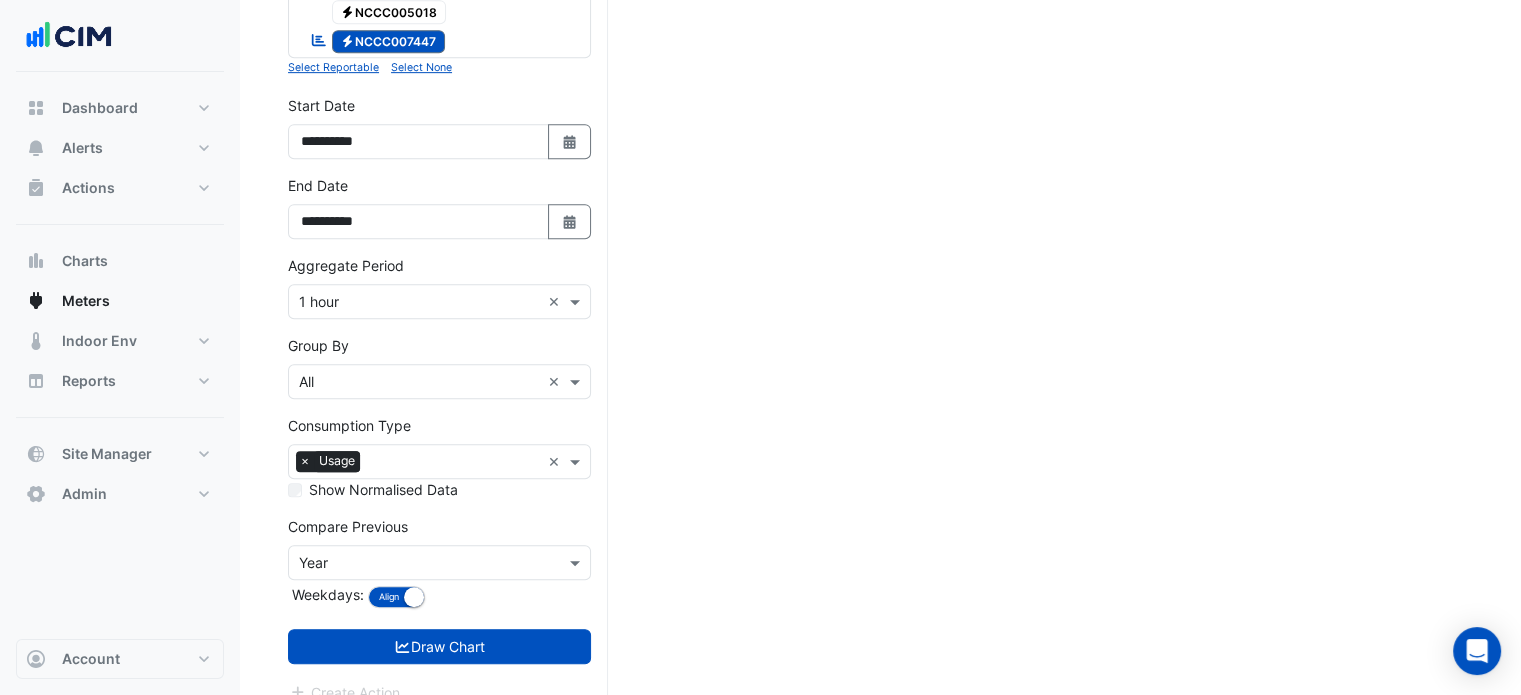 click at bounding box center (419, 382) 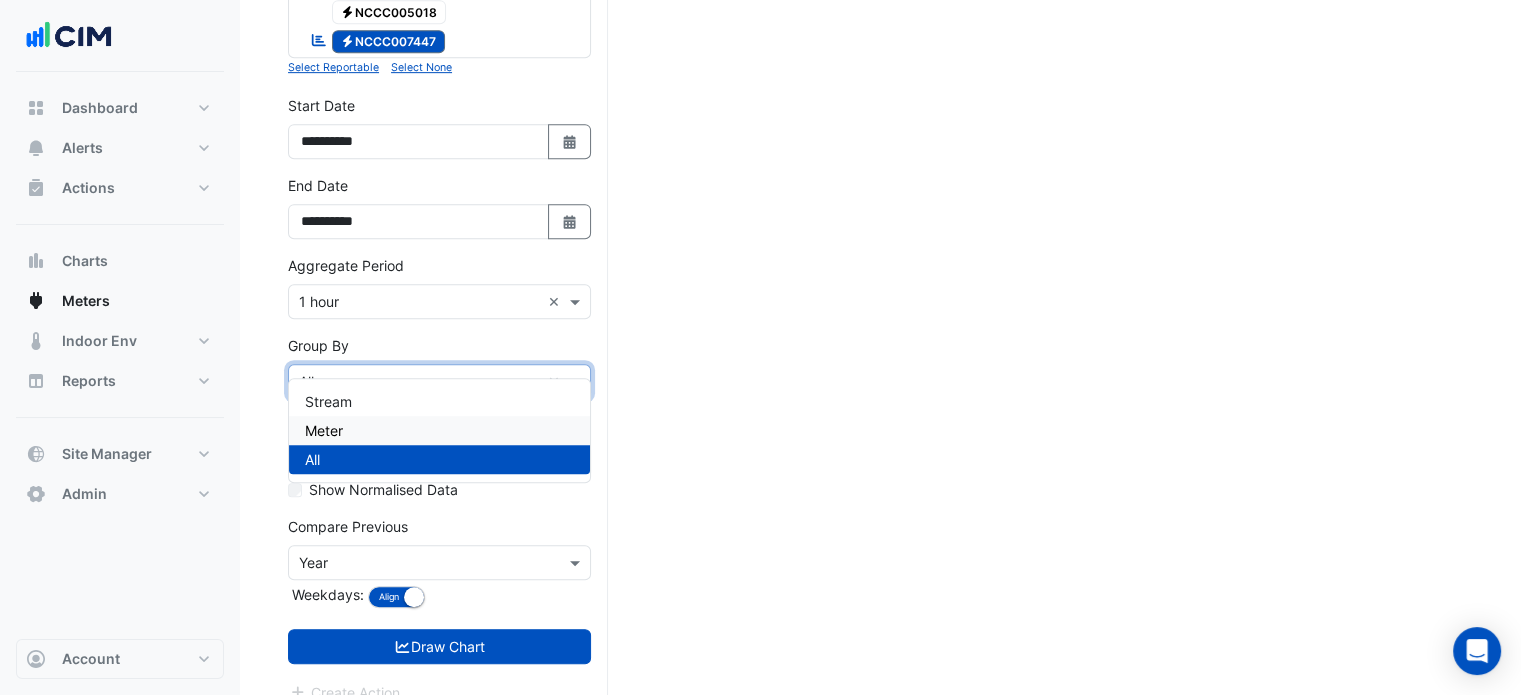 click on "Meter" at bounding box center (439, 430) 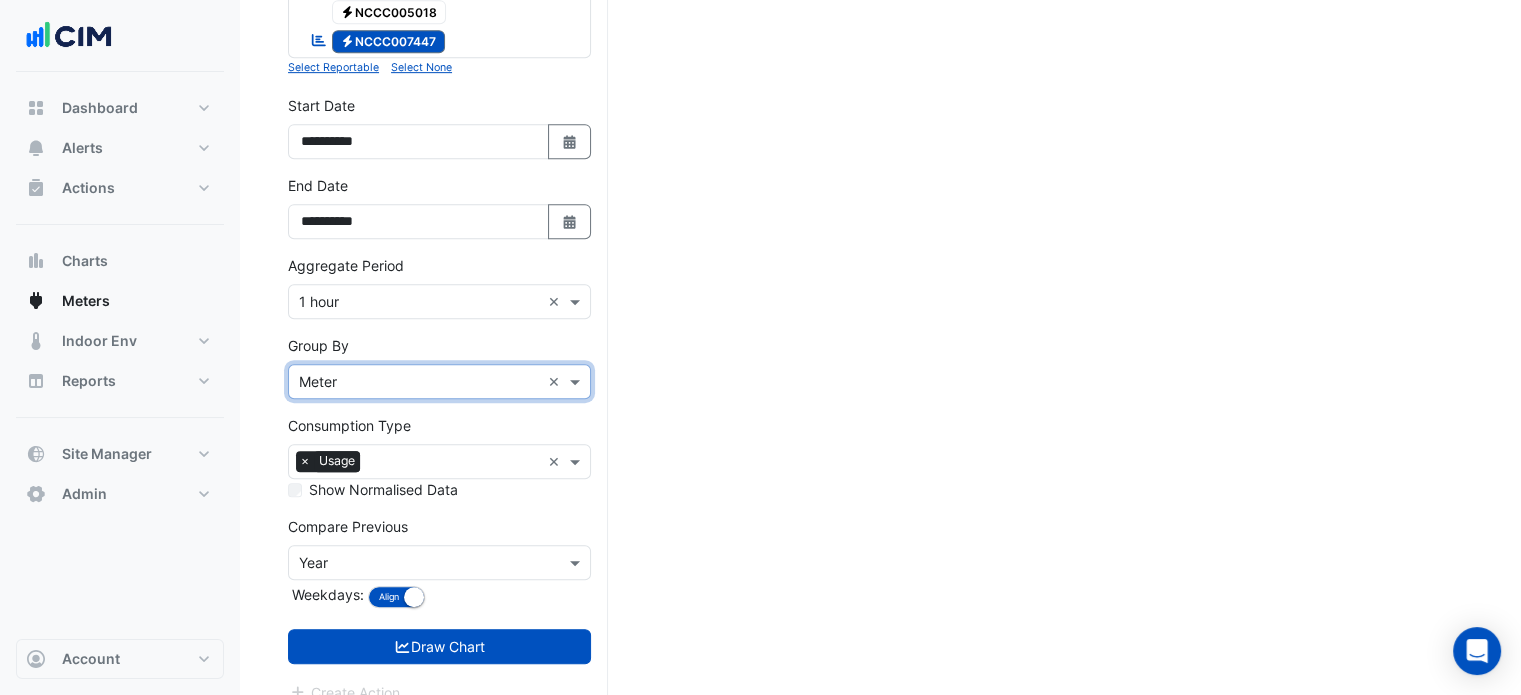 click at bounding box center (419, 563) 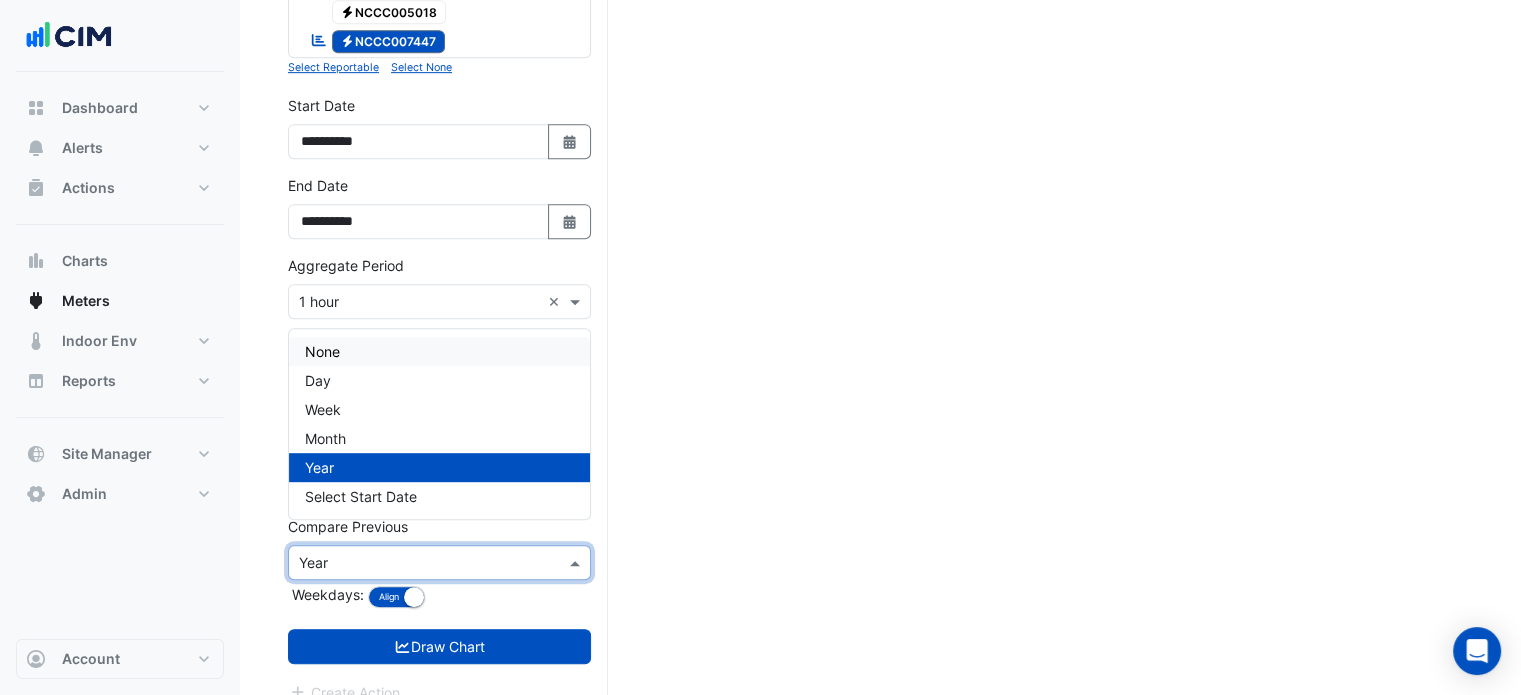 click on "None" at bounding box center (439, 351) 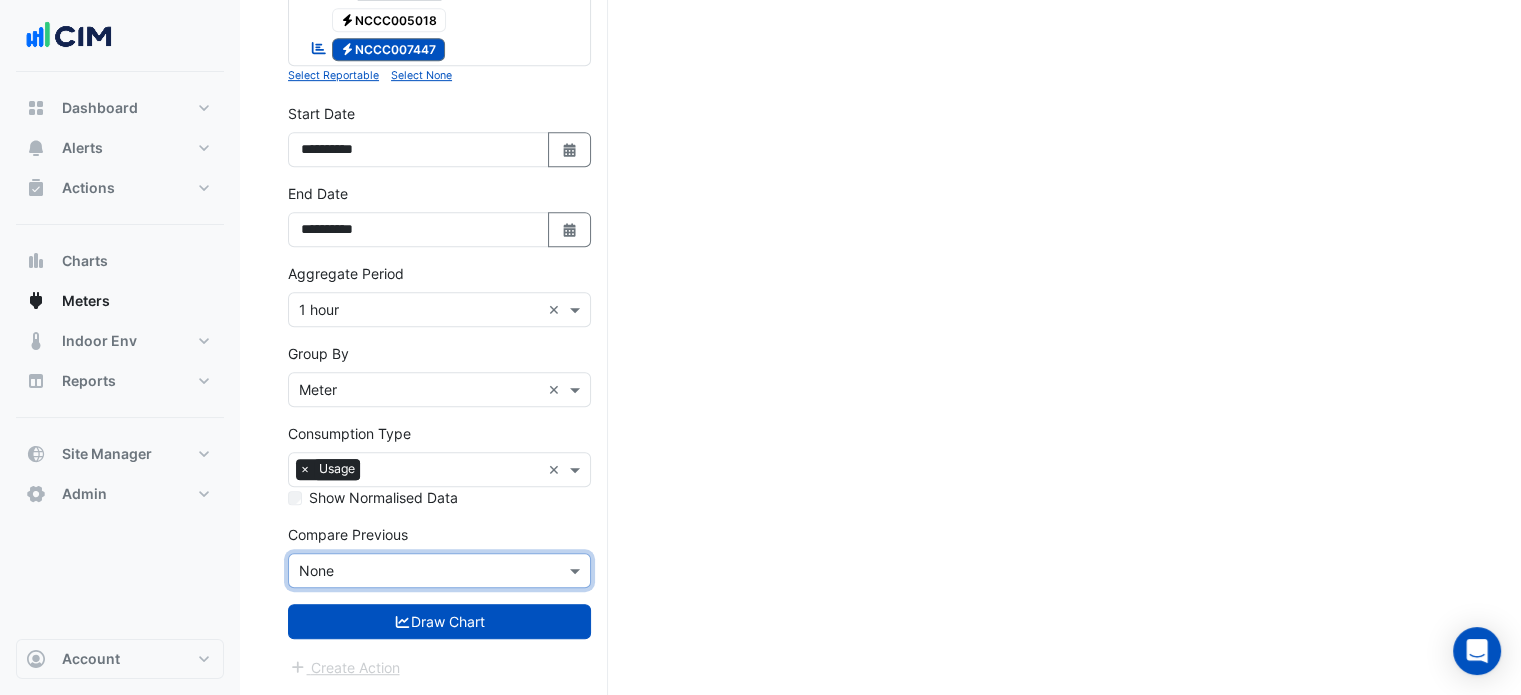 scroll, scrollTop: 969, scrollLeft: 0, axis: vertical 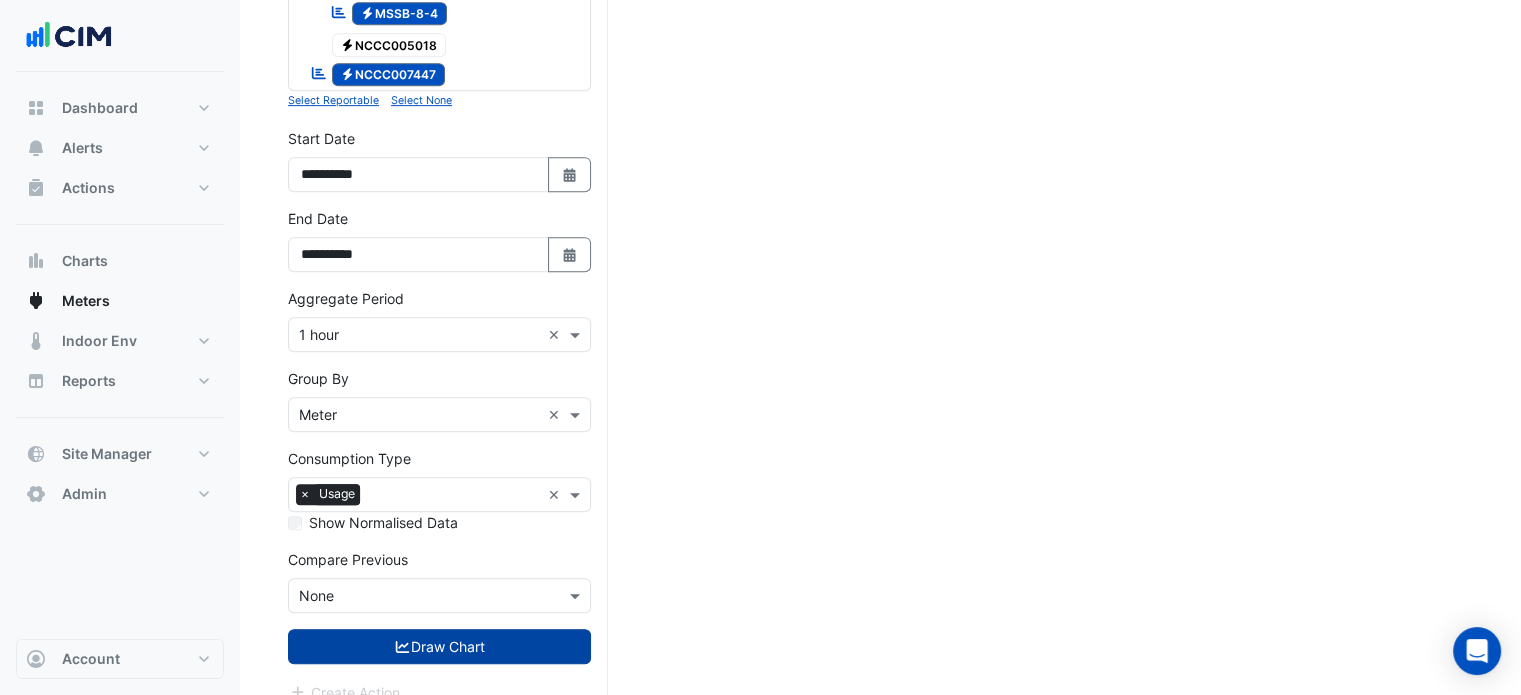 click on "Draw Chart" at bounding box center (439, 646) 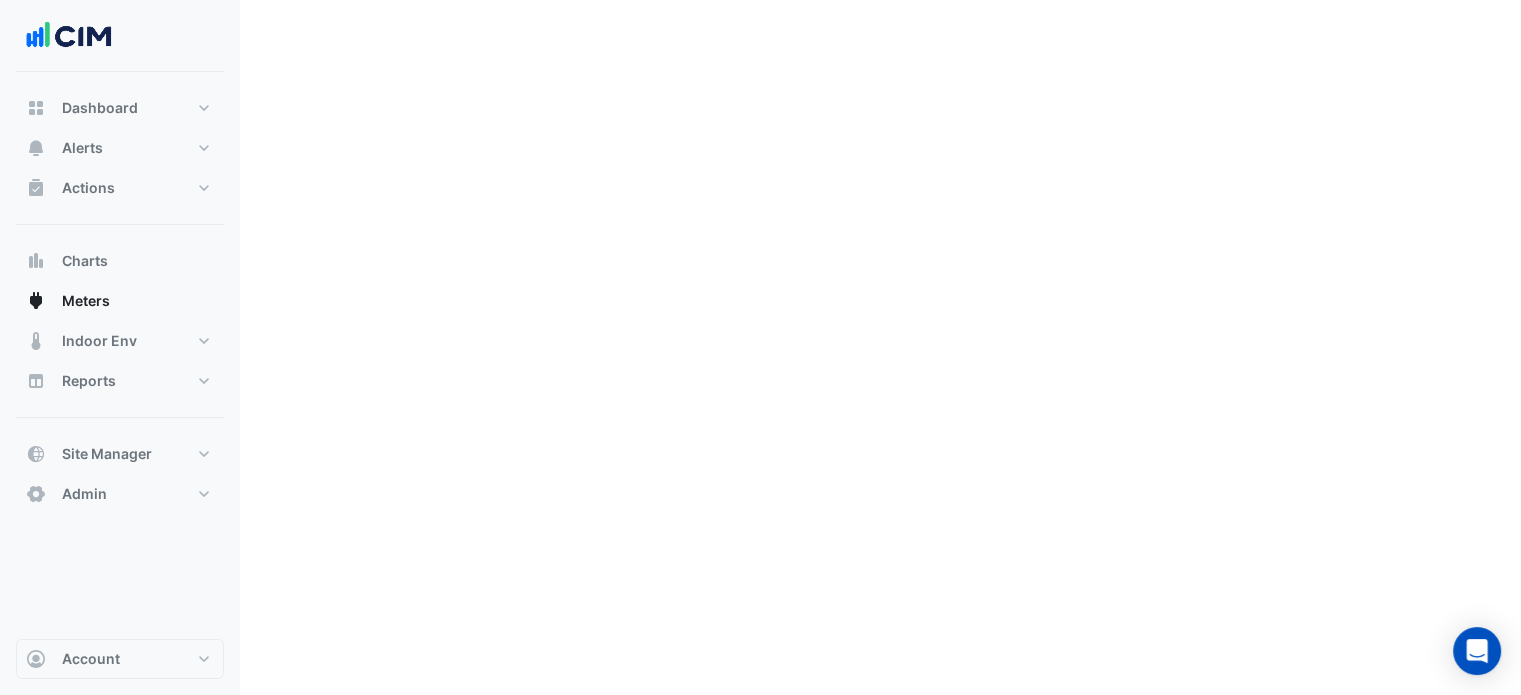 scroll, scrollTop: 0, scrollLeft: 0, axis: both 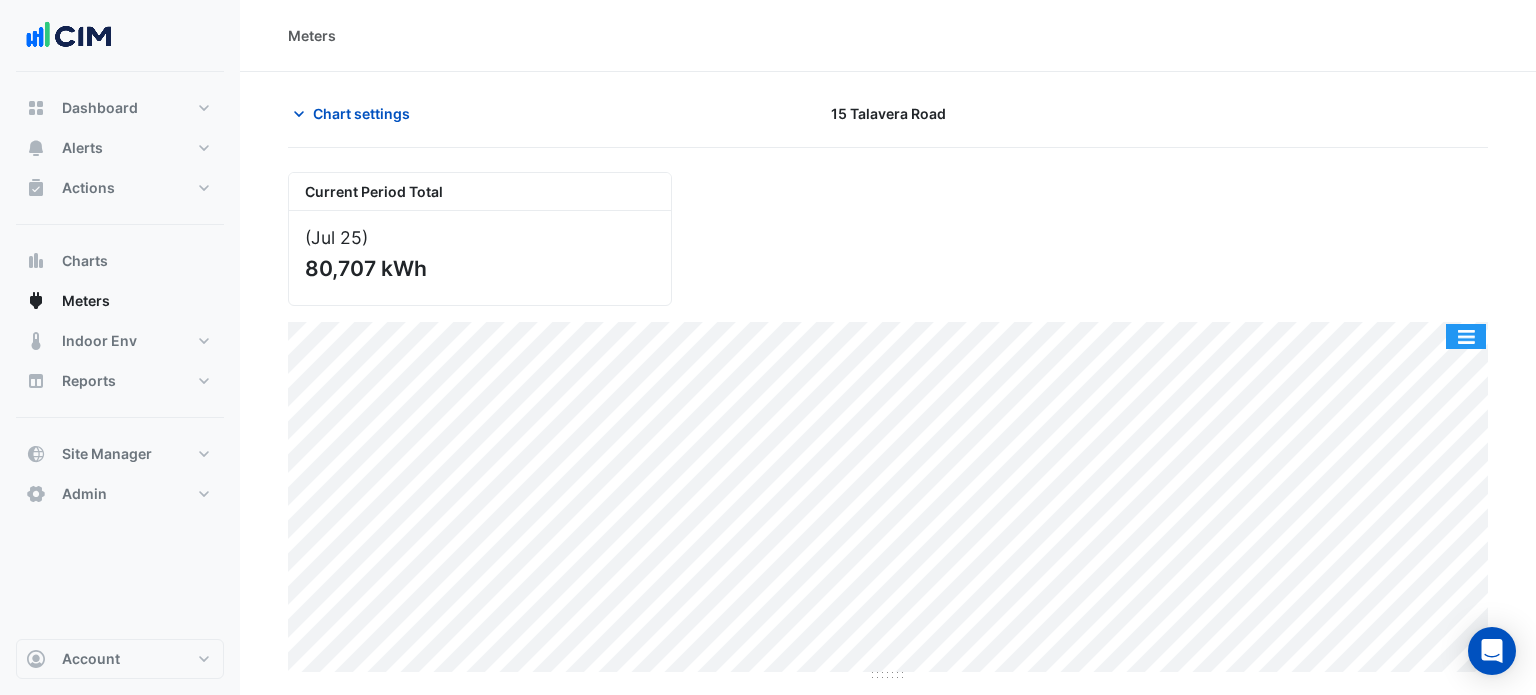 click 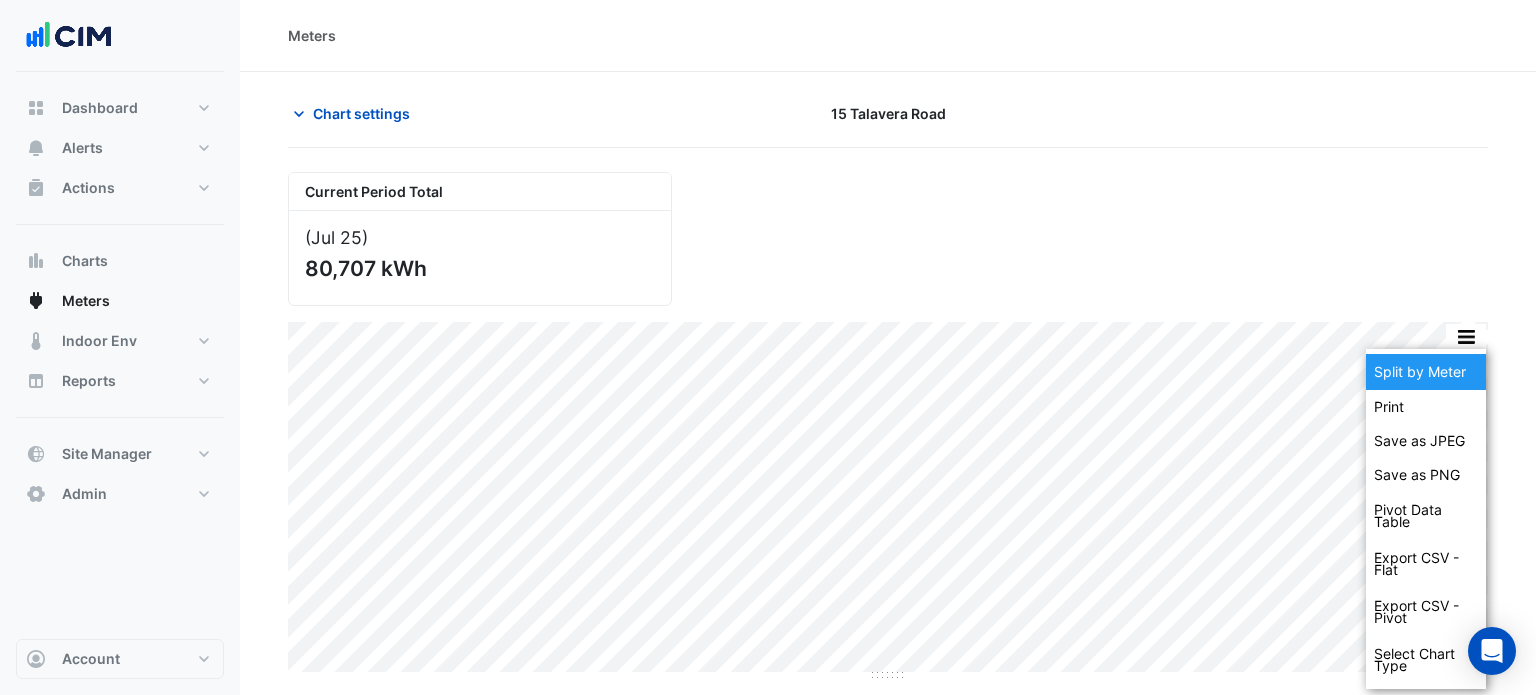 click on "Split by Meter" 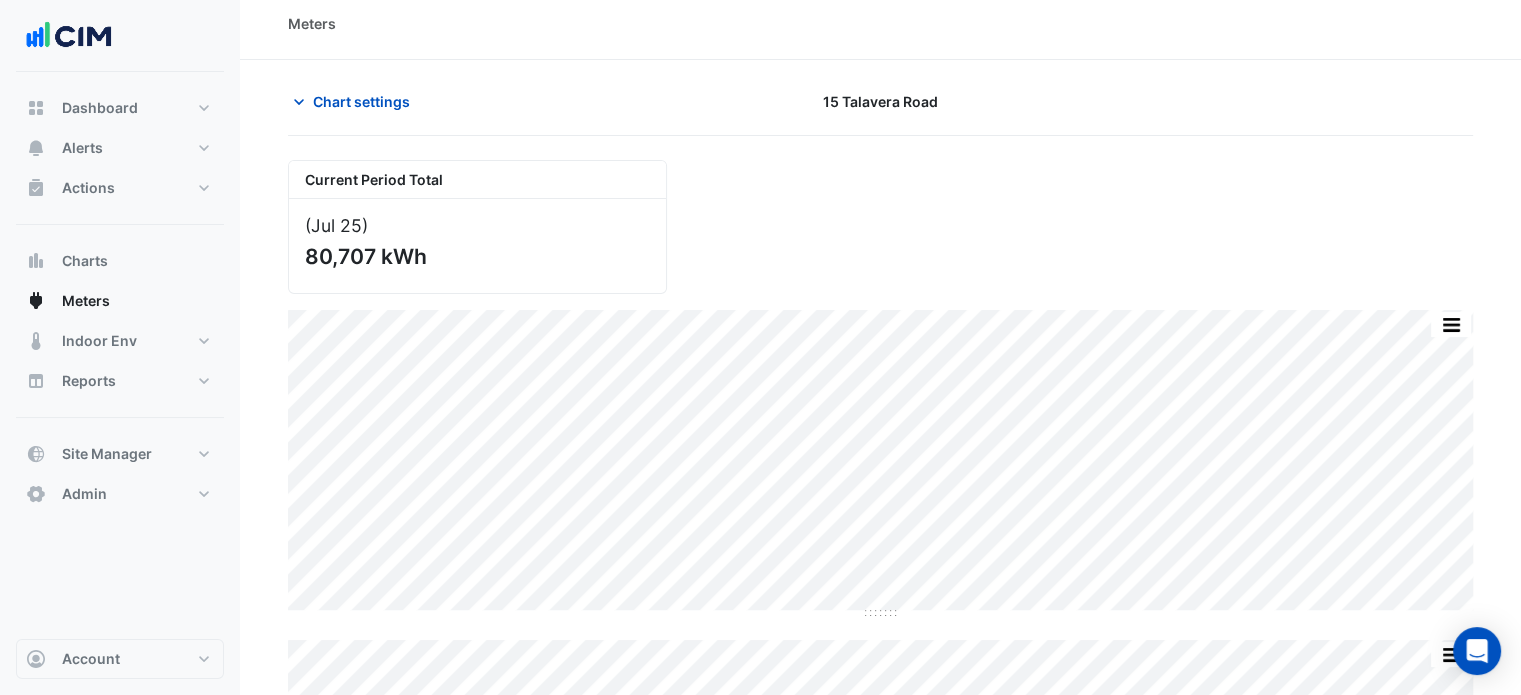 scroll, scrollTop: 0, scrollLeft: 0, axis: both 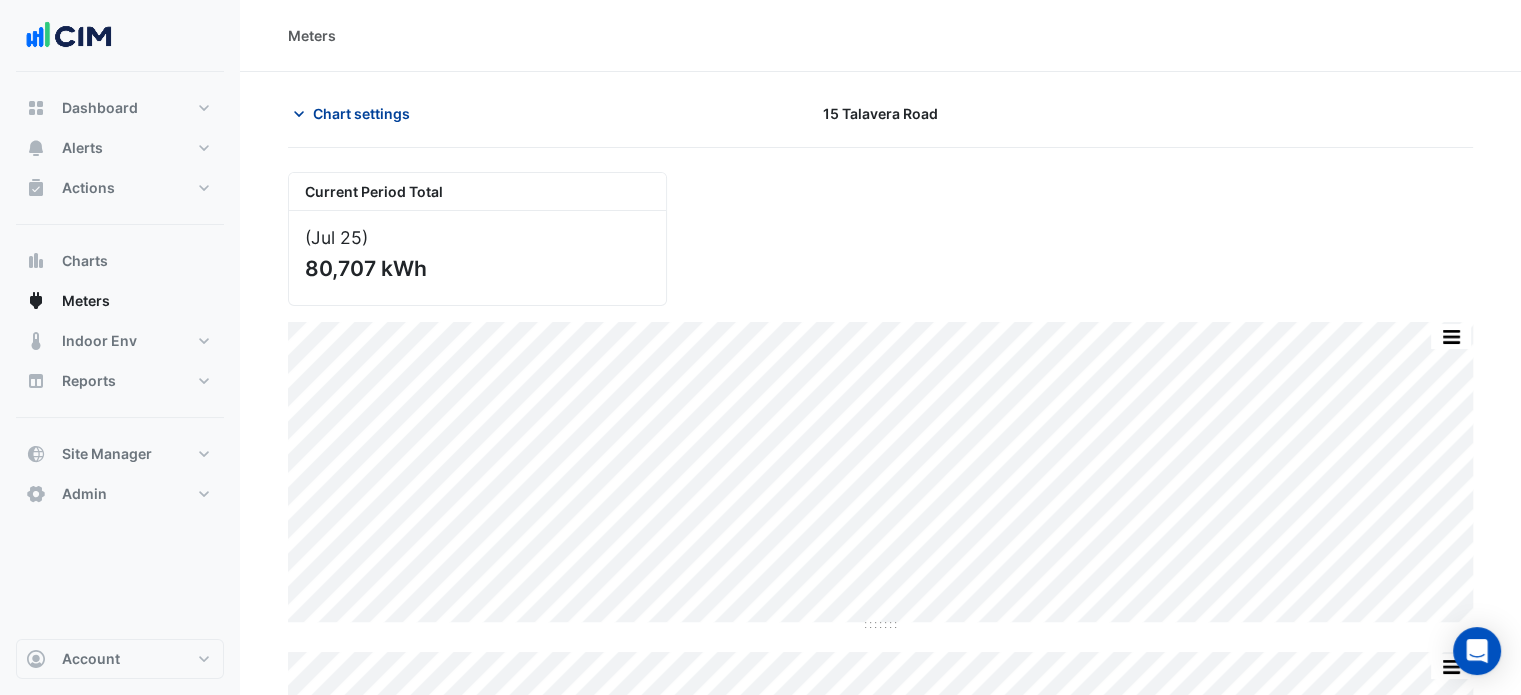 click on "Chart settings" 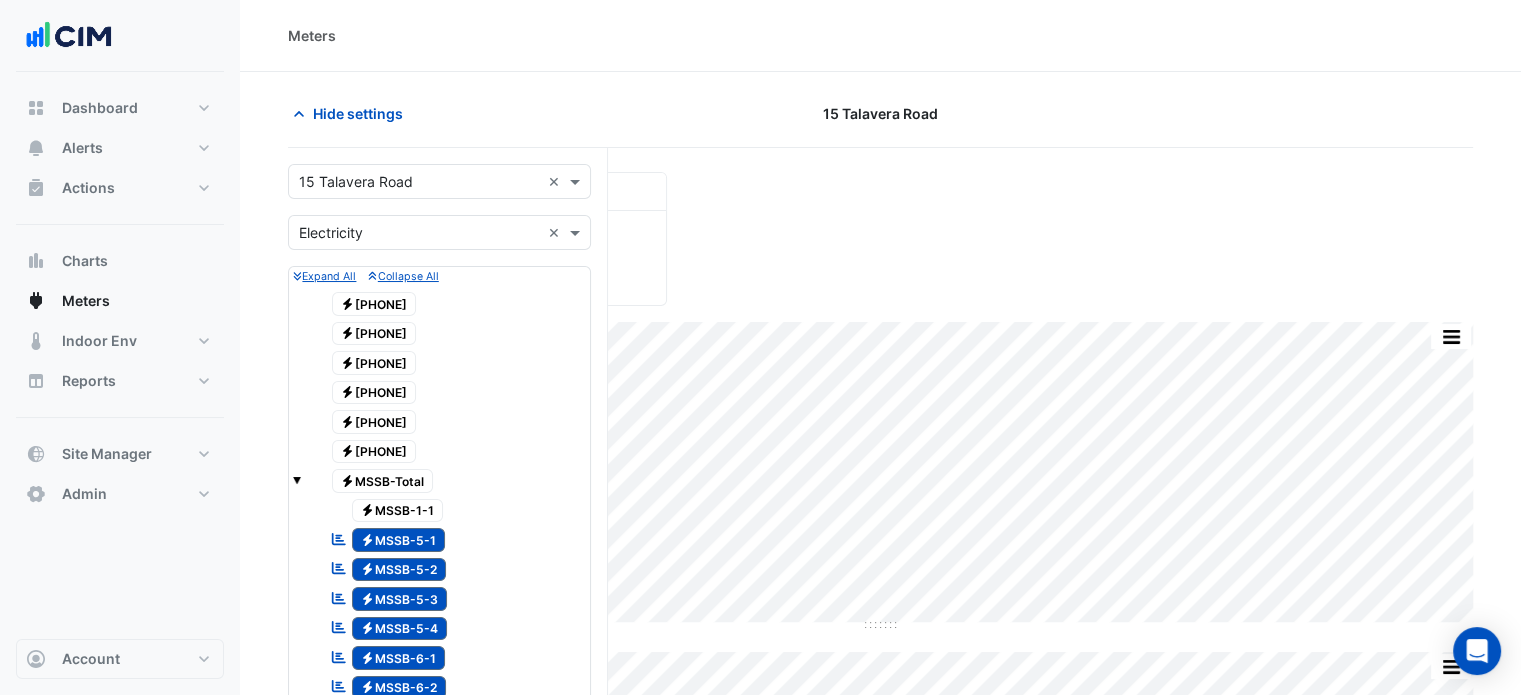 click at bounding box center [419, 182] 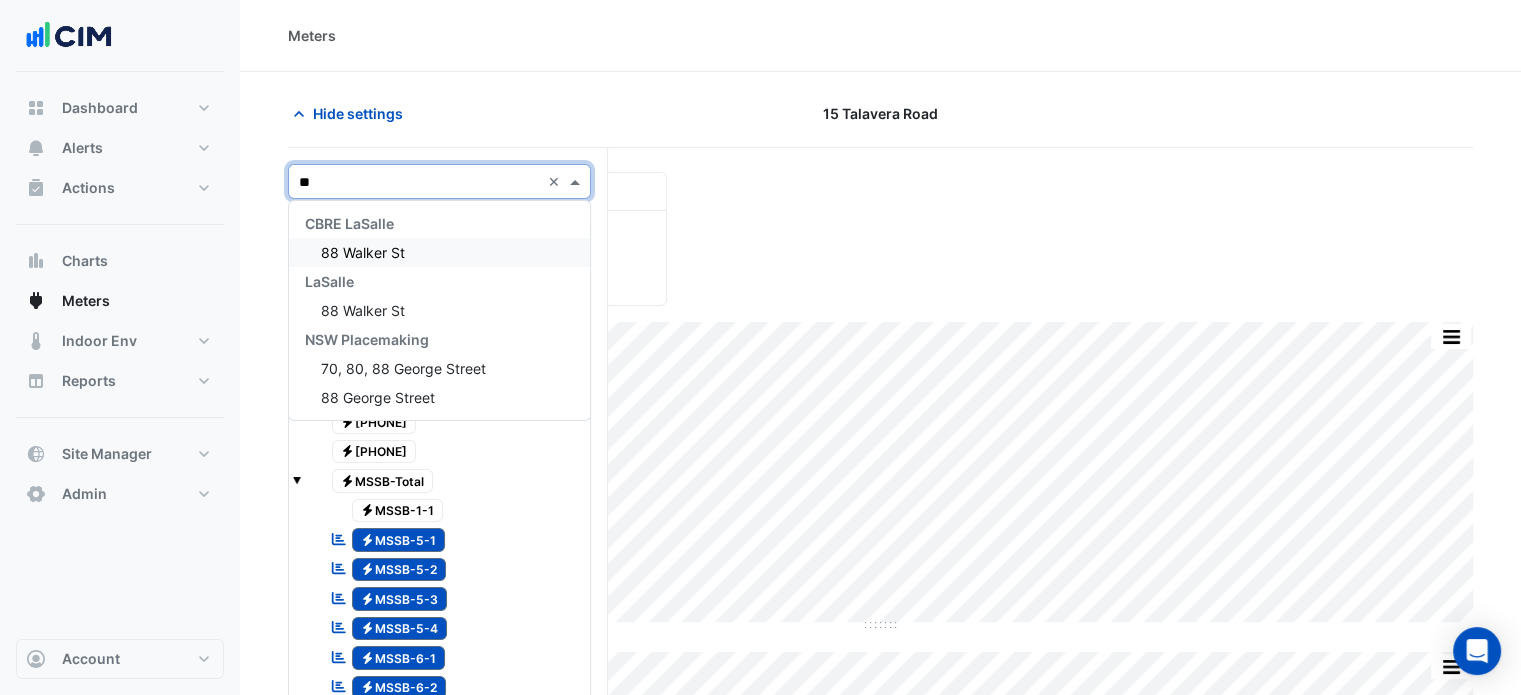 scroll, scrollTop: 0, scrollLeft: 0, axis: both 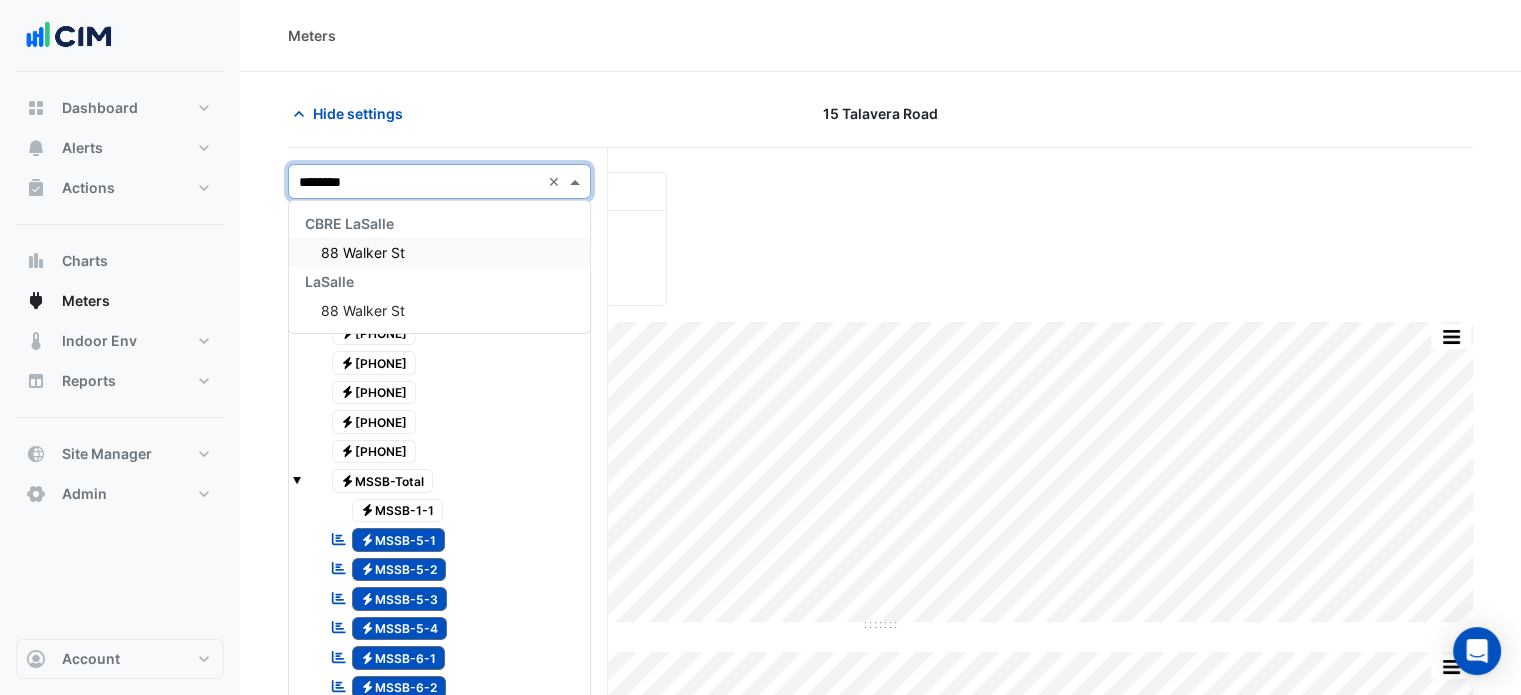type on "*********" 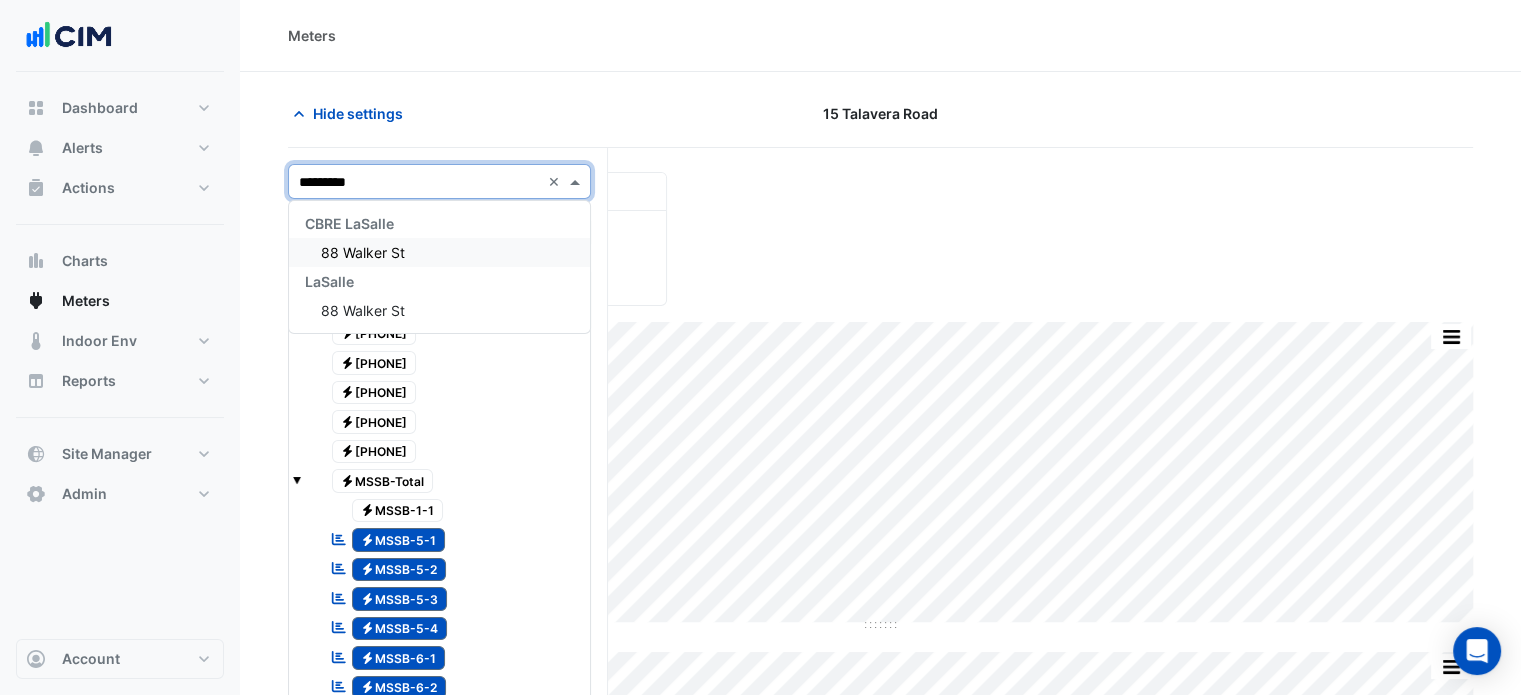 click on "88 Walker St" at bounding box center [439, 252] 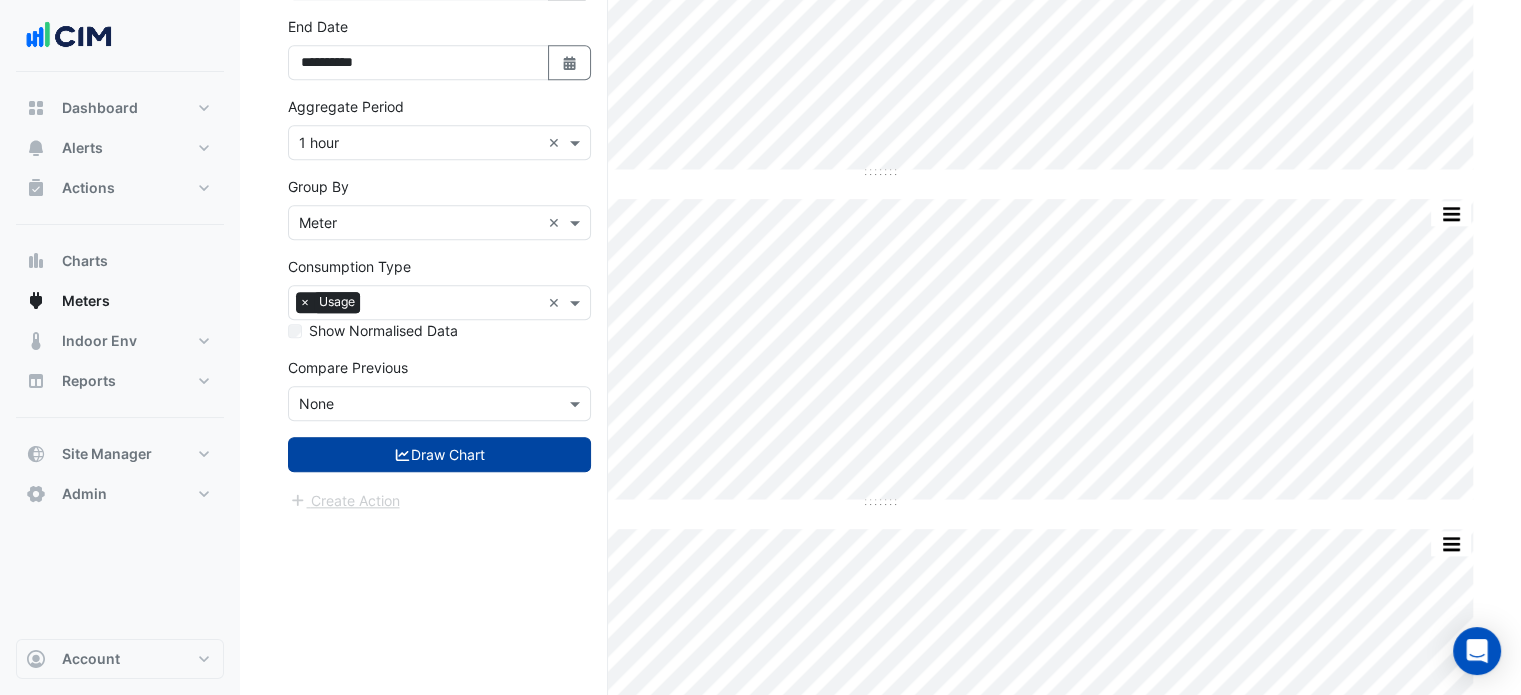 click on "Draw Chart" at bounding box center (439, 454) 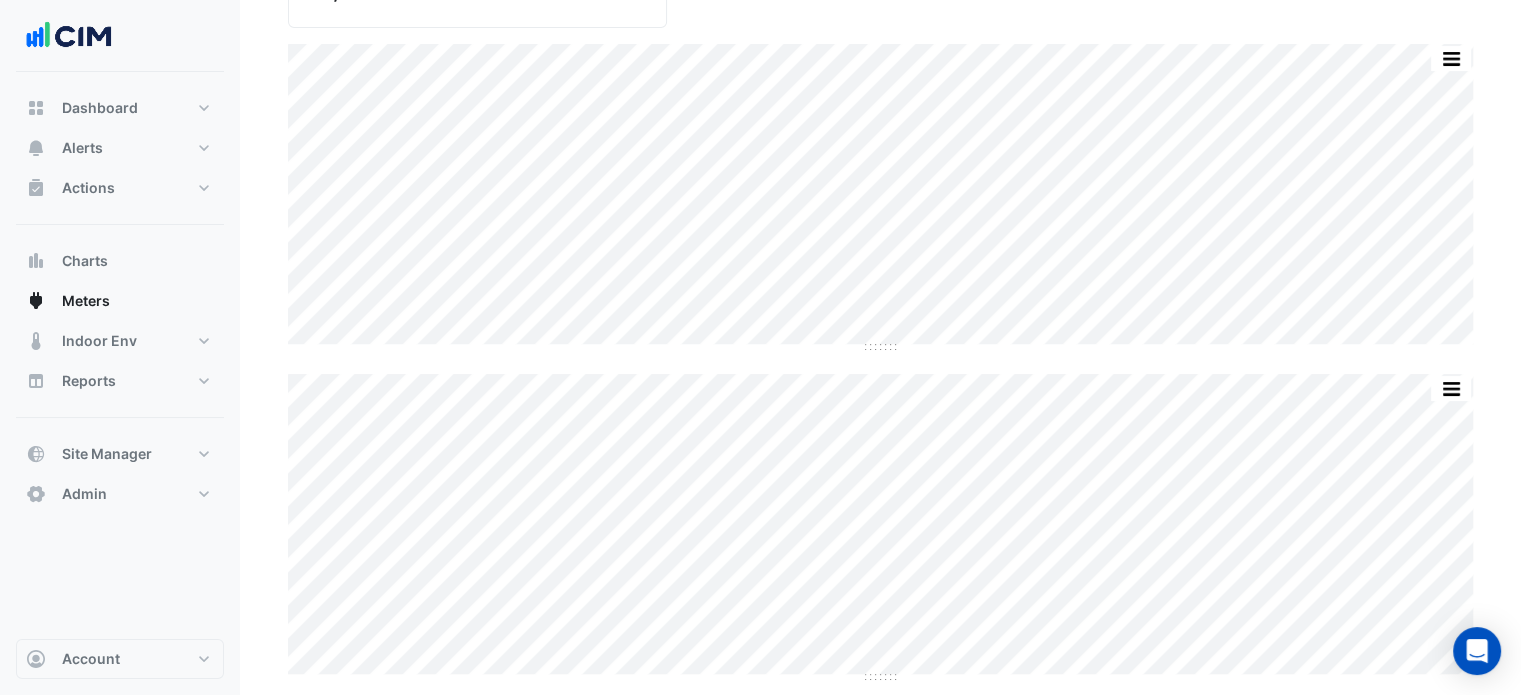 scroll, scrollTop: 0, scrollLeft: 0, axis: both 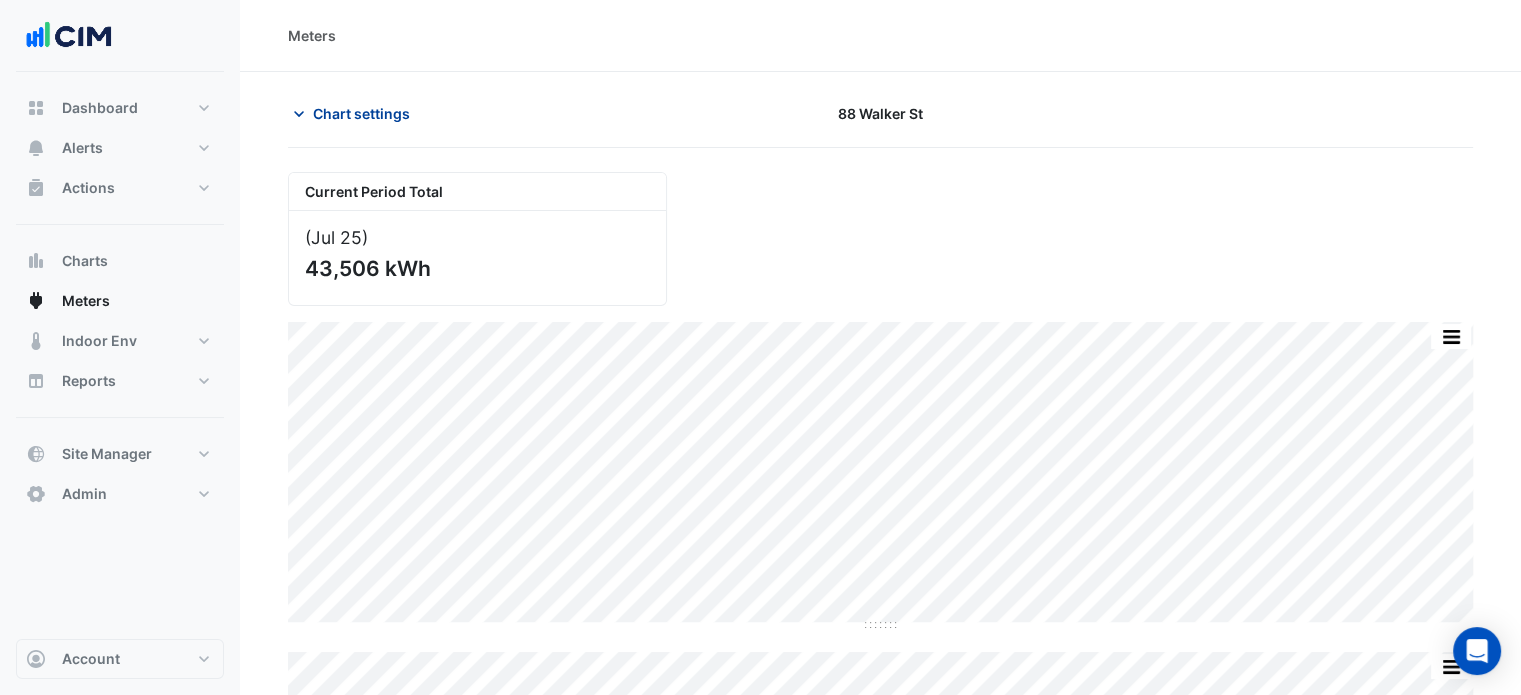 click on "Chart settings" 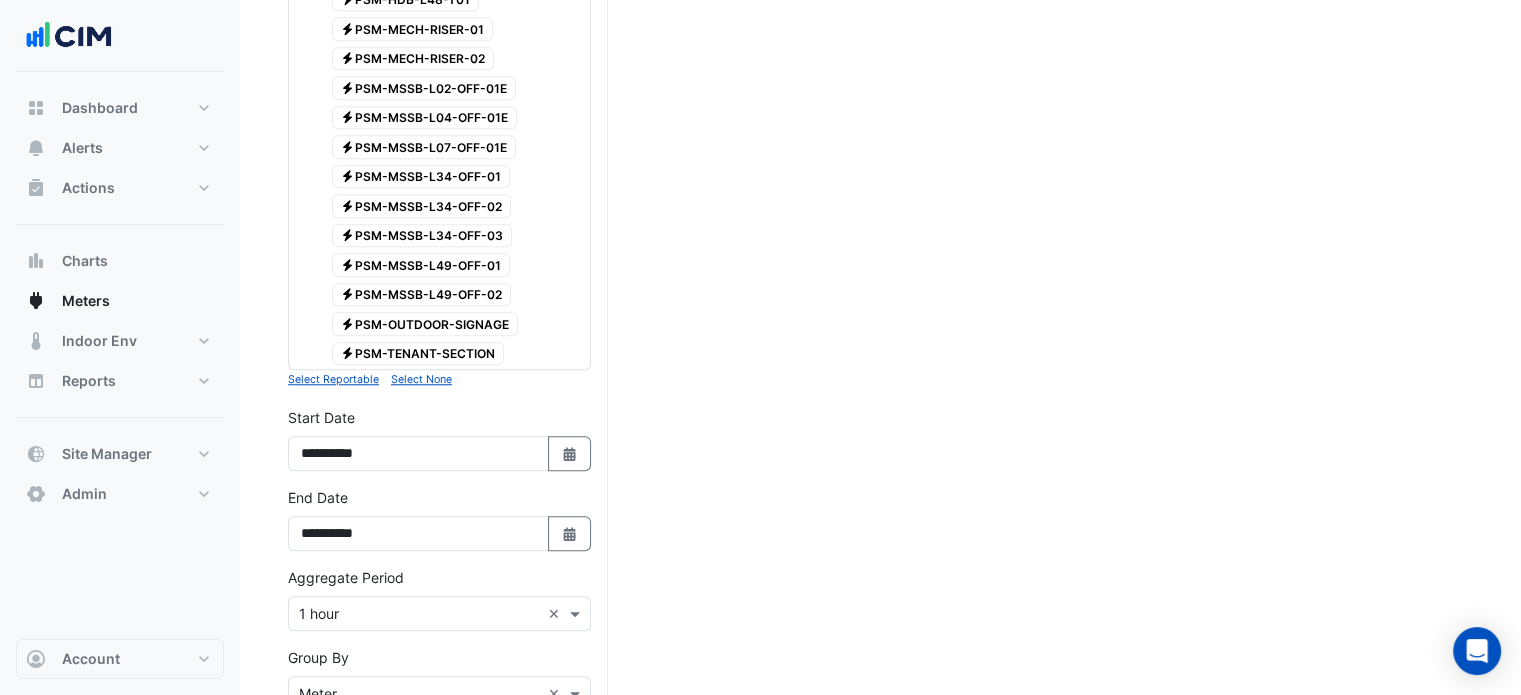 scroll, scrollTop: 1885, scrollLeft: 0, axis: vertical 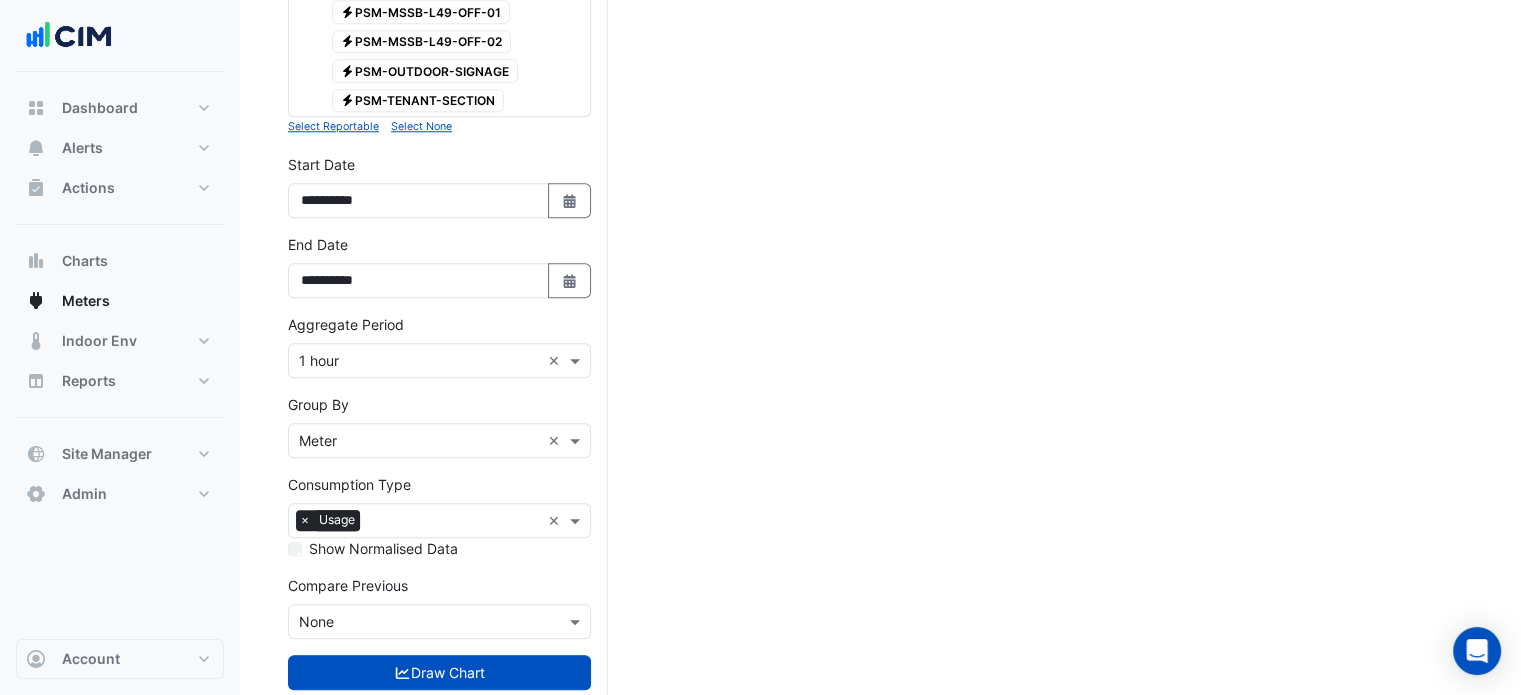 click at bounding box center (419, 361) 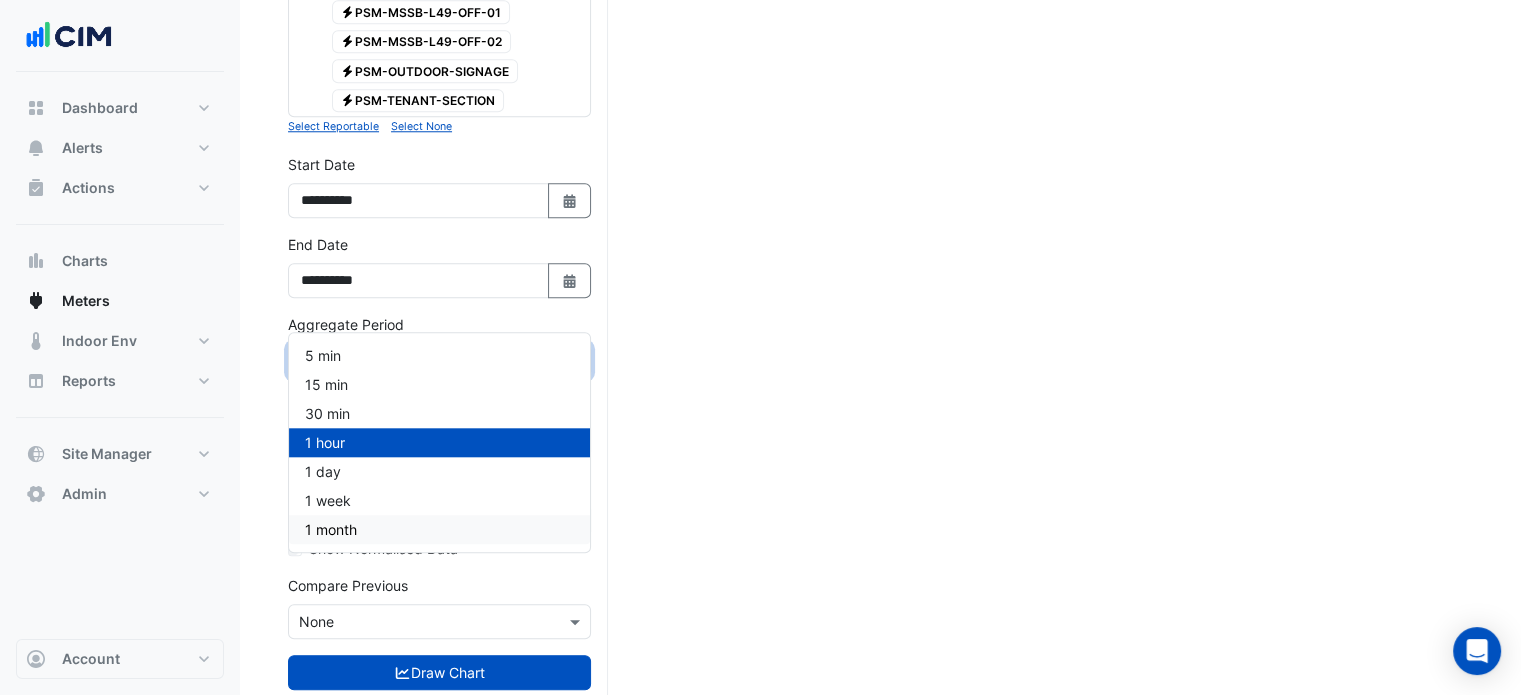 click on "1 month" at bounding box center (439, 529) 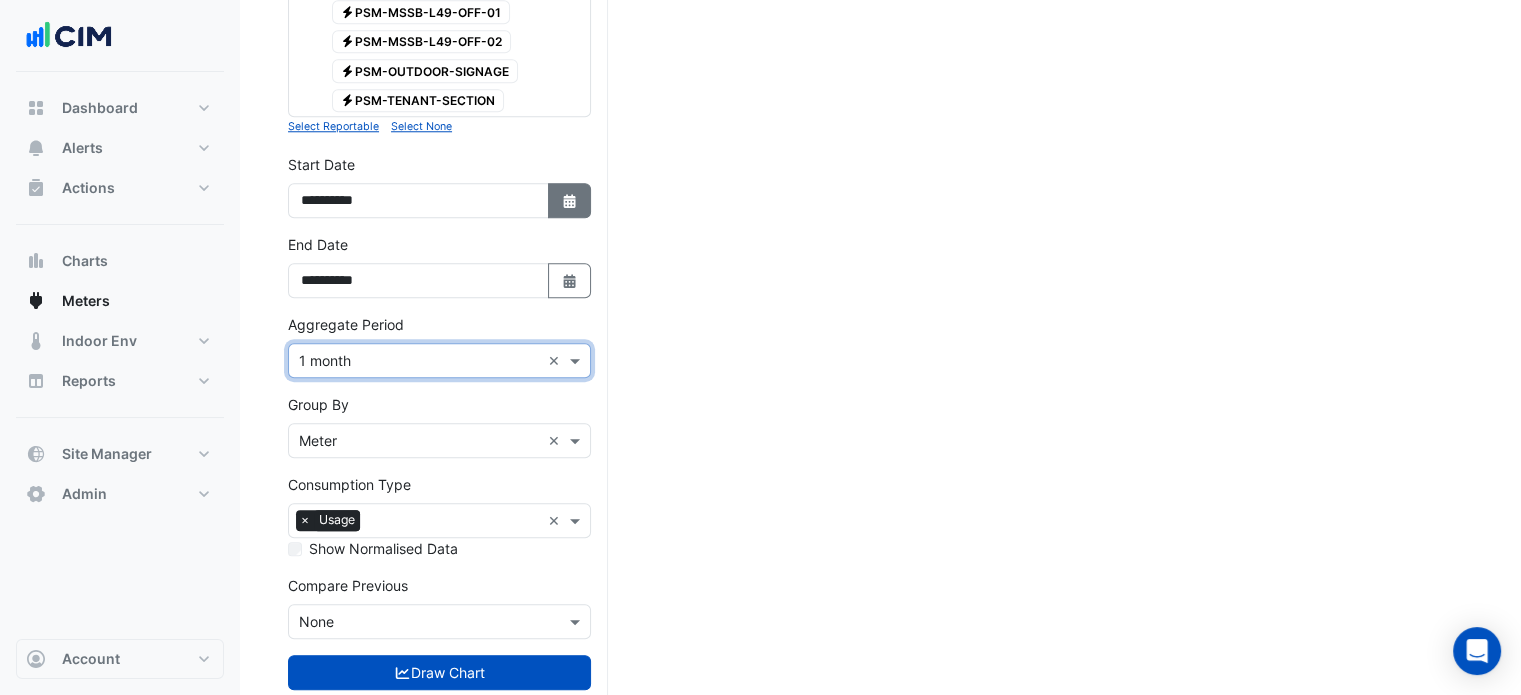 click on "Select Date" at bounding box center [570, 200] 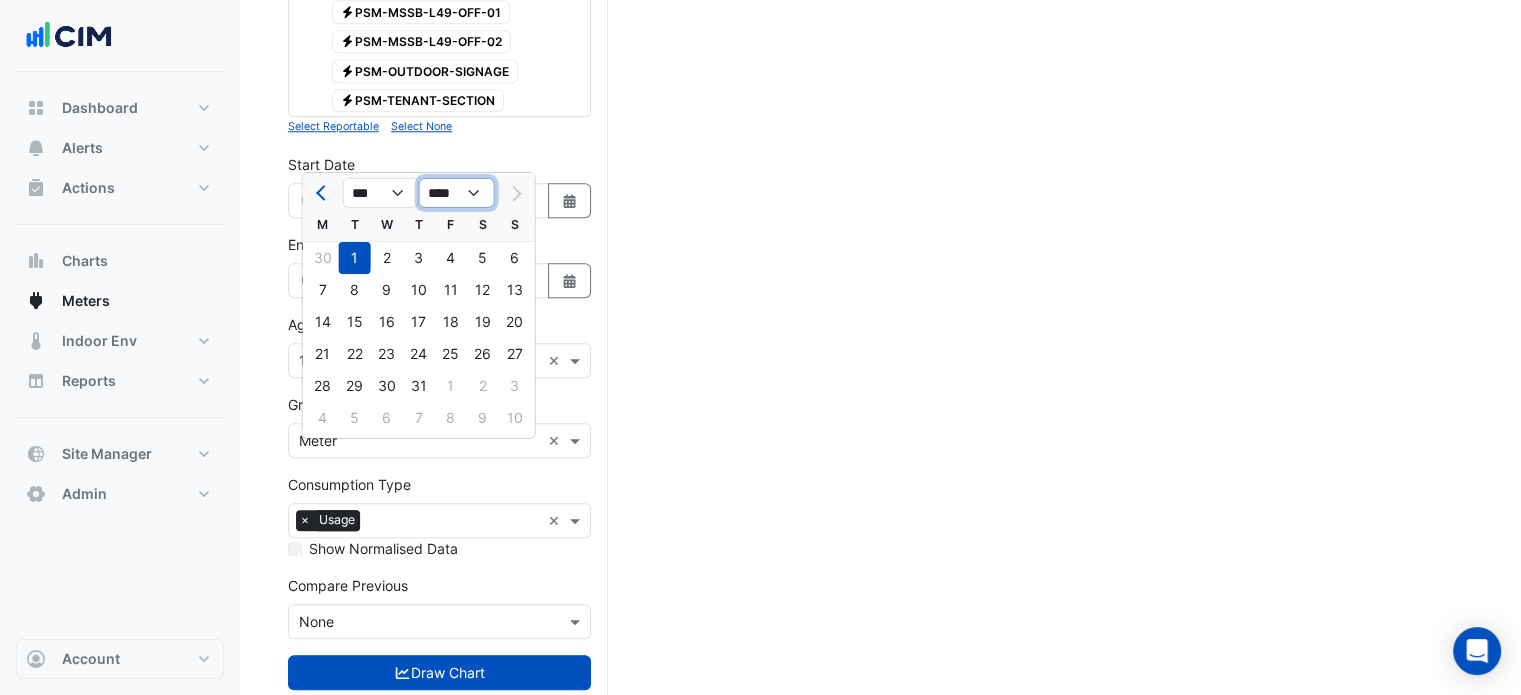 click on "**** **** **** **** **** **** **** **** **** **** ****" 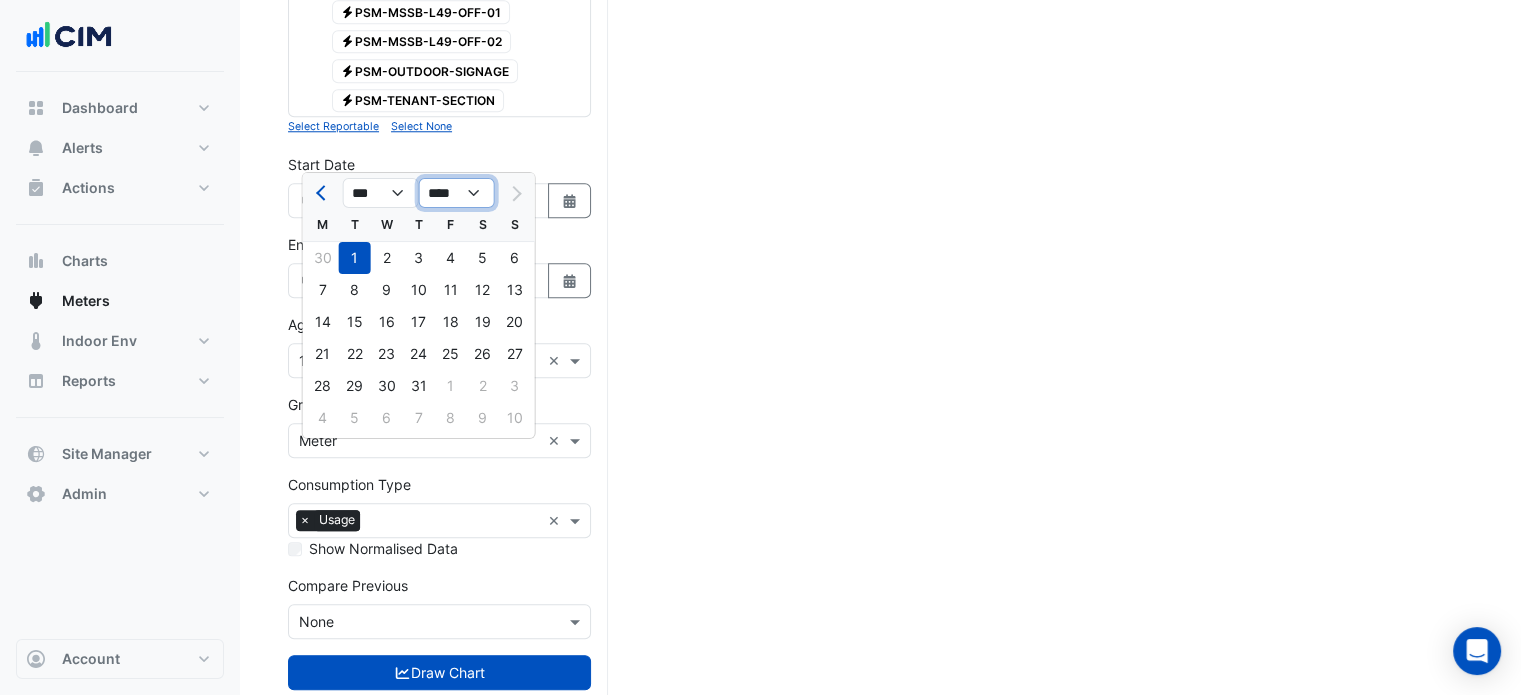 click on "**** **** **** **** **** **** **** **** **** **** ****" 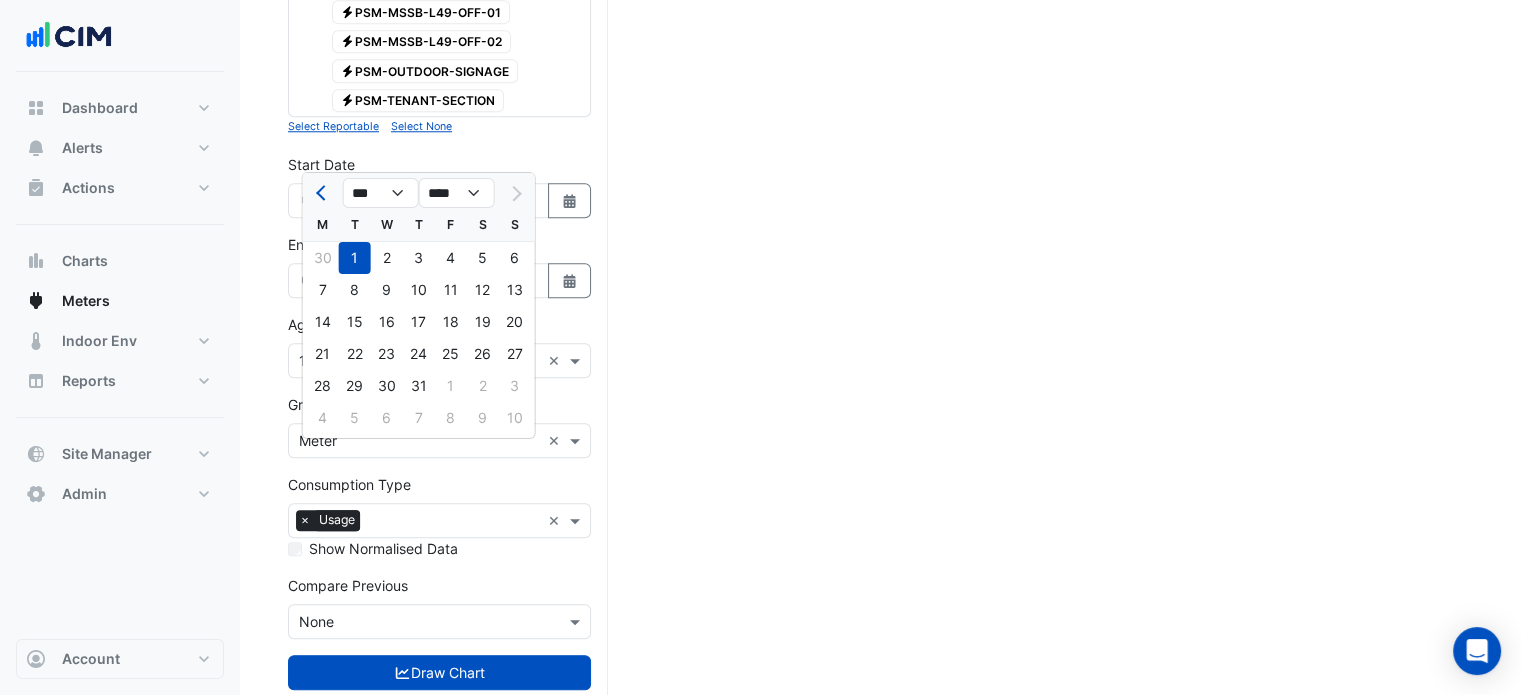 click on "1" 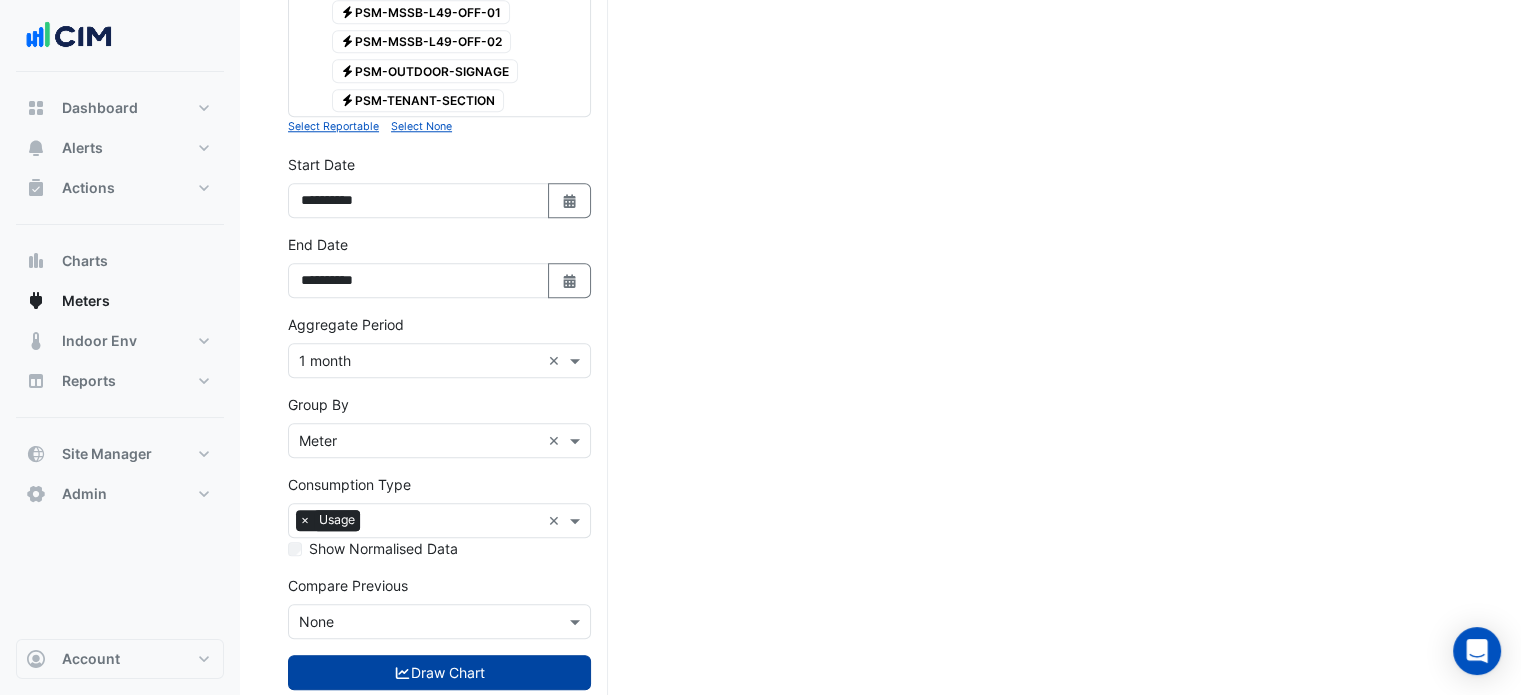 click 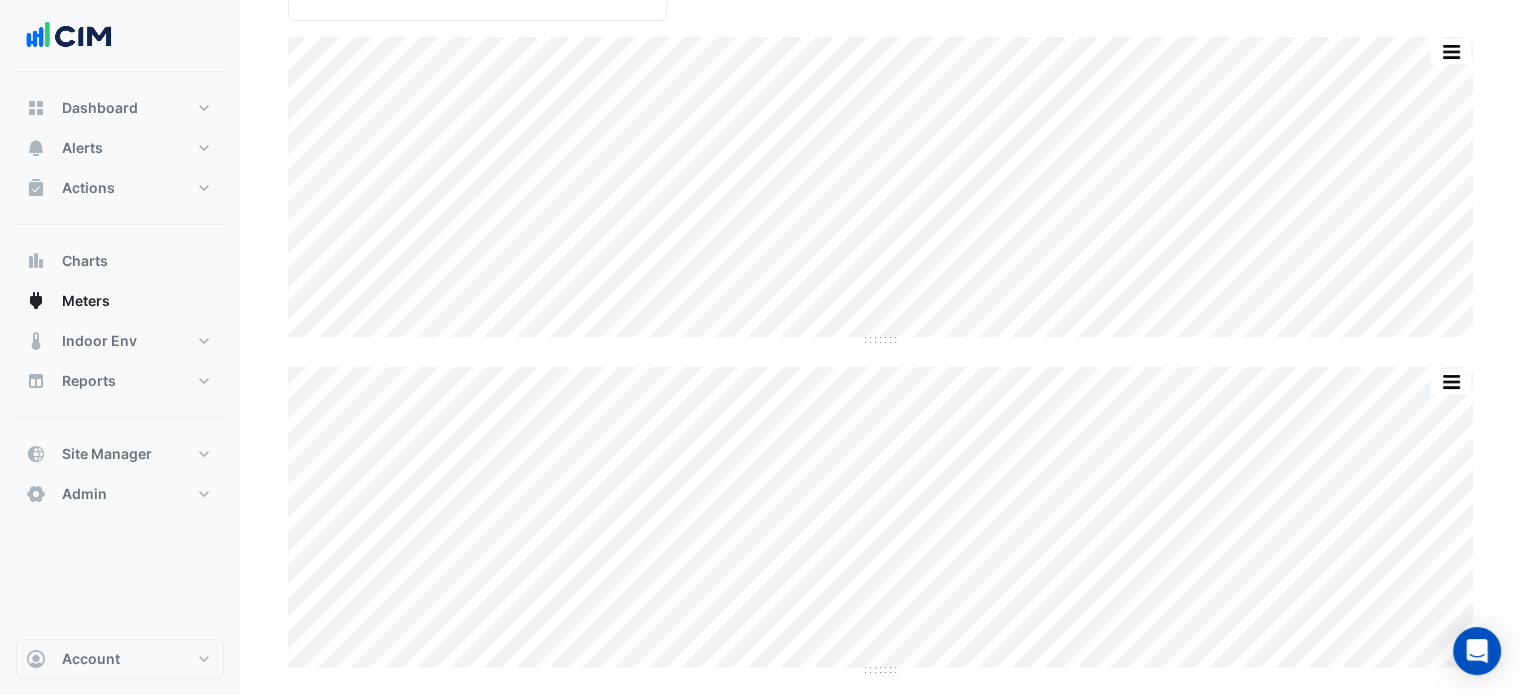 scroll, scrollTop: 0, scrollLeft: 0, axis: both 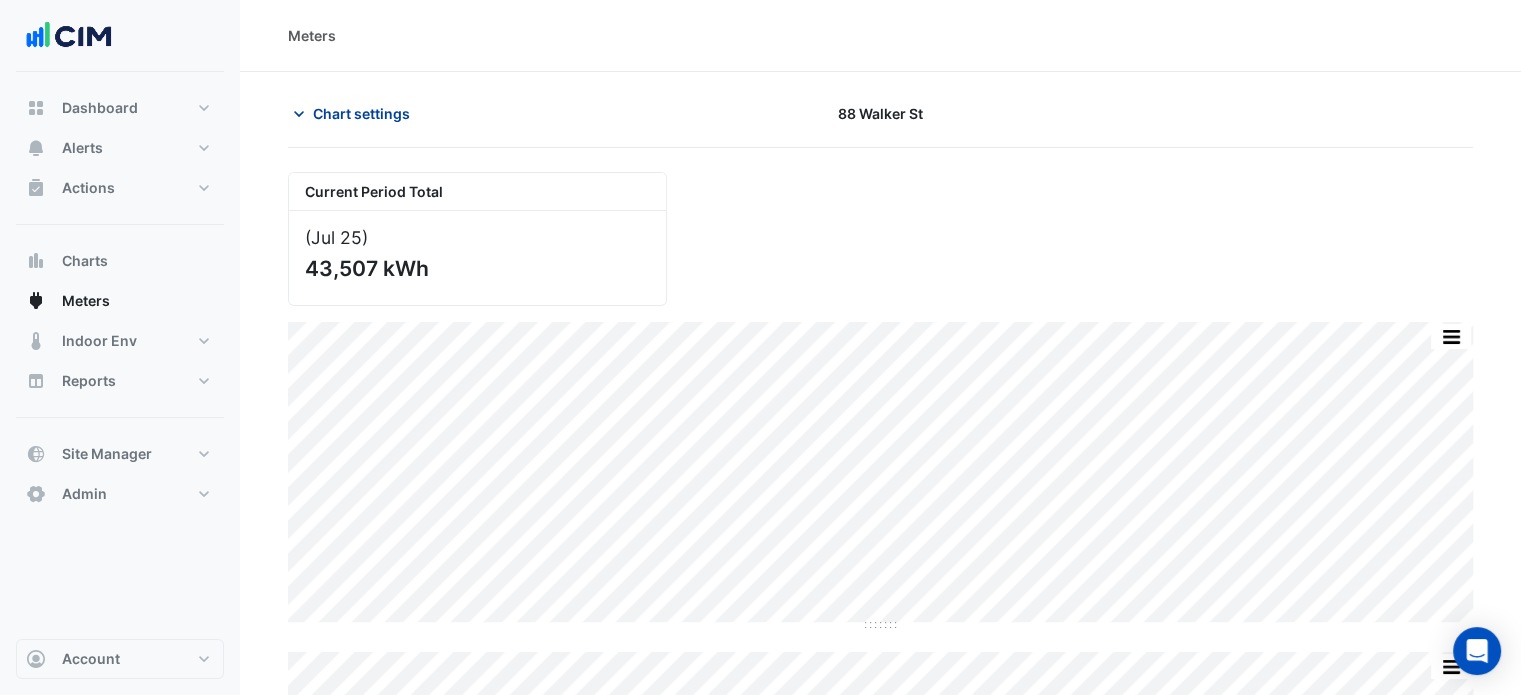 click on "Chart settings" 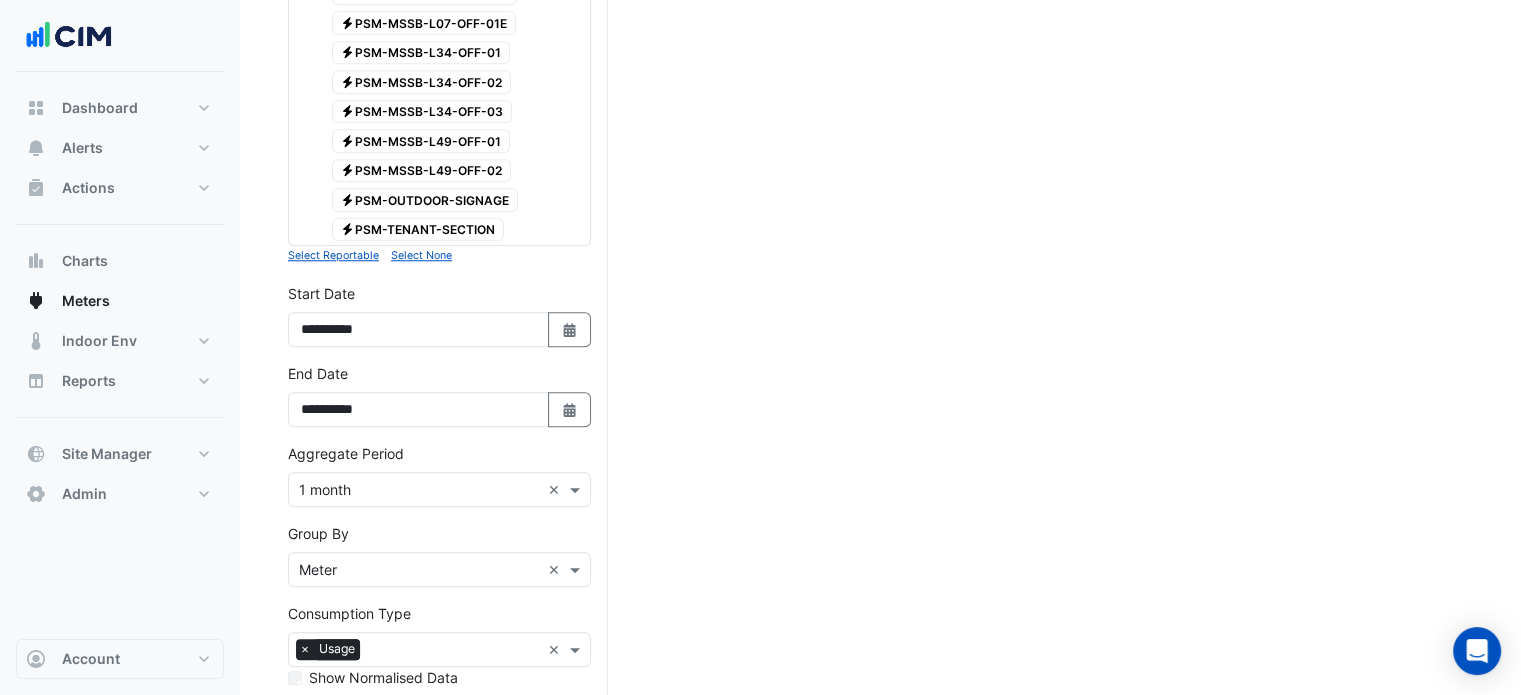 scroll, scrollTop: 1885, scrollLeft: 0, axis: vertical 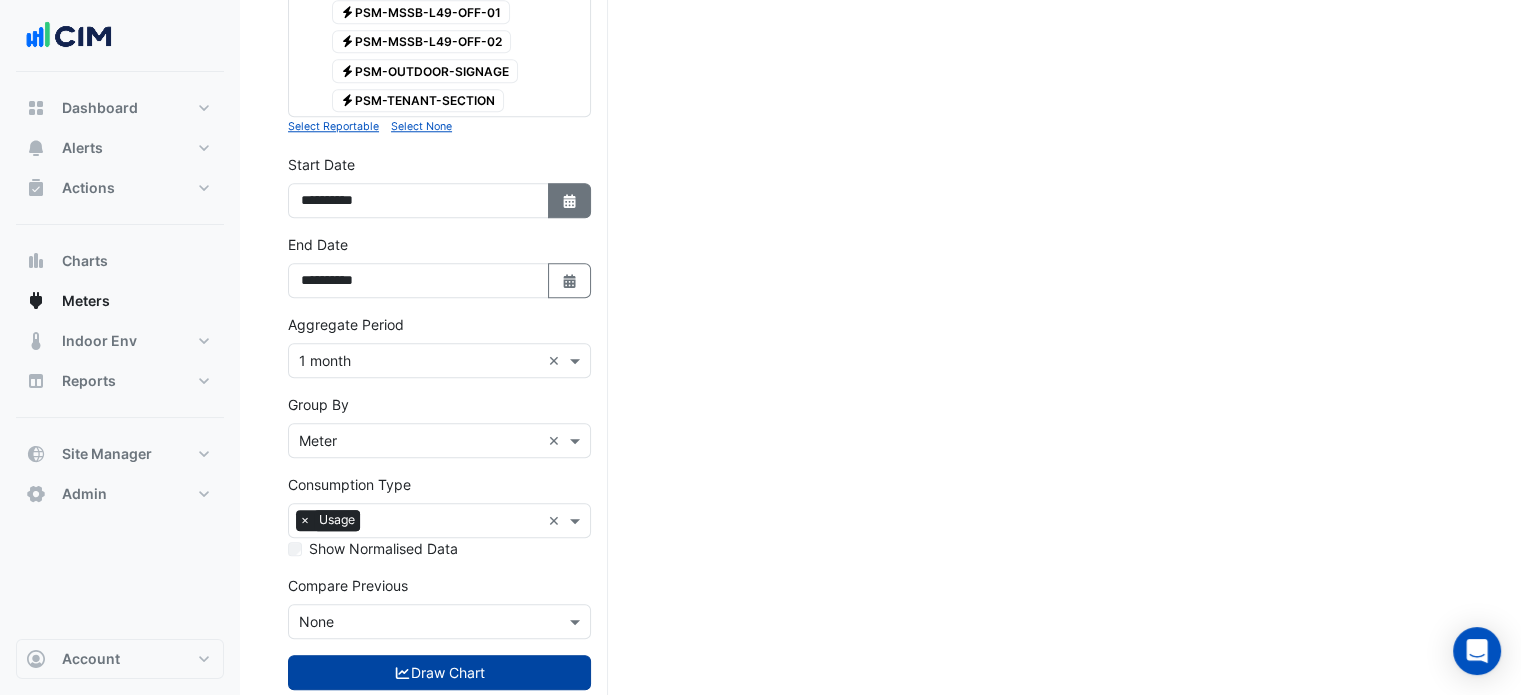 click on "Select Date" at bounding box center (570, 200) 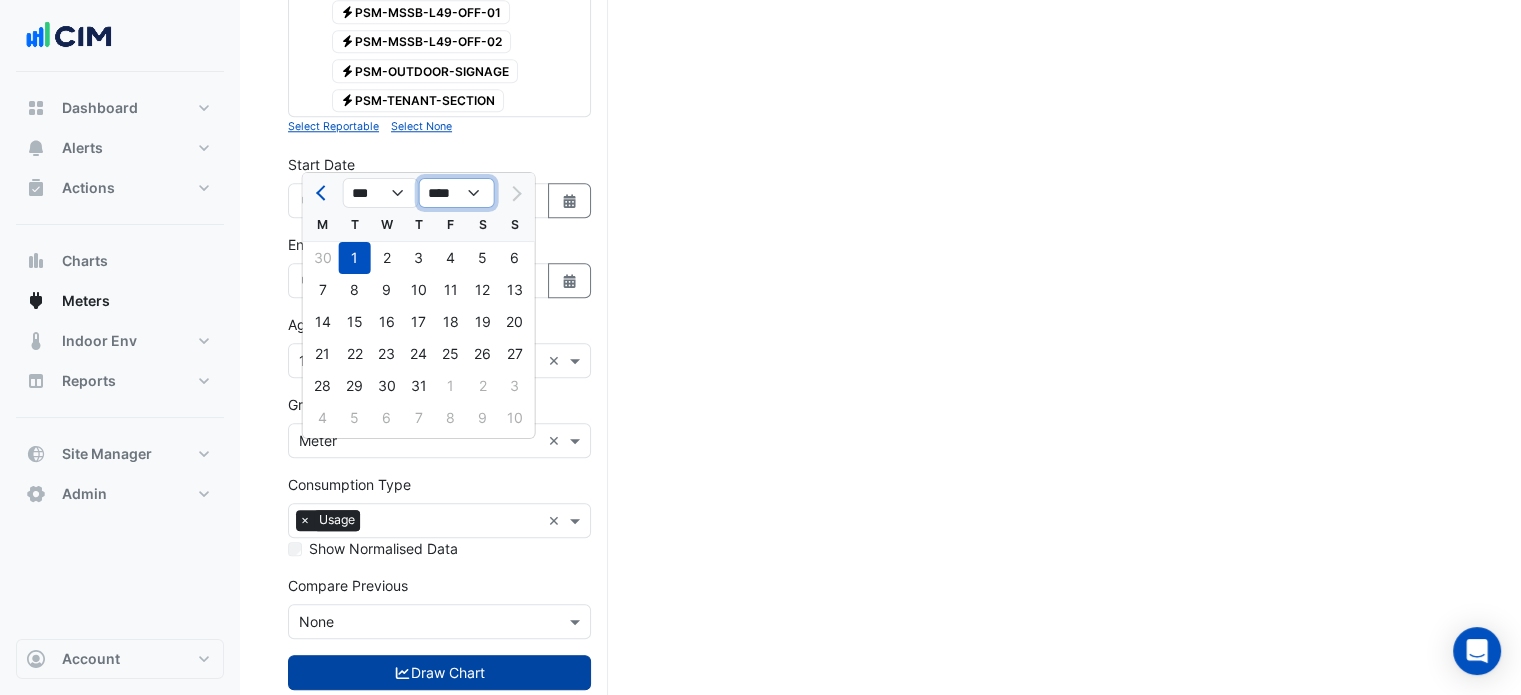 click on "**** **** **** **** **** **** **** **** **** **** ****" 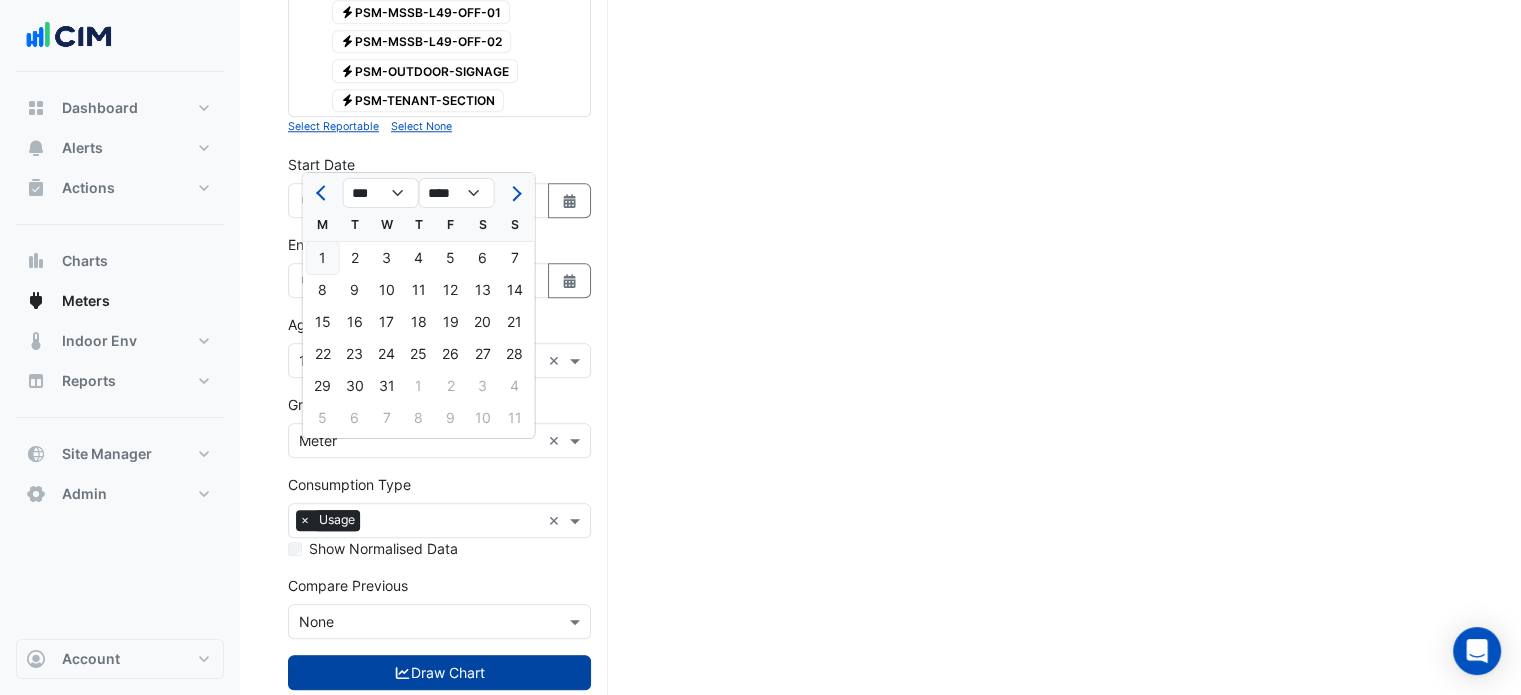 click on "1" 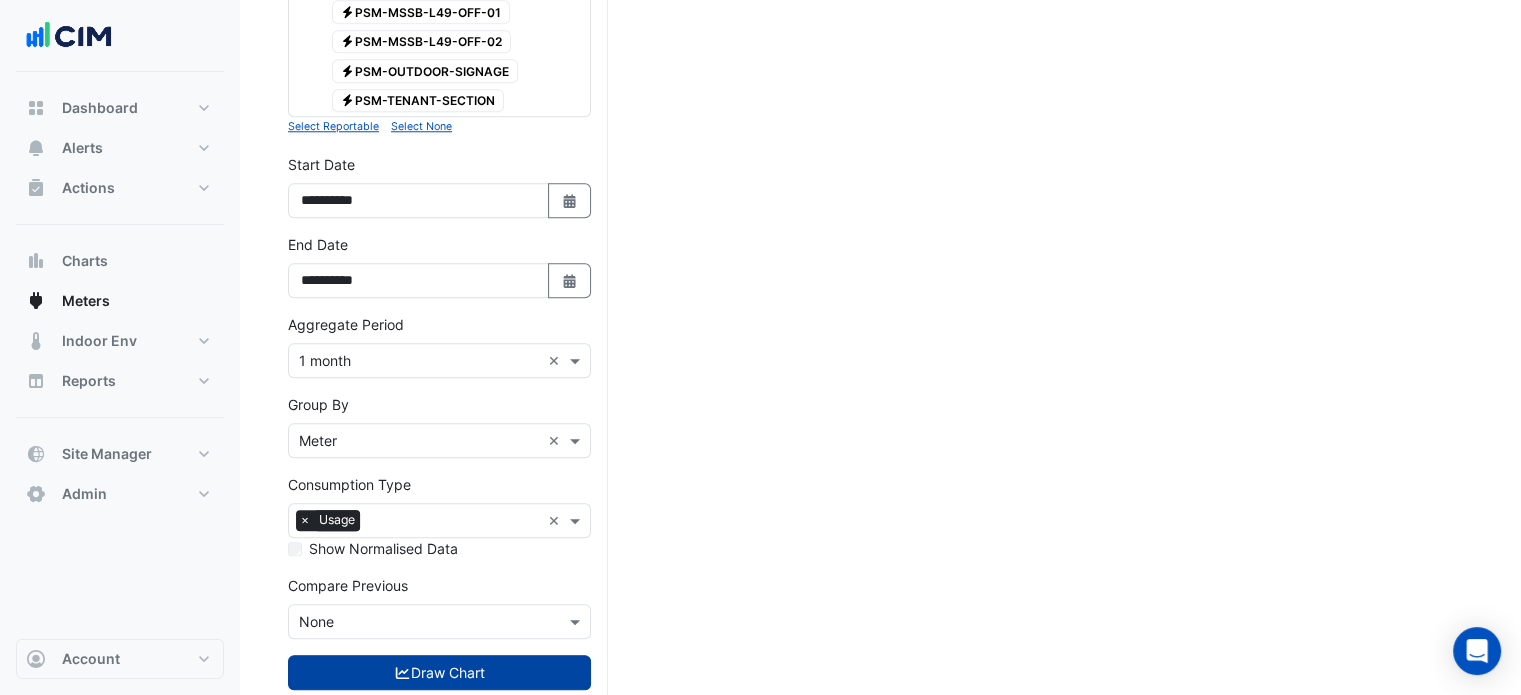 click on "Draw Chart" at bounding box center (439, 672) 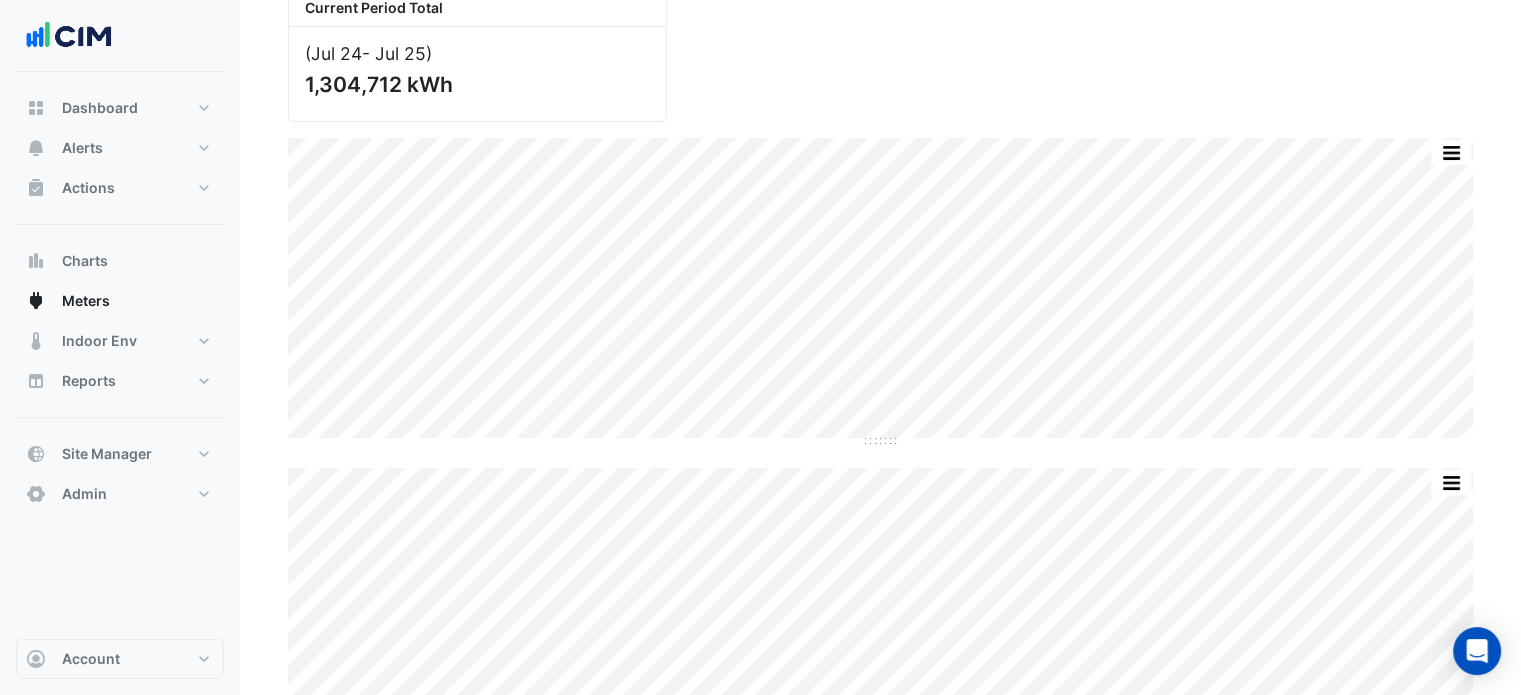 scroll, scrollTop: 285, scrollLeft: 0, axis: vertical 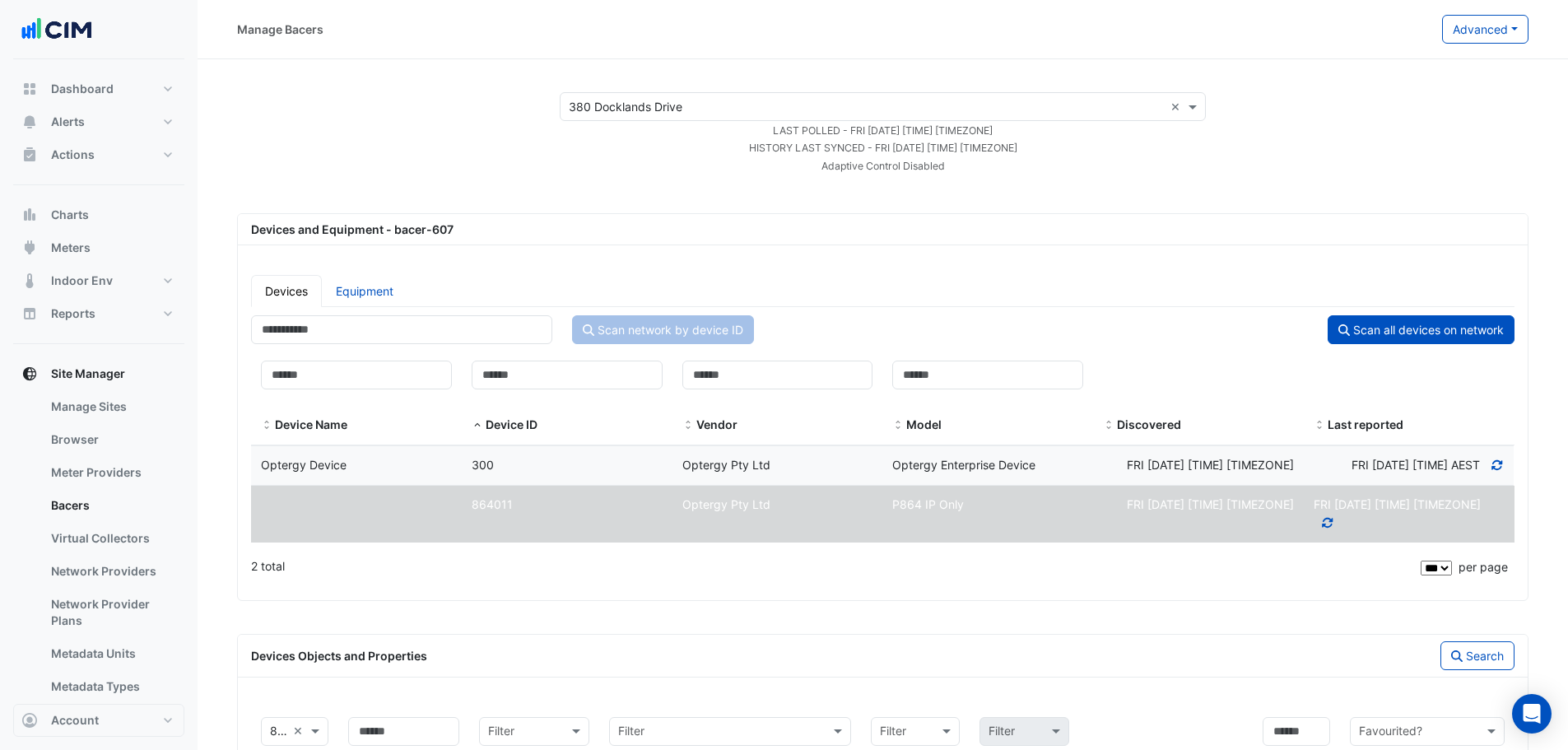select on "***" 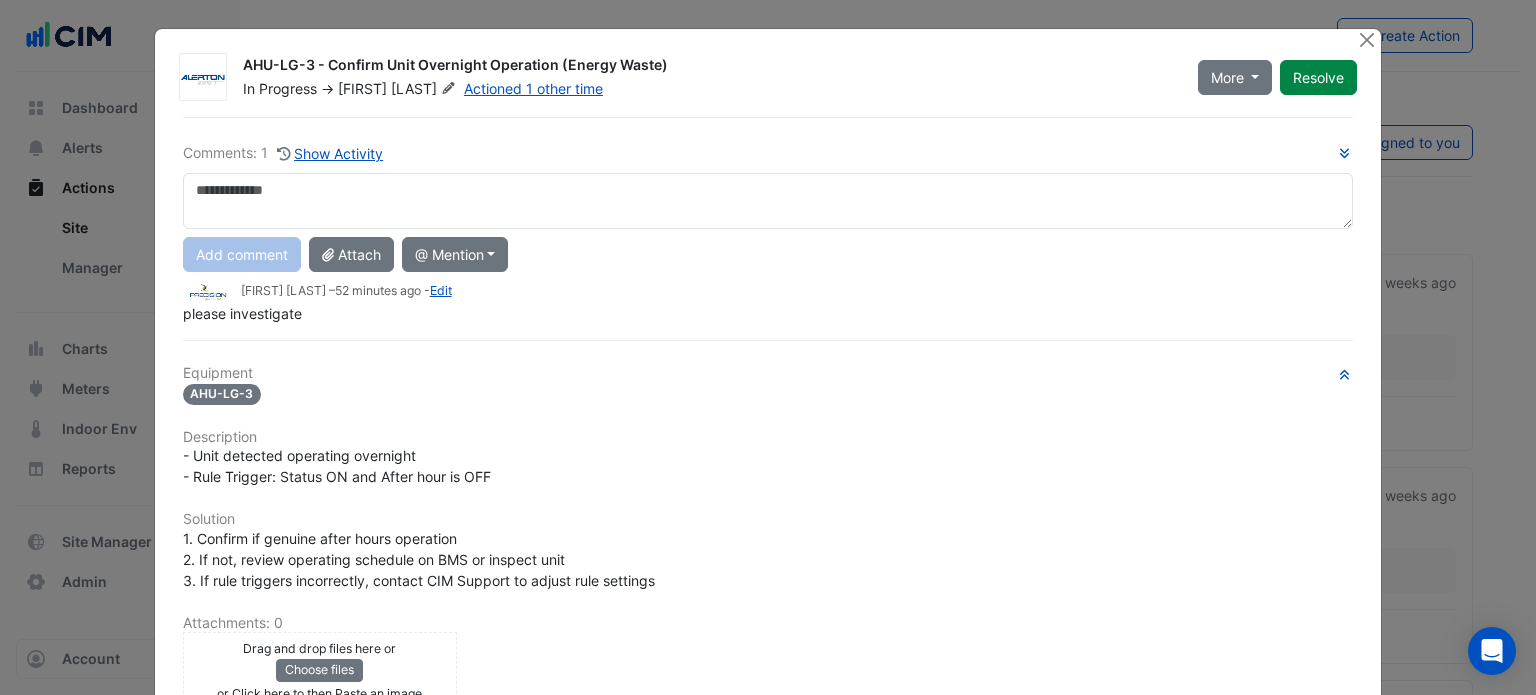 scroll, scrollTop: 0, scrollLeft: 0, axis: both 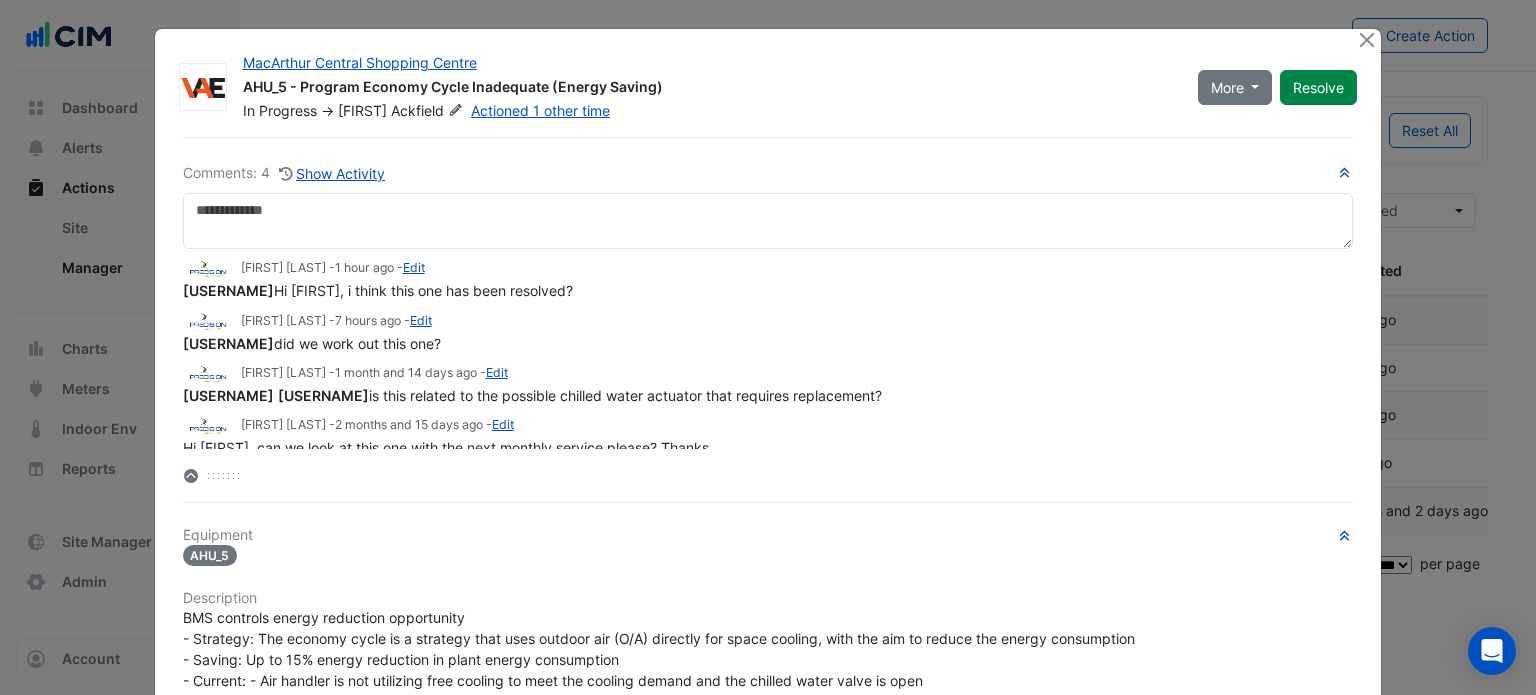 select on "***" 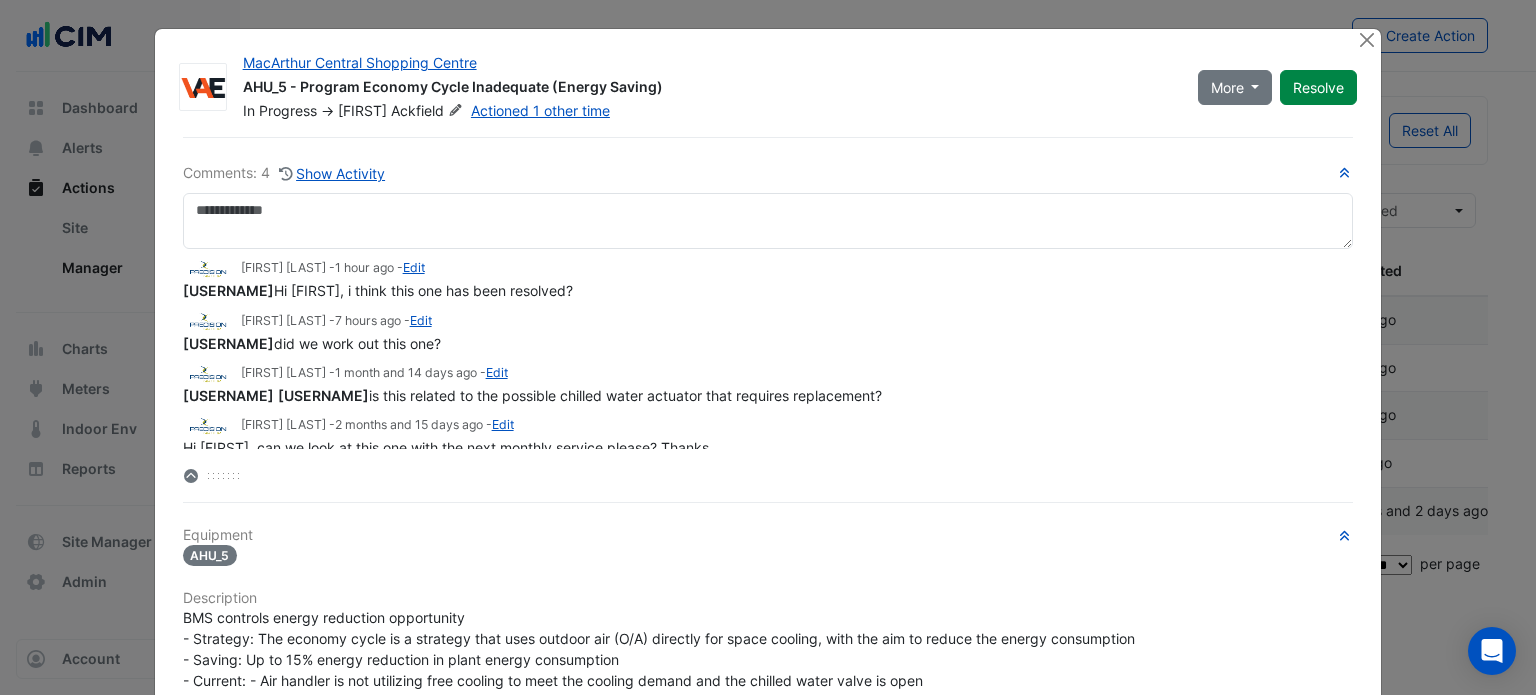 scroll, scrollTop: 0, scrollLeft: 0, axis: both 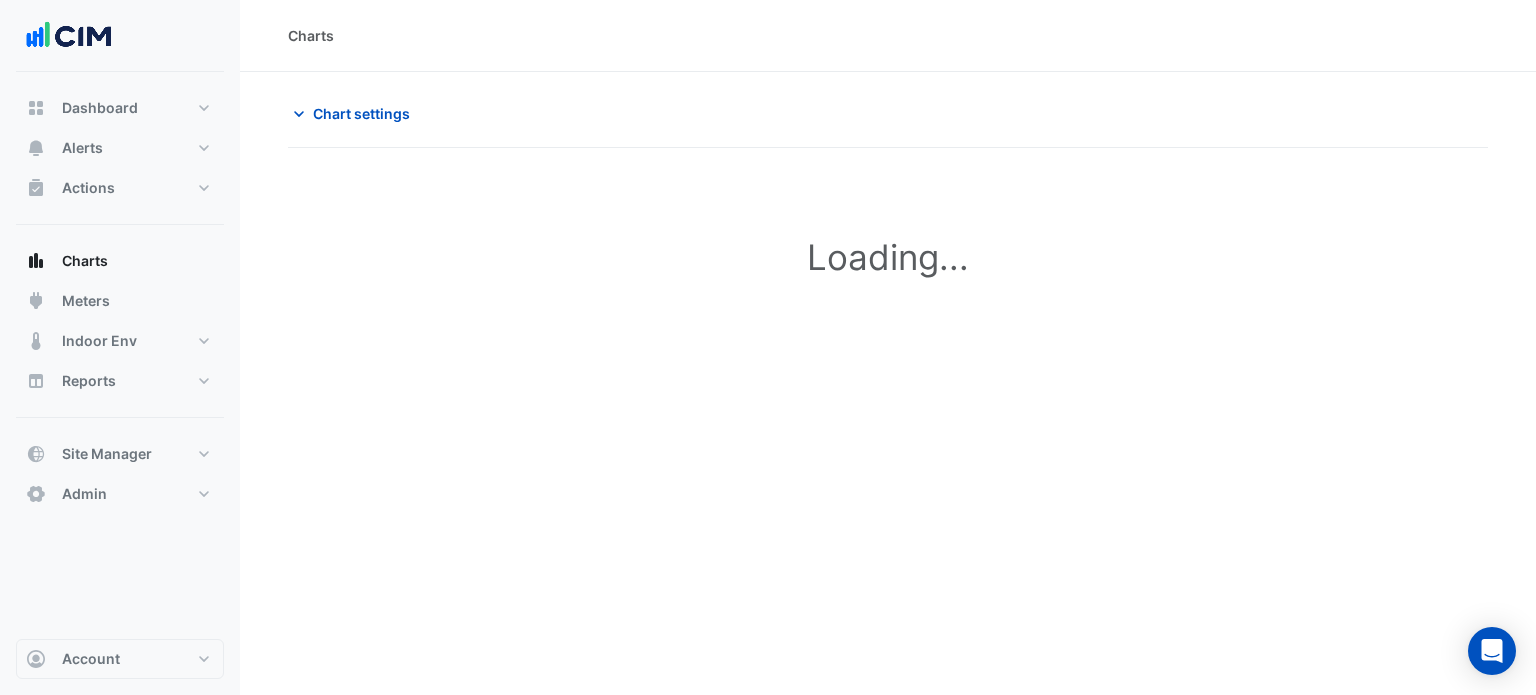 click on "Charts" 